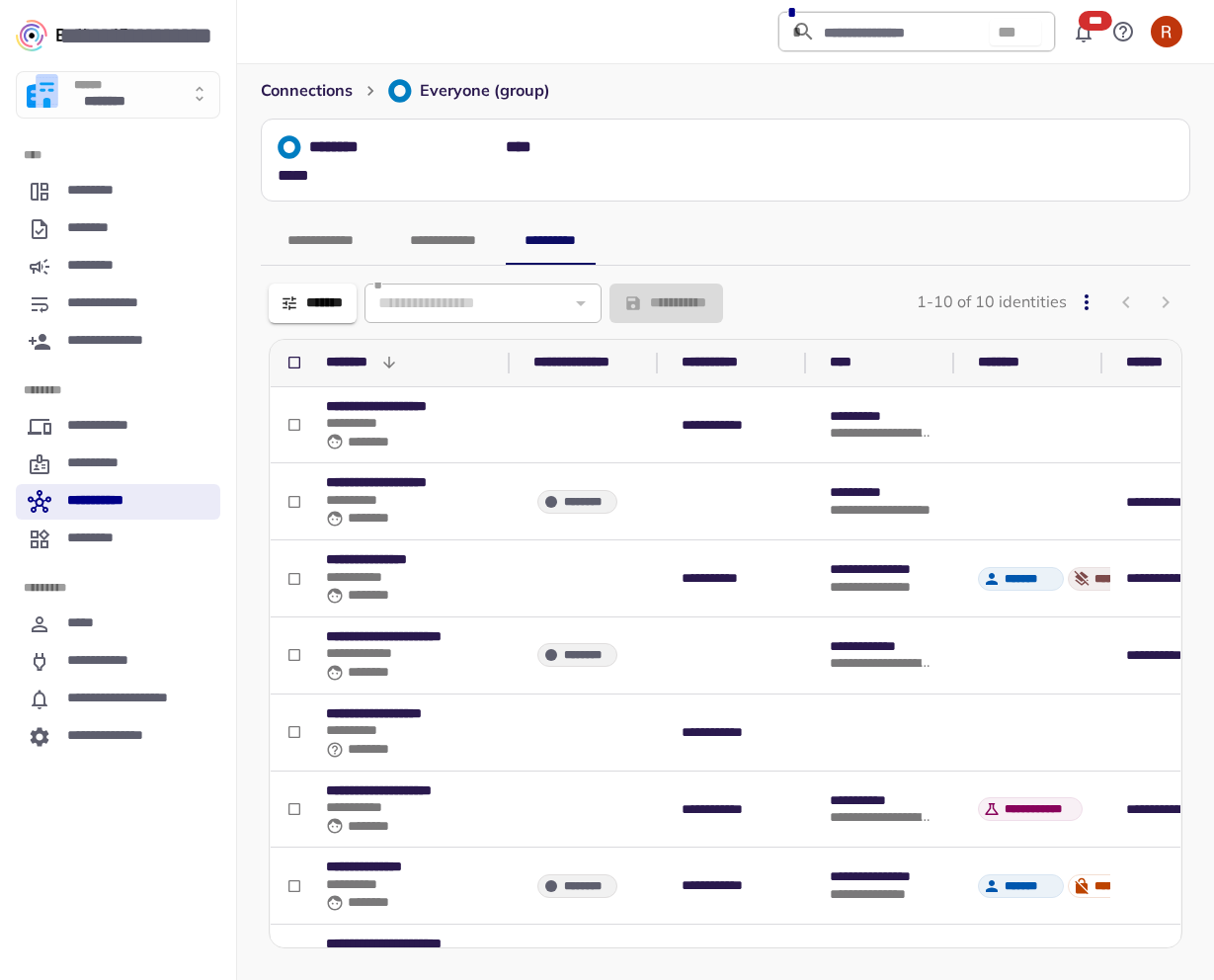 scroll, scrollTop: 0, scrollLeft: 0, axis: both 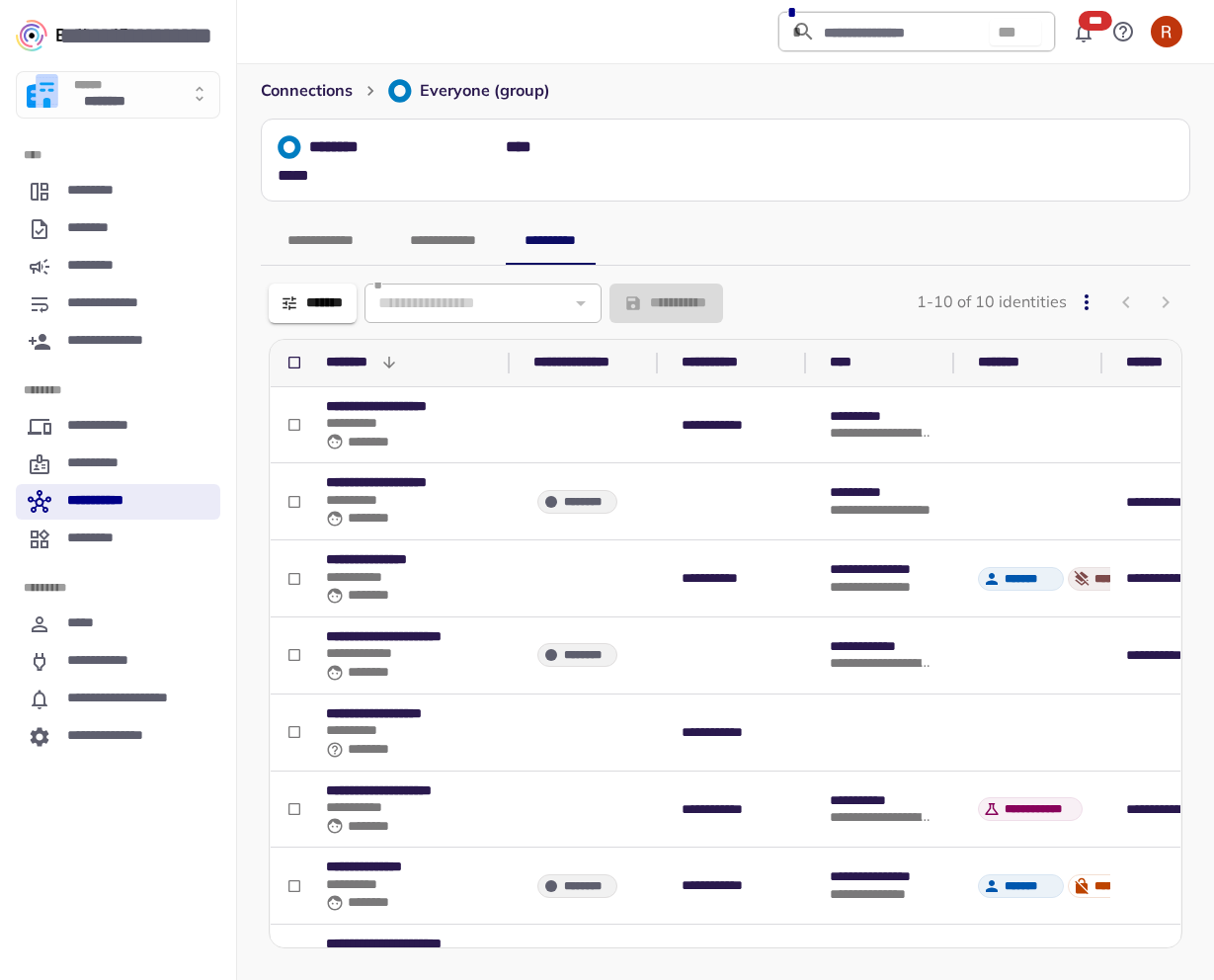 click on "**********" at bounding box center [118, 304] 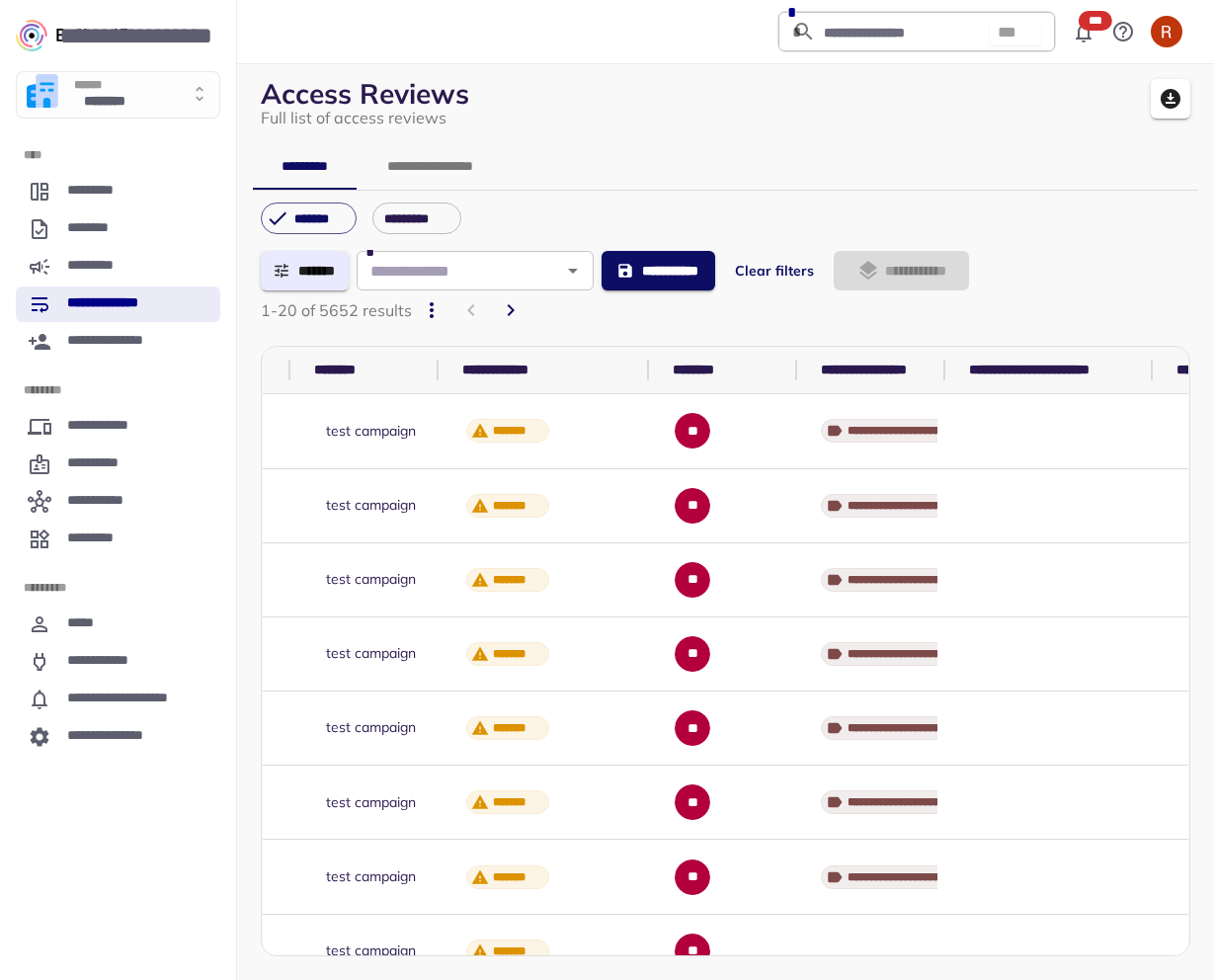 scroll, scrollTop: 0, scrollLeft: 1137, axis: horizontal 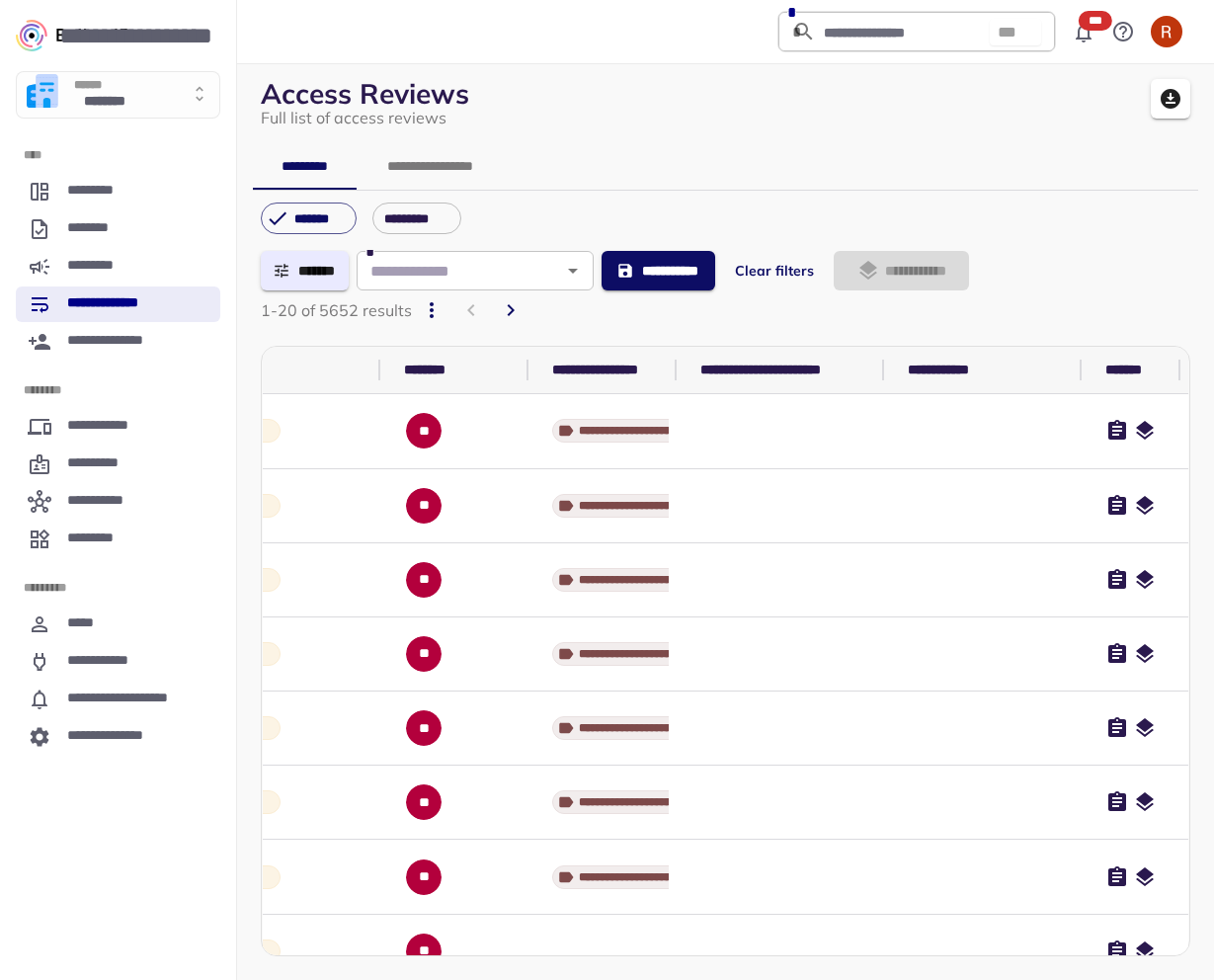 click 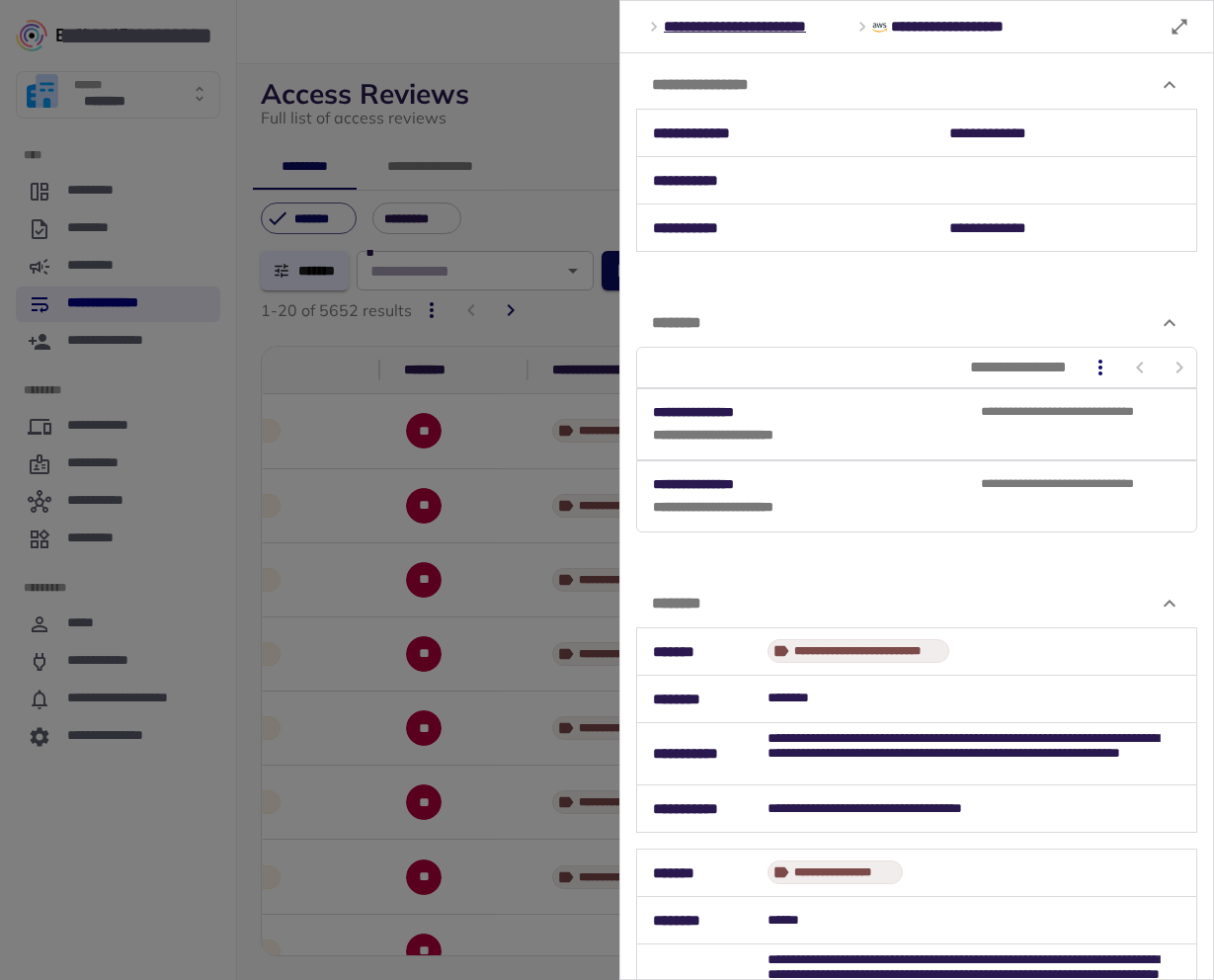 click at bounding box center (607, 490) 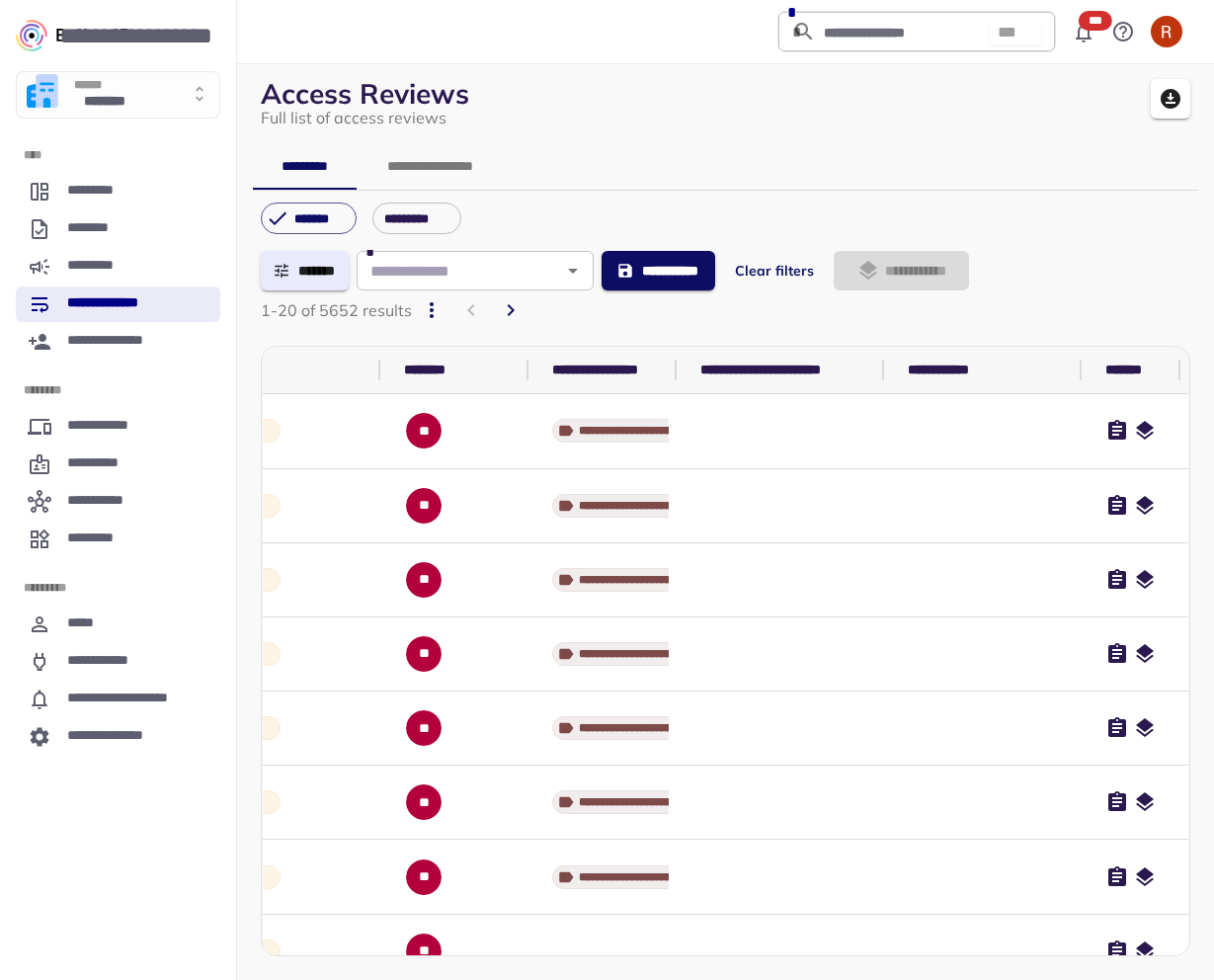 scroll, scrollTop: 0, scrollLeft: 1099, axis: horizontal 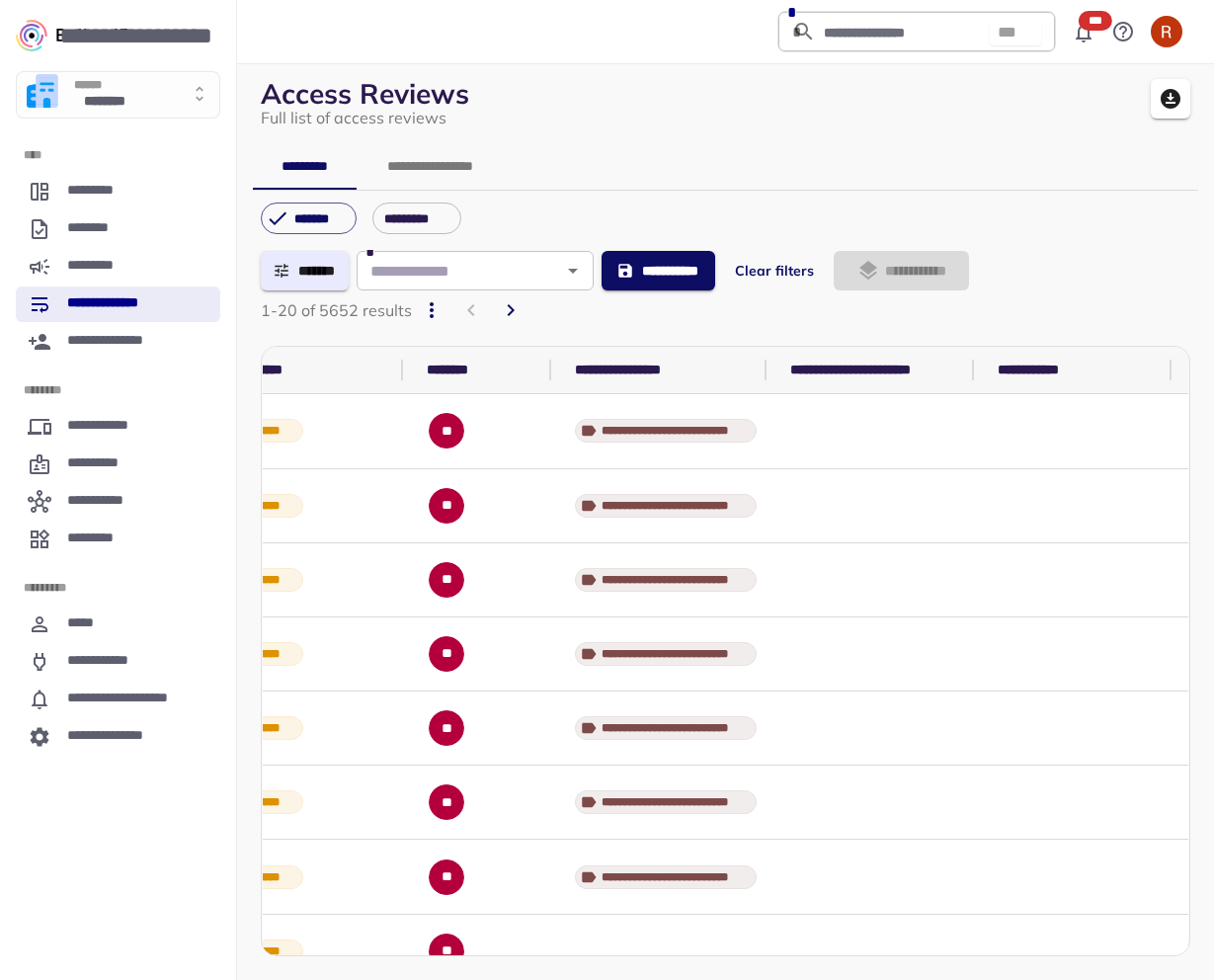 drag, startPoint x: 657, startPoint y: 373, endPoint x: 774, endPoint y: 368, distance: 117.106789 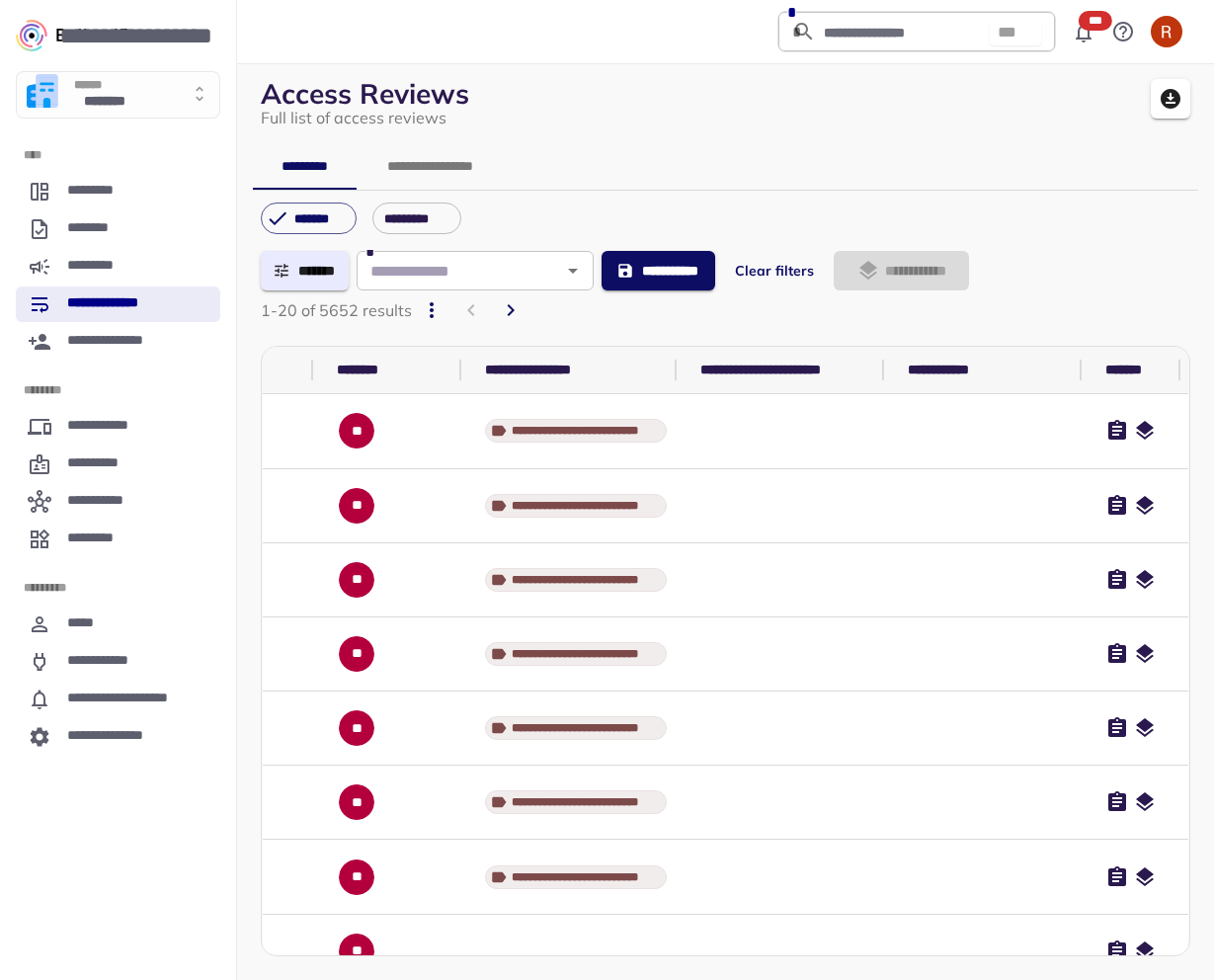 scroll, scrollTop: 0, scrollLeft: 1204, axis: horizontal 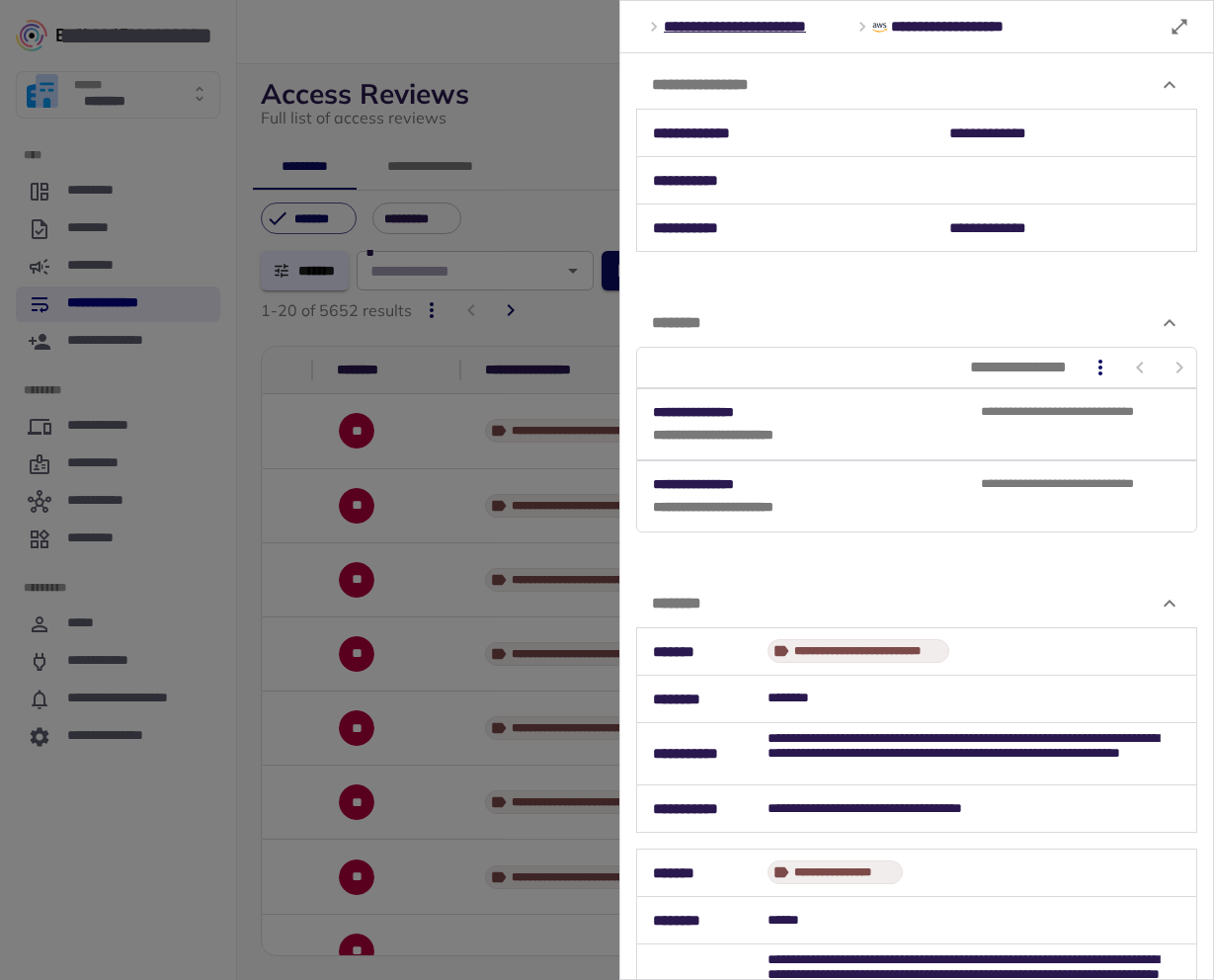 click at bounding box center (607, 490) 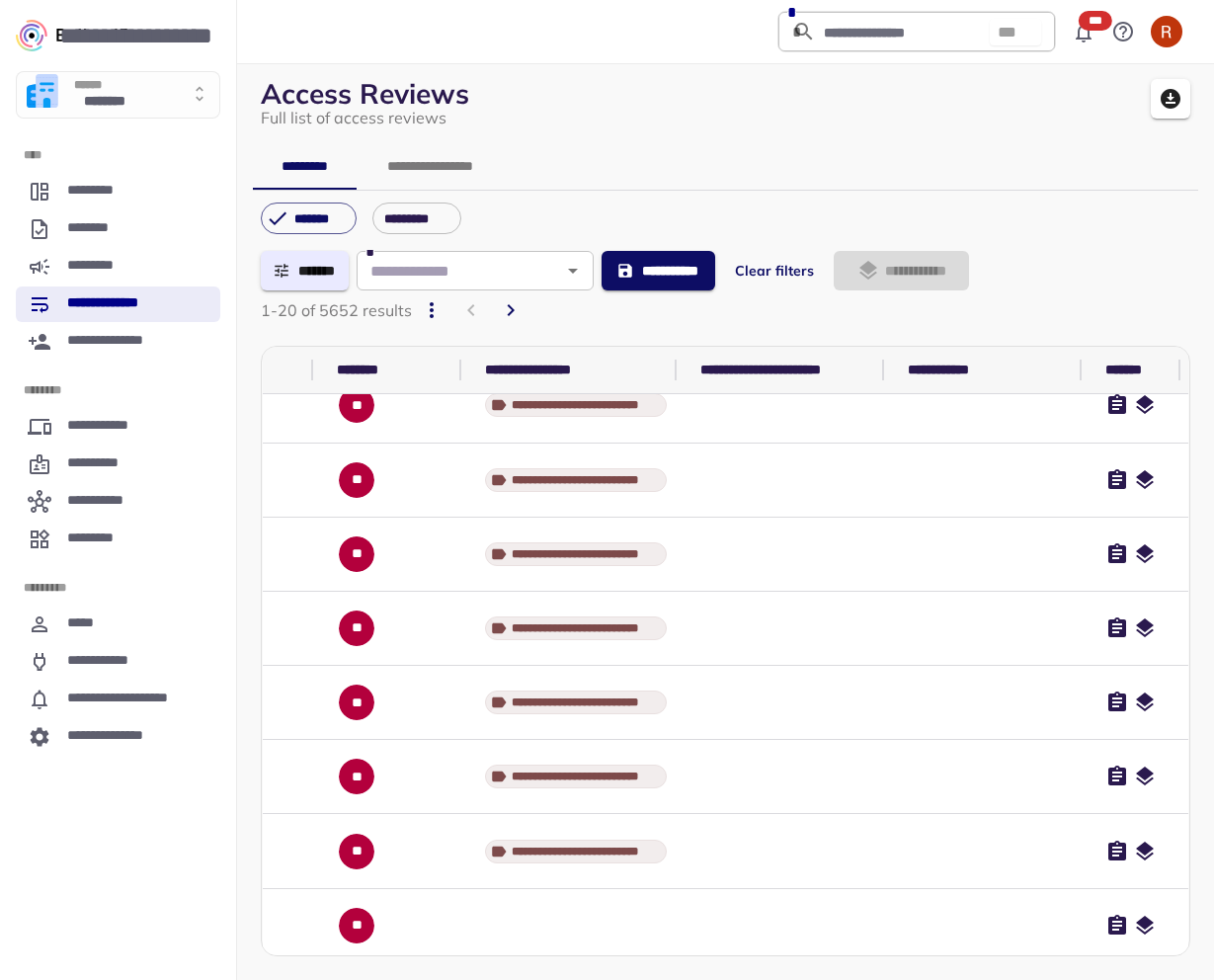 scroll, scrollTop: 0, scrollLeft: 1204, axis: horizontal 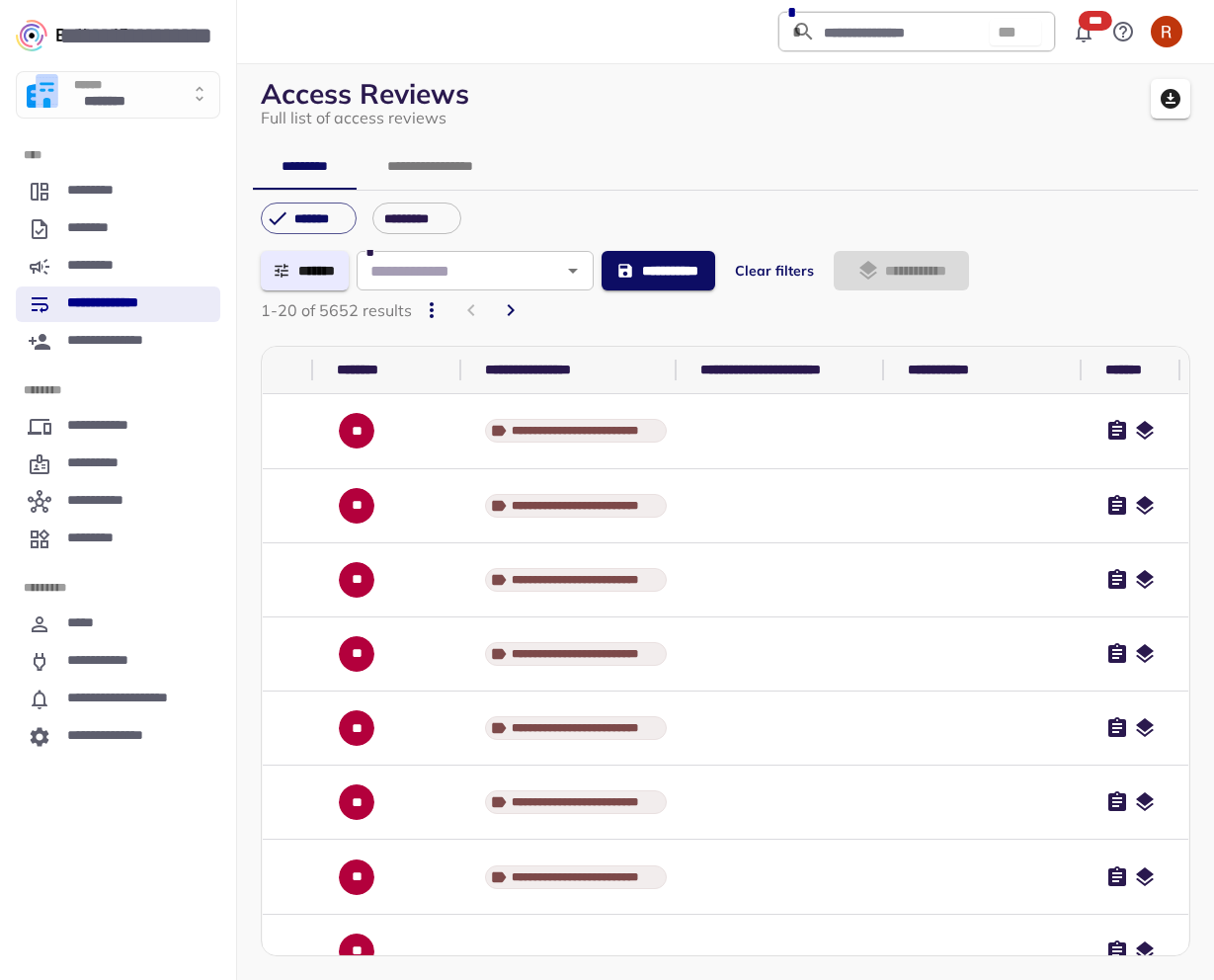 click 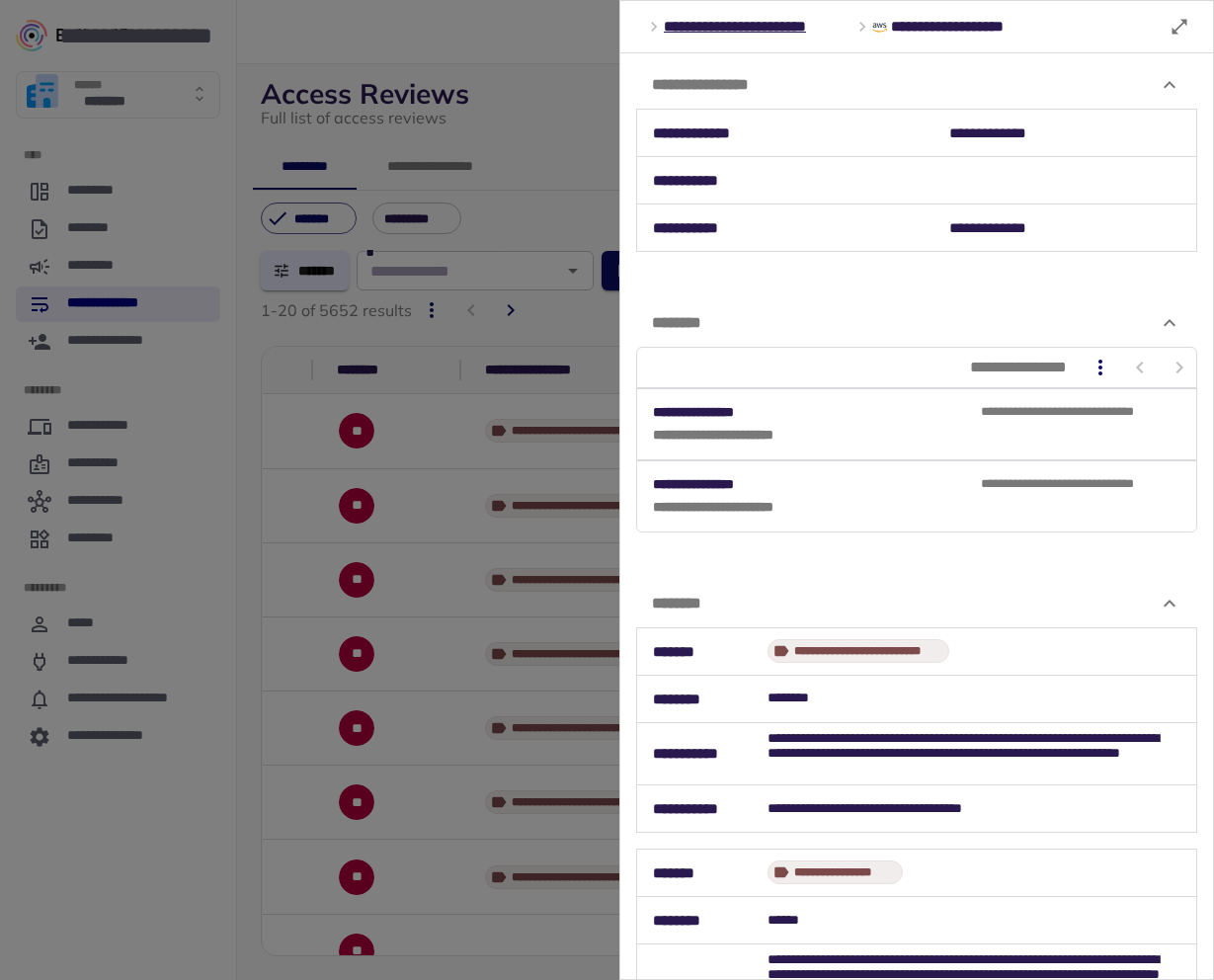click on "********" at bounding box center [917, 323] 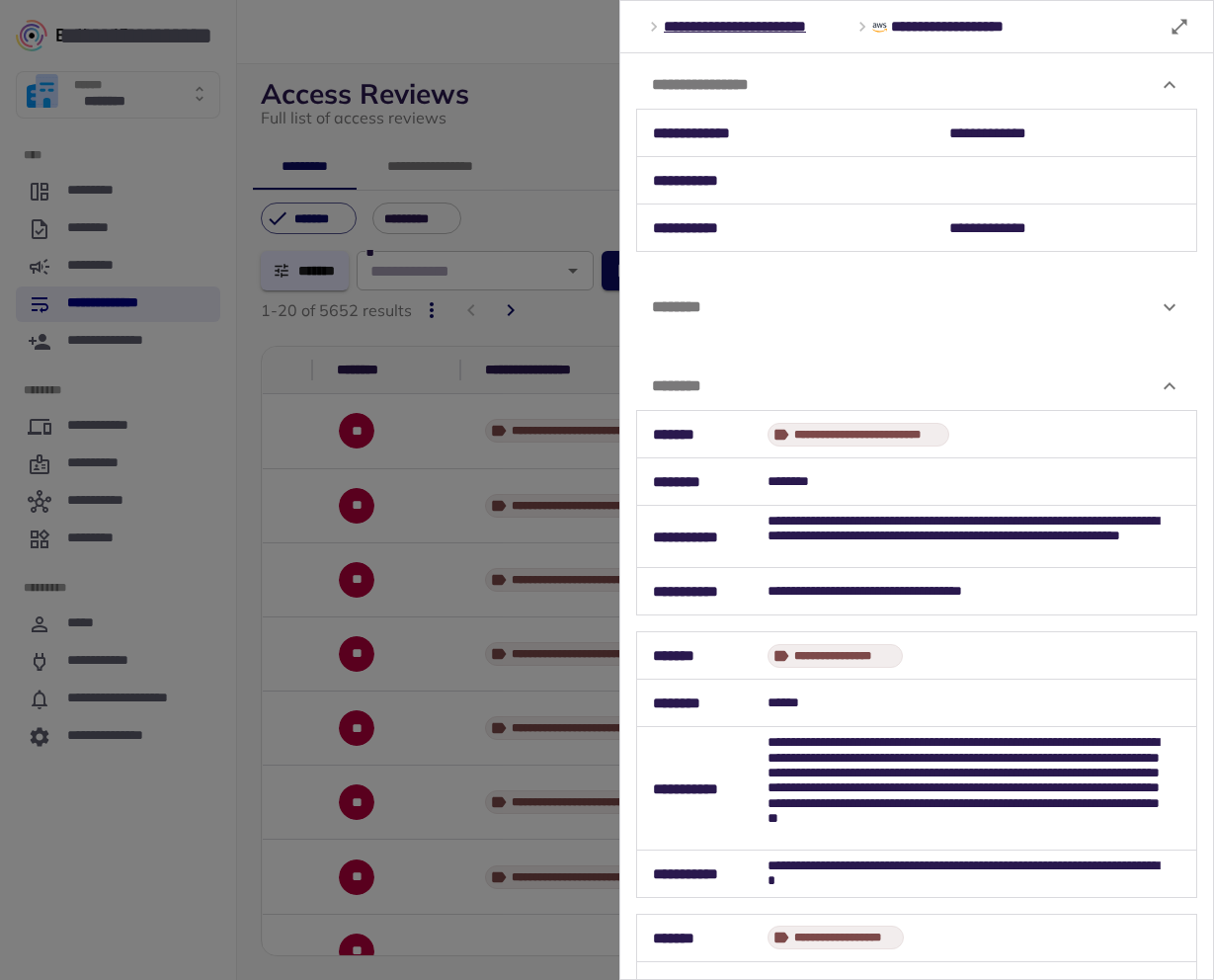 click on "********" at bounding box center [905, 307] 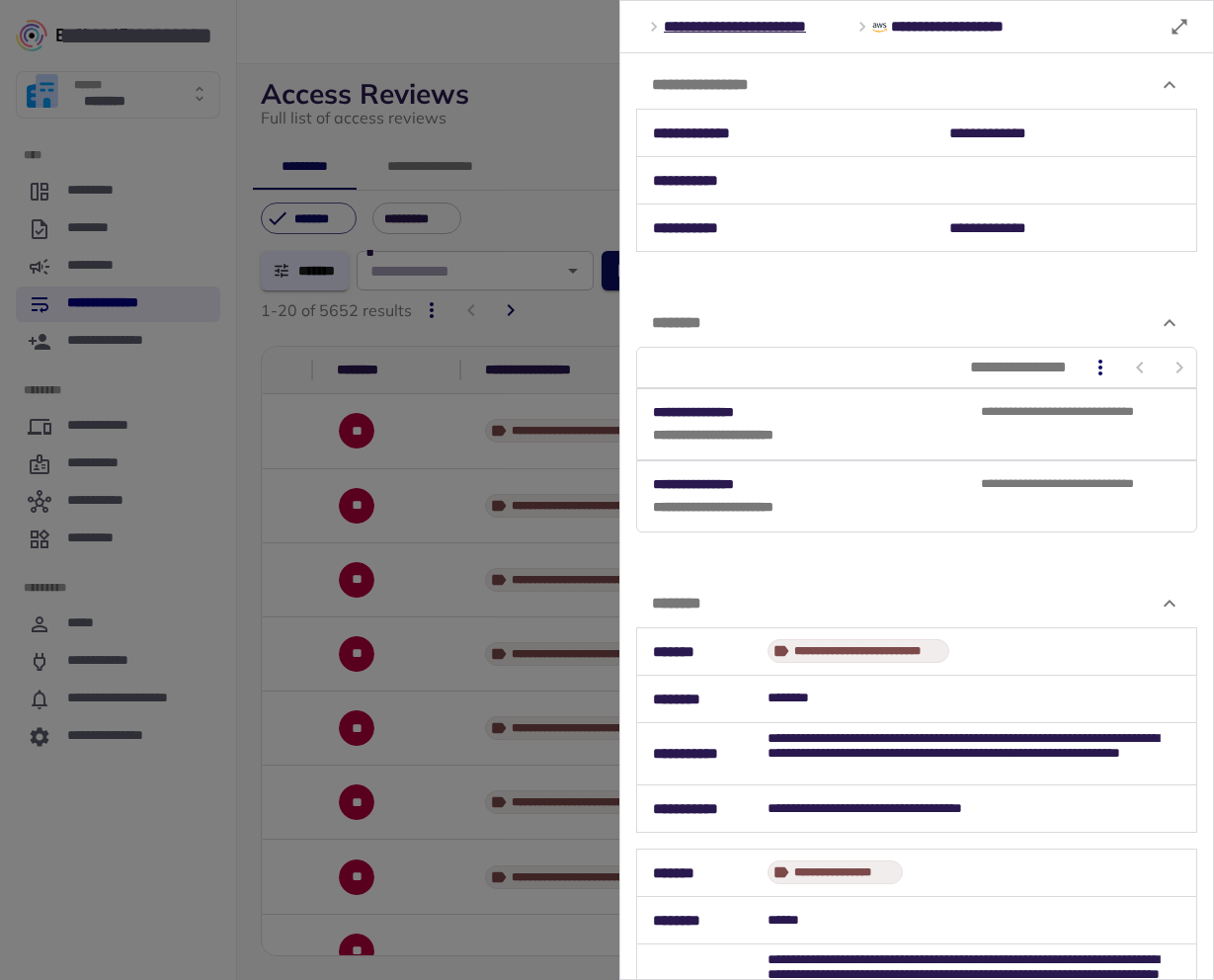click at bounding box center [607, 490] 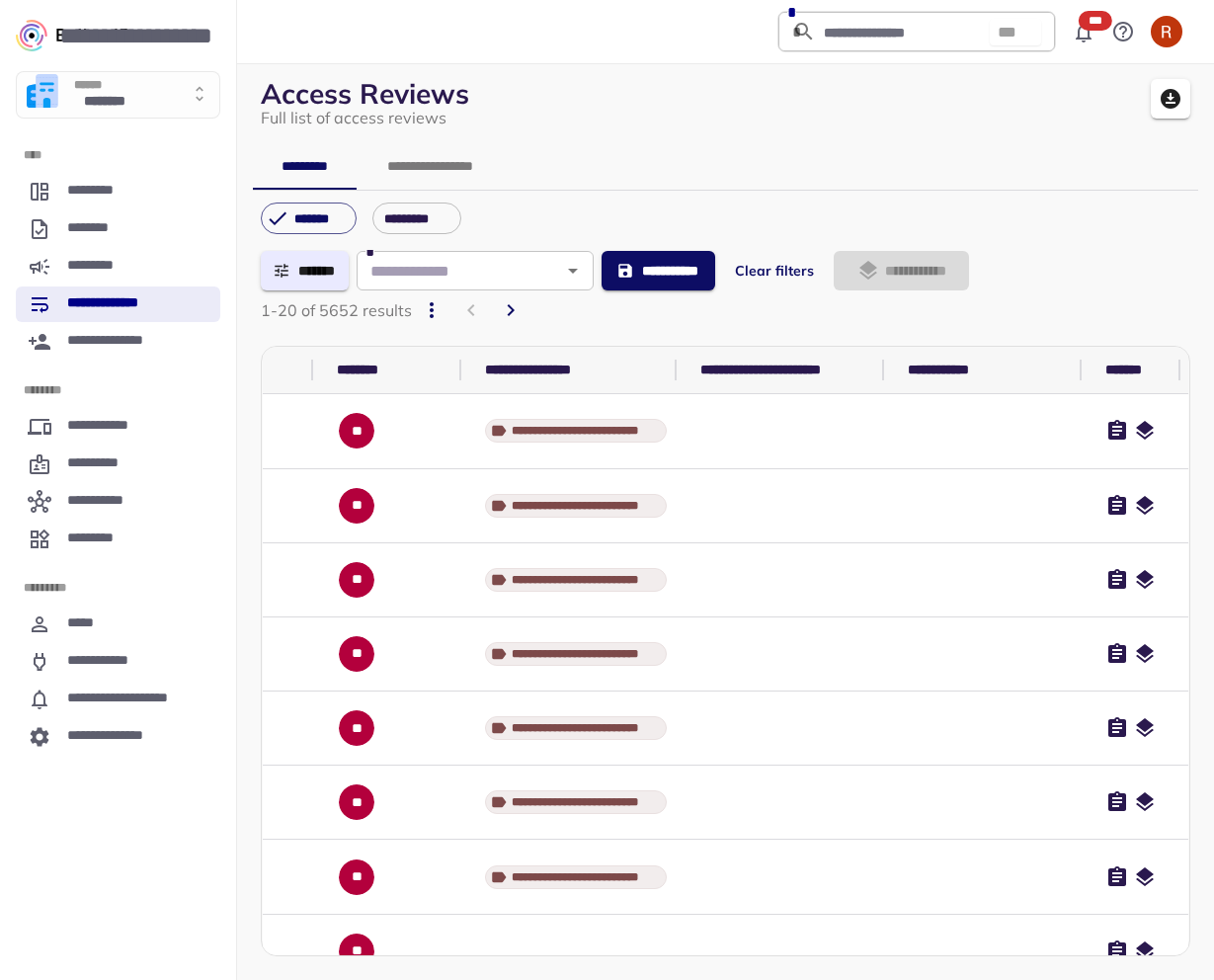 click 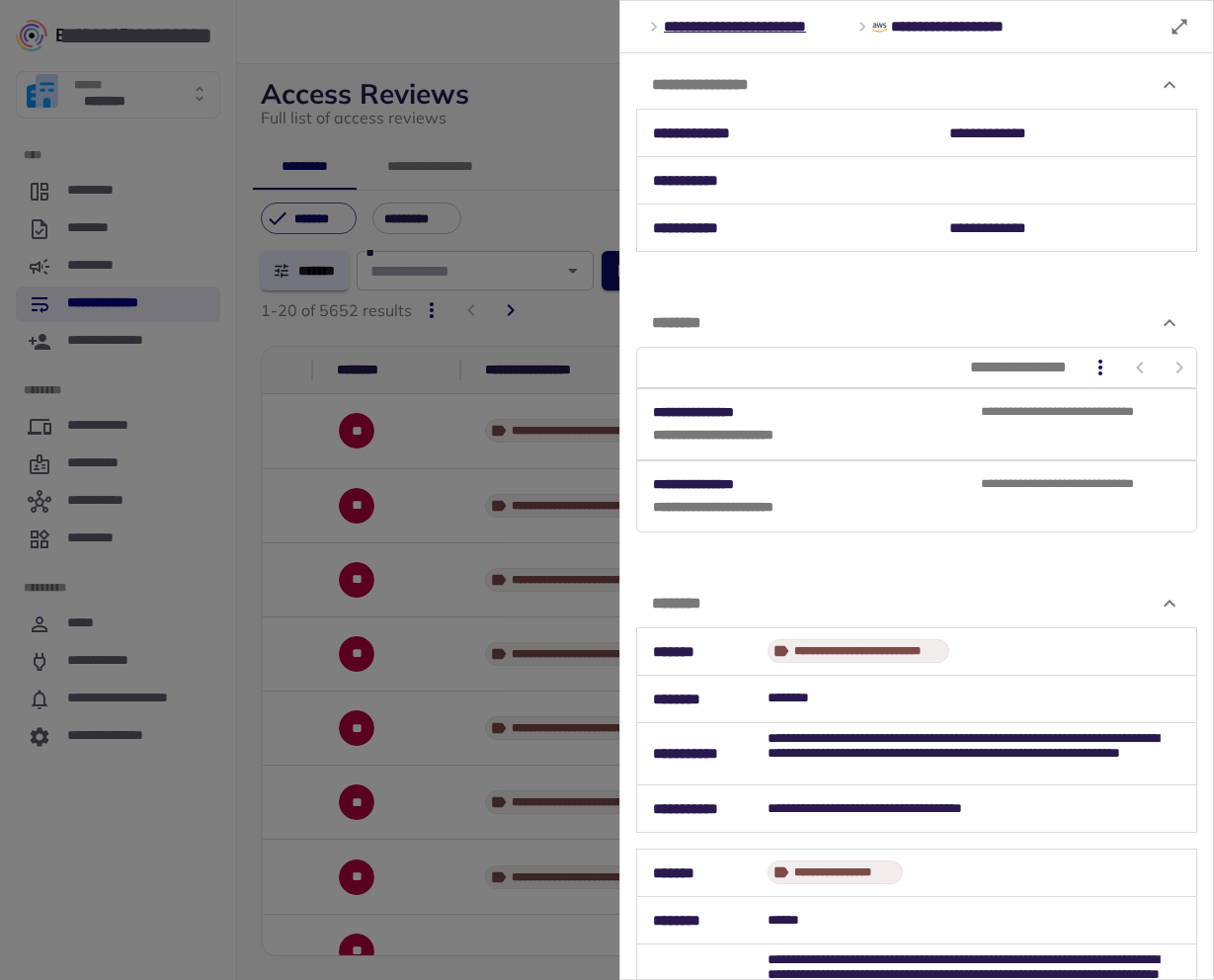 click at bounding box center [607, 490] 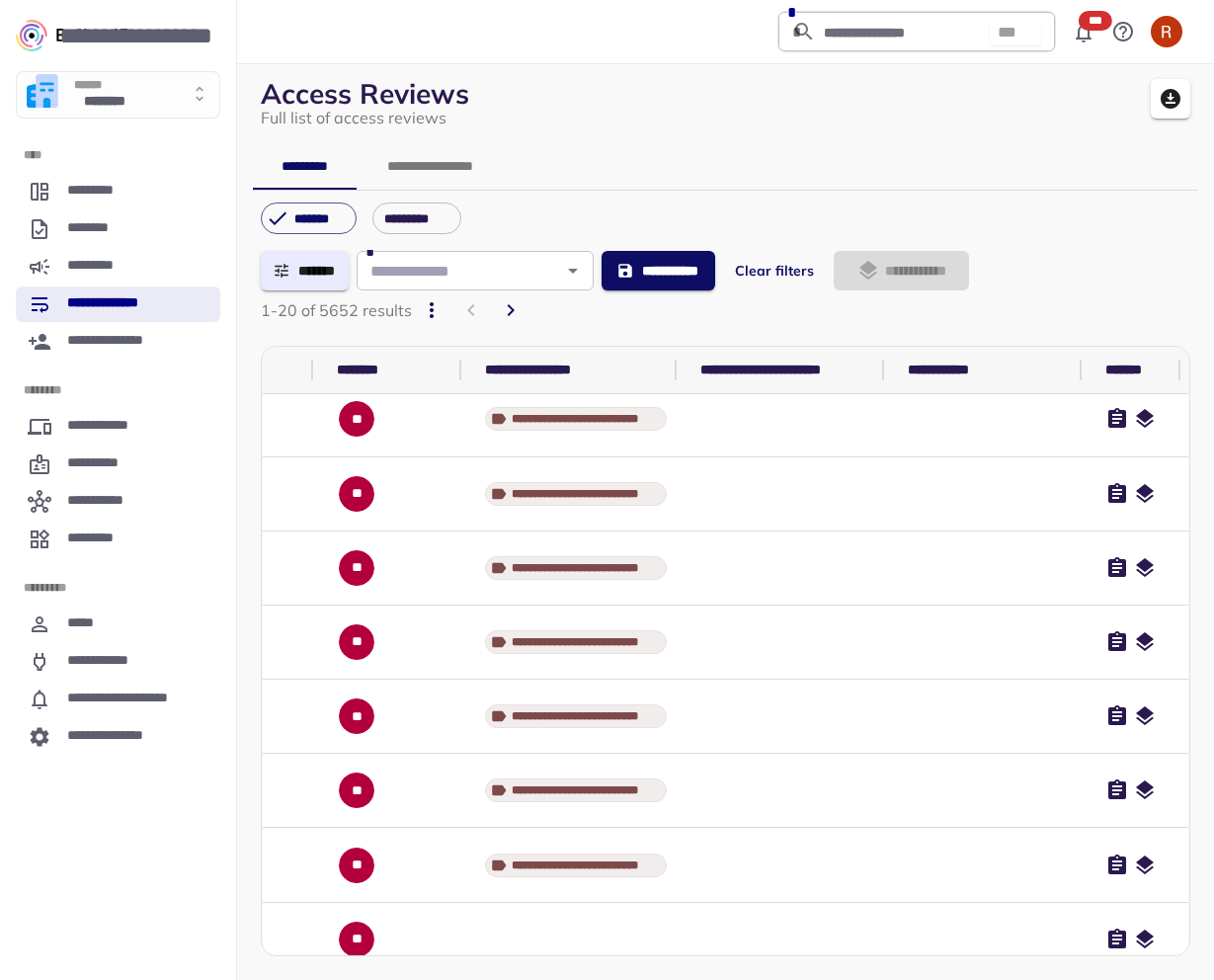 scroll, scrollTop: 0, scrollLeft: 1204, axis: horizontal 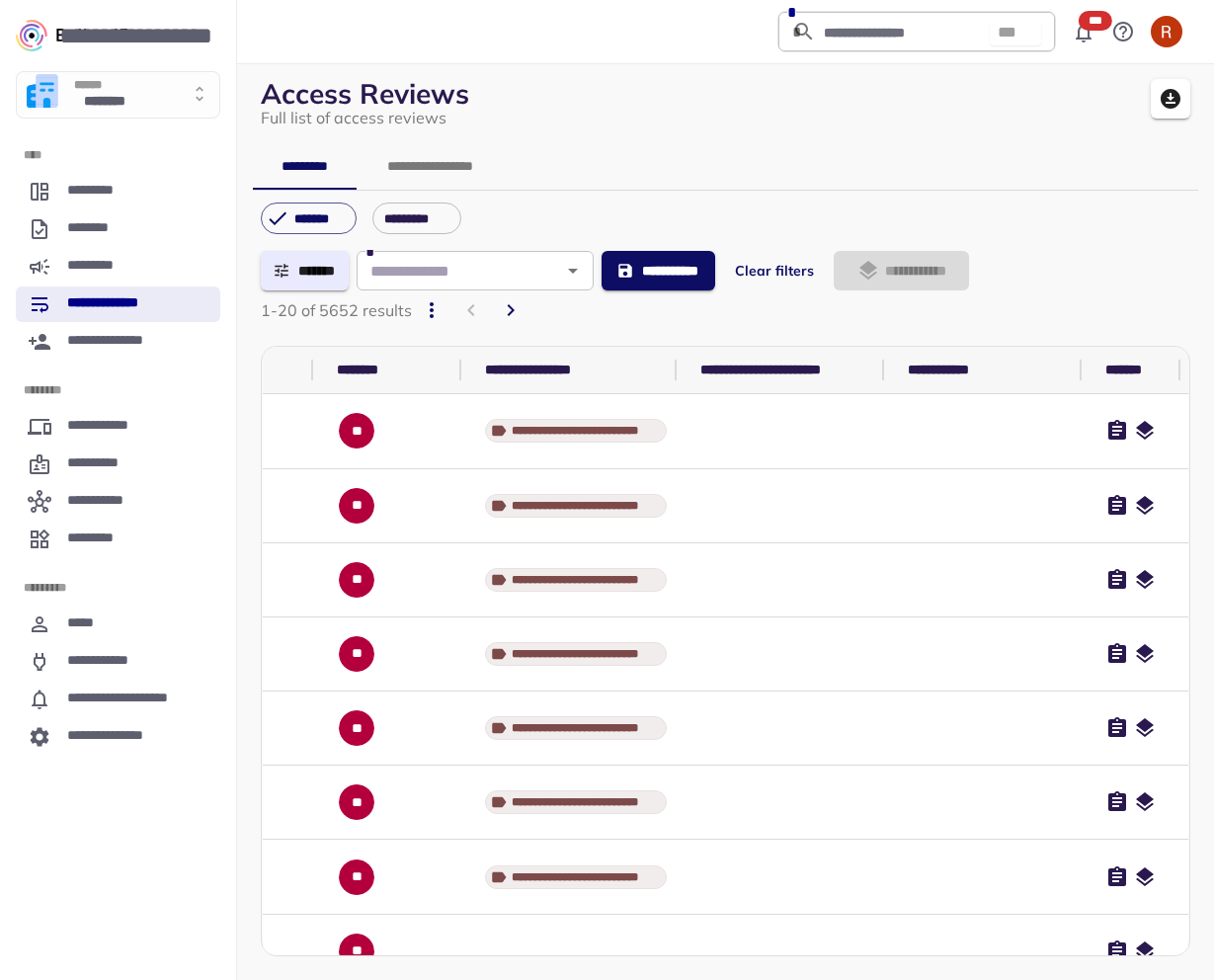 click 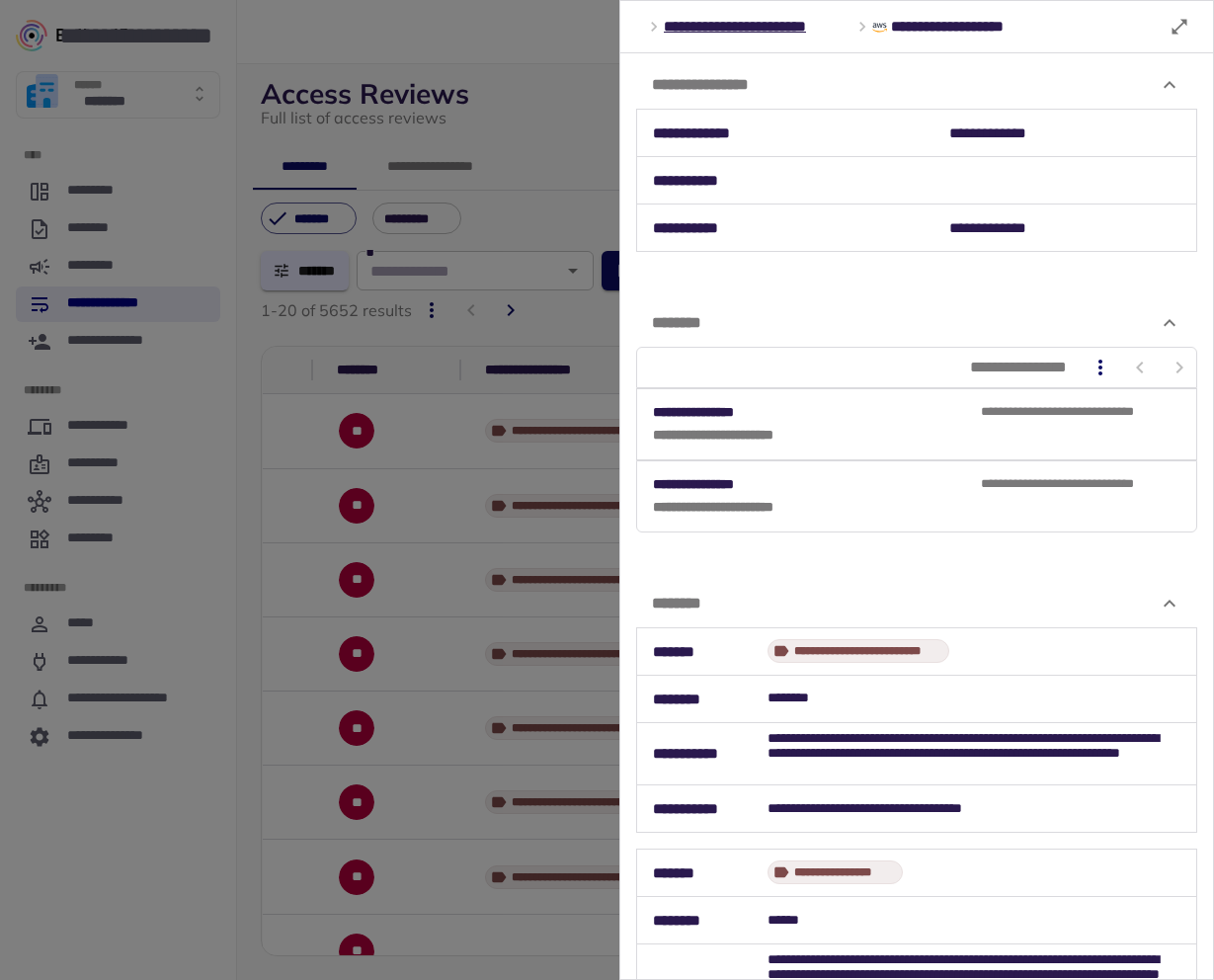 click at bounding box center [607, 490] 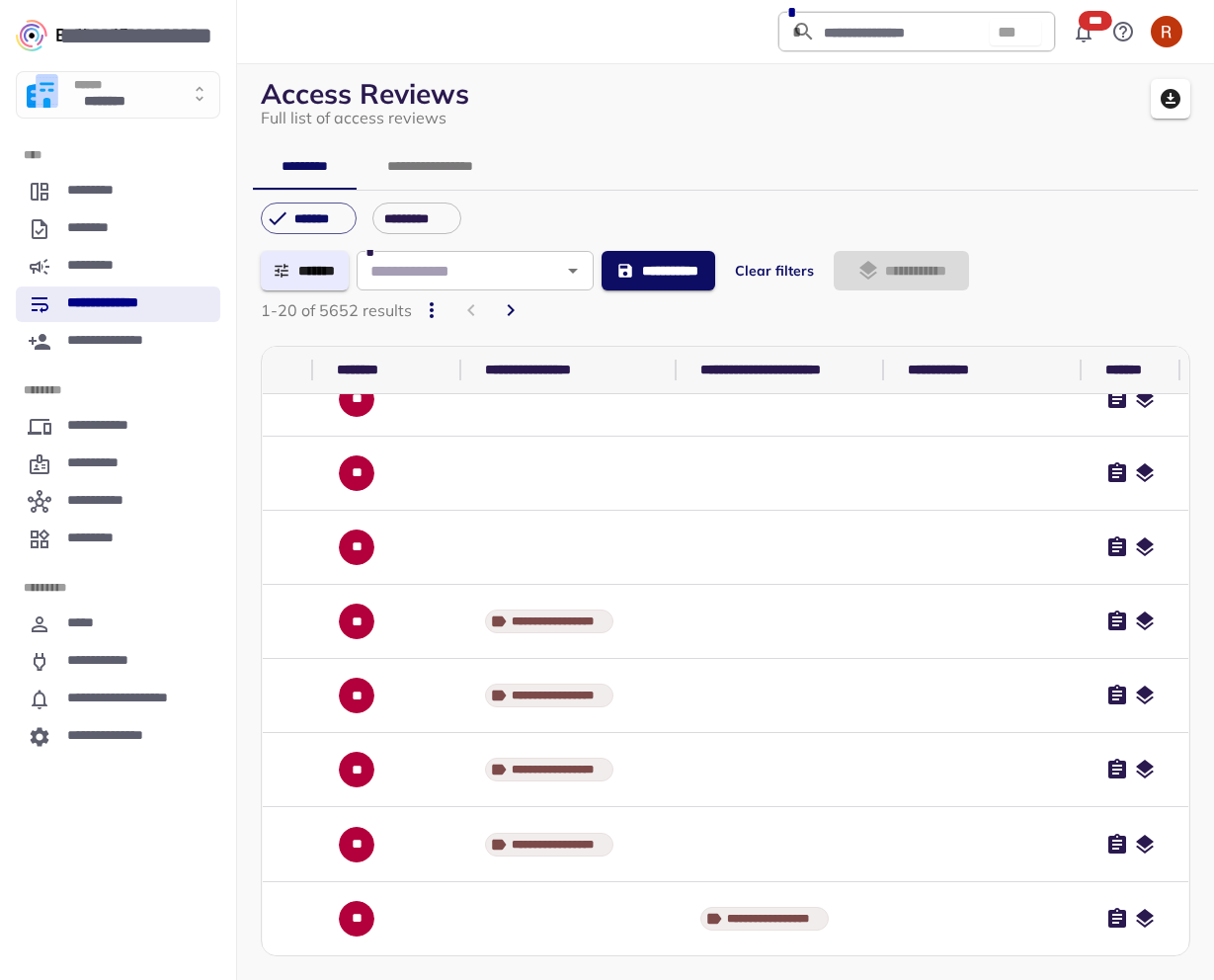 scroll, scrollTop: 0, scrollLeft: 1204, axis: horizontal 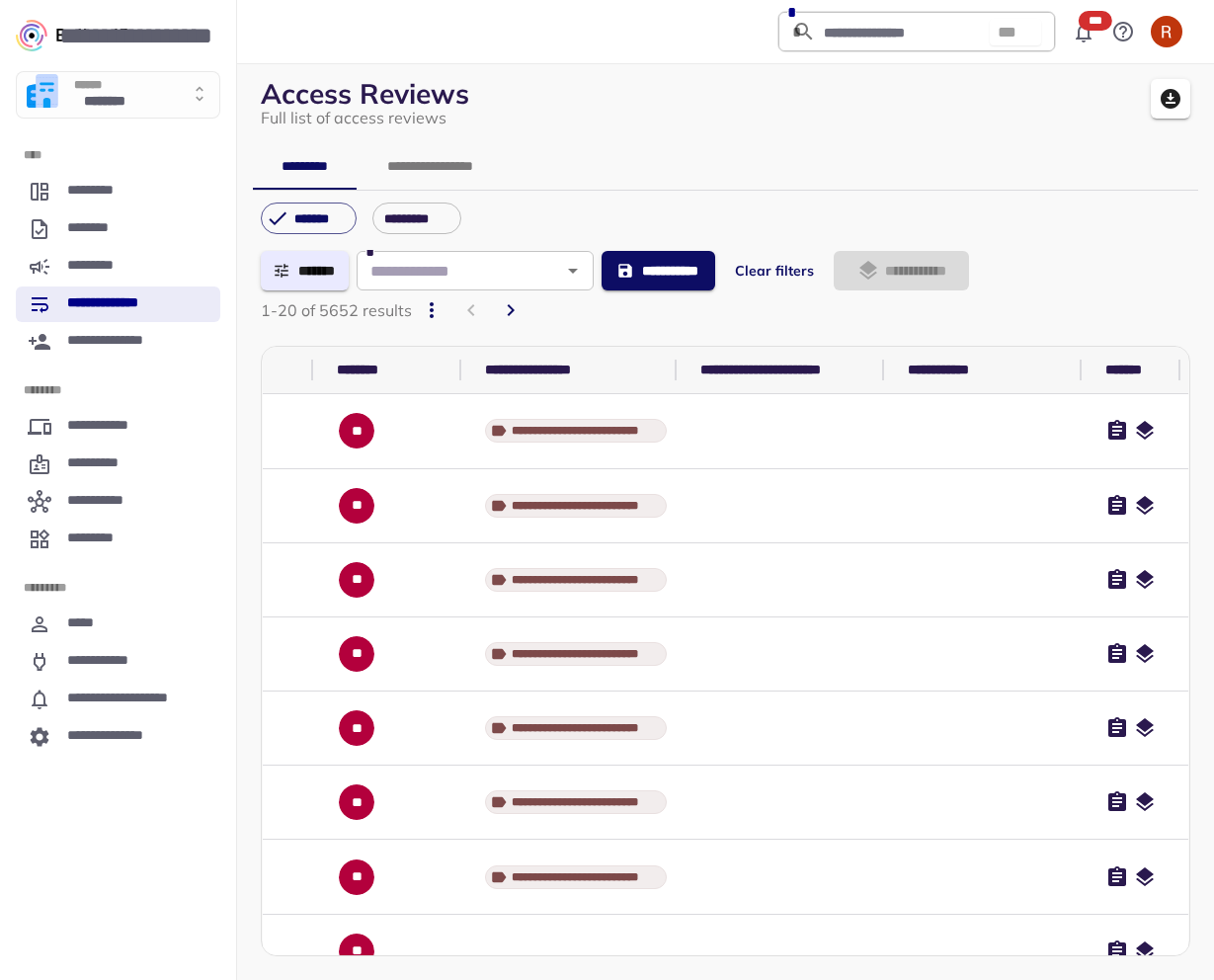 click 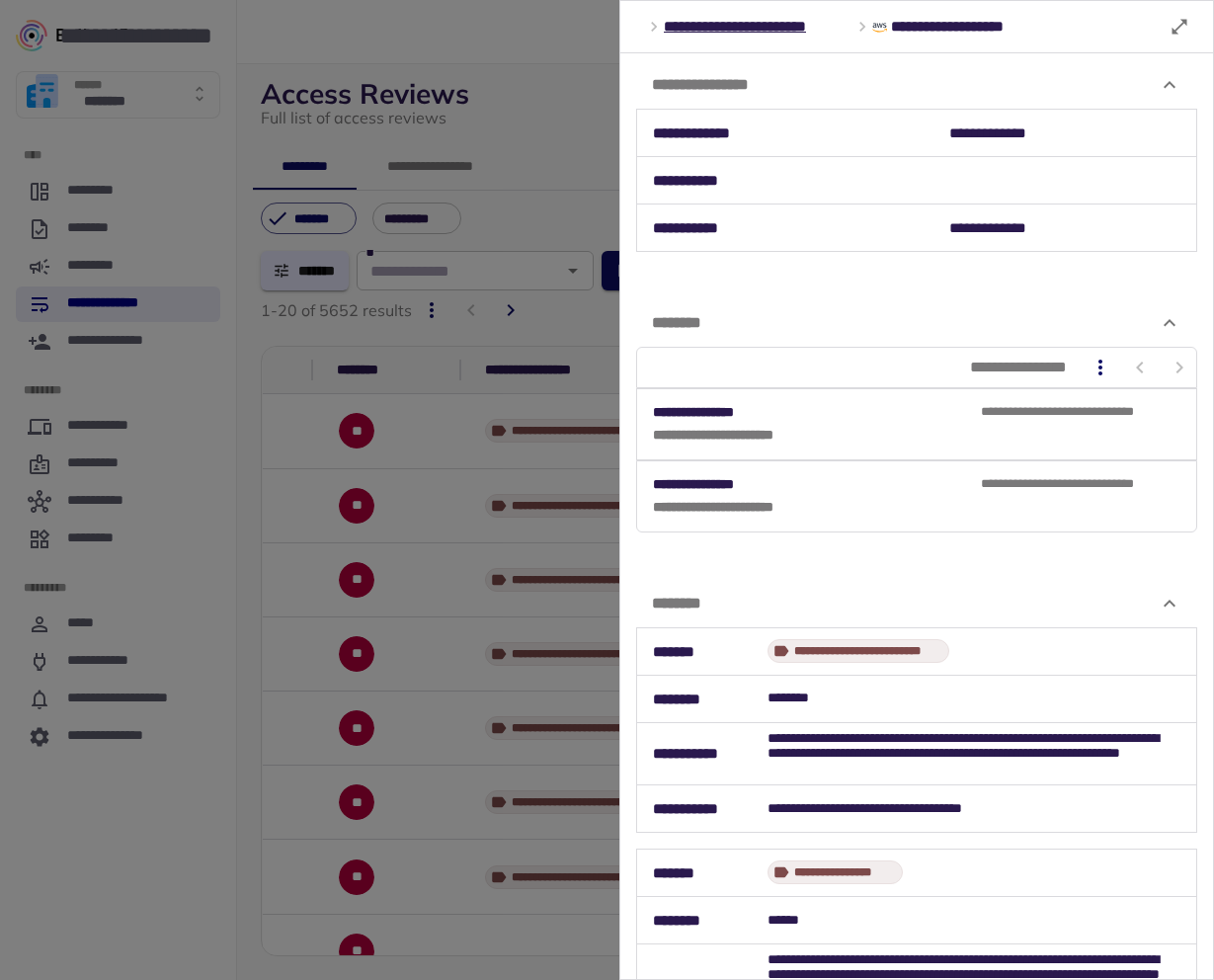 click at bounding box center (607, 490) 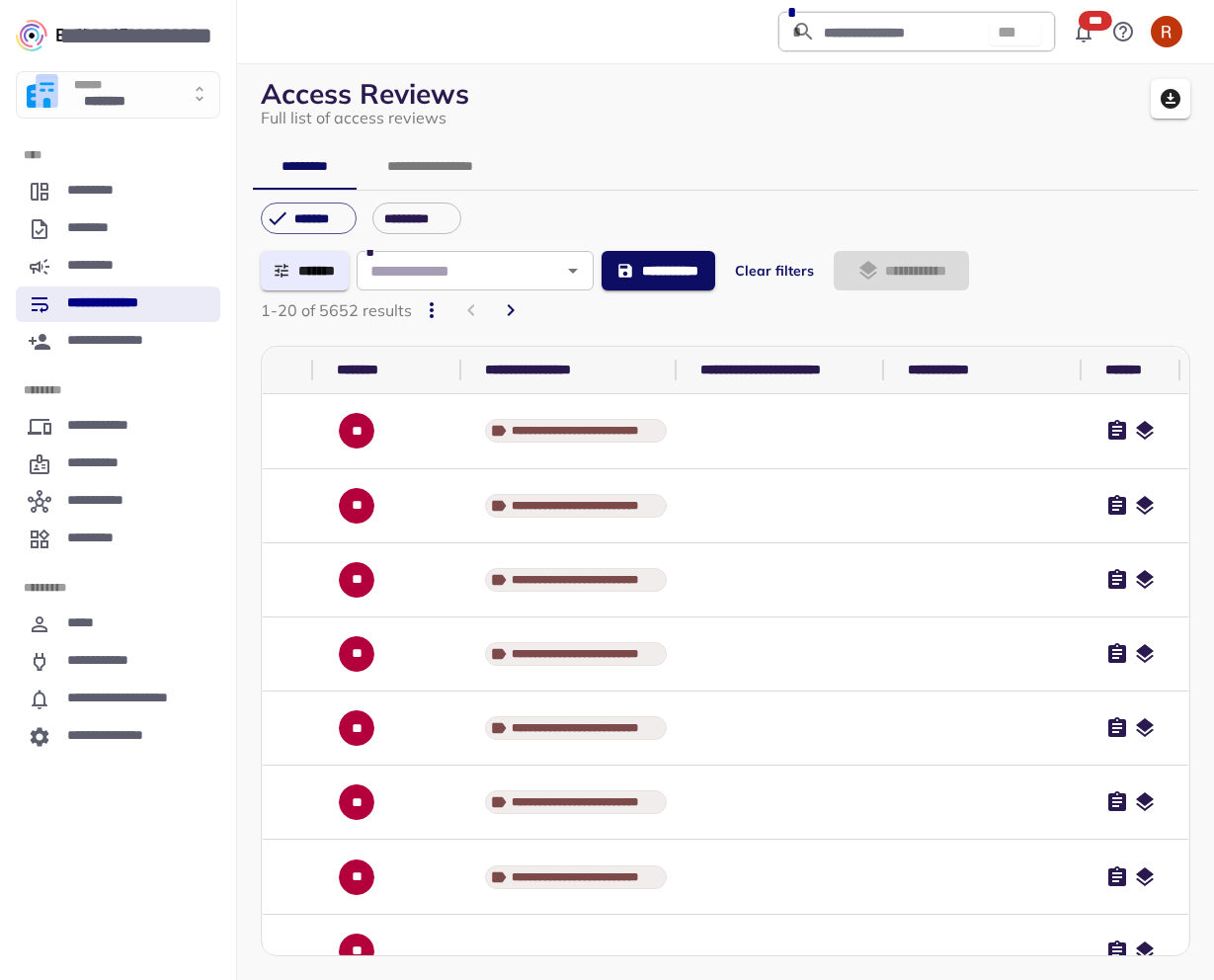 click at bounding box center [1139, 431] 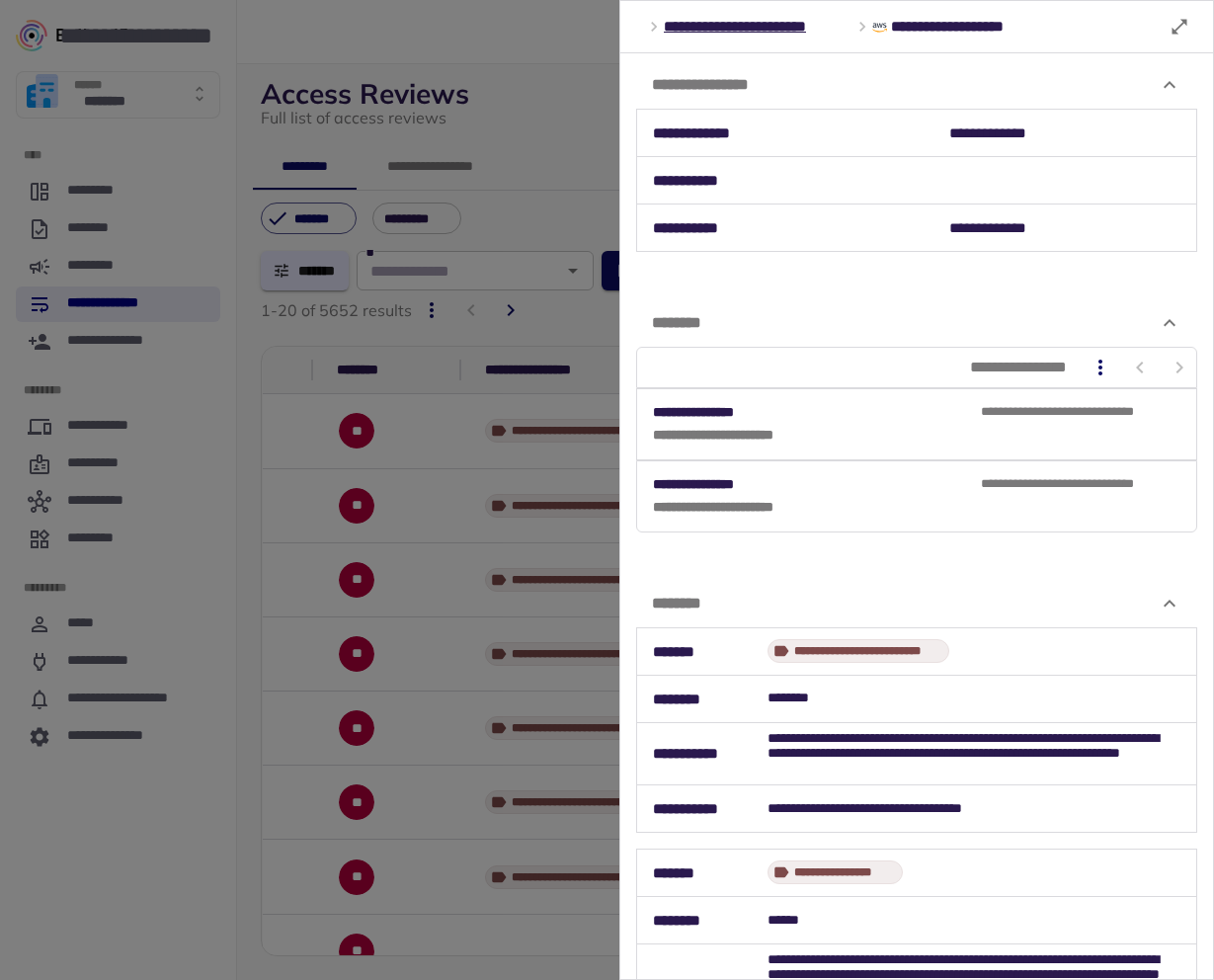 click at bounding box center [607, 490] 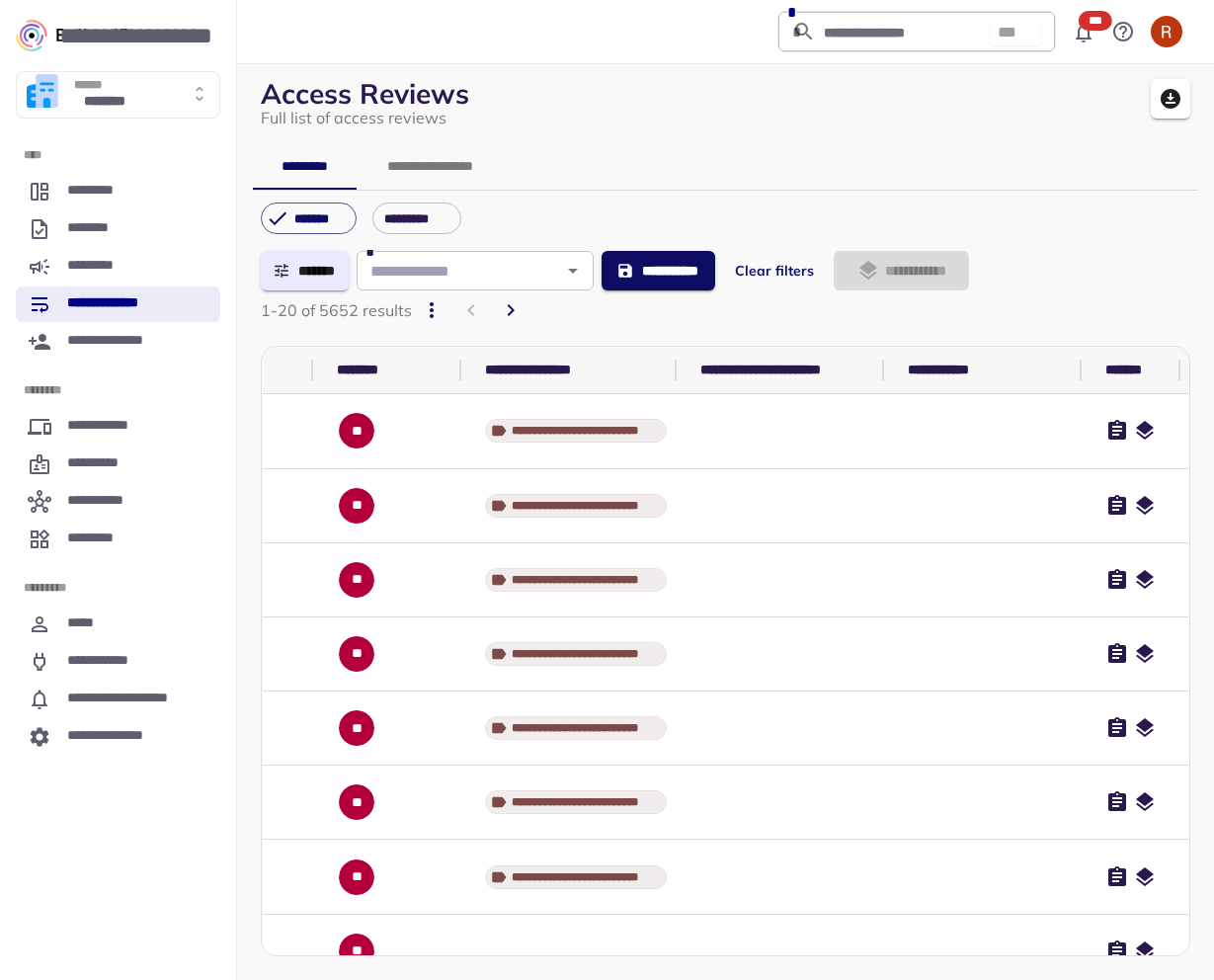 click 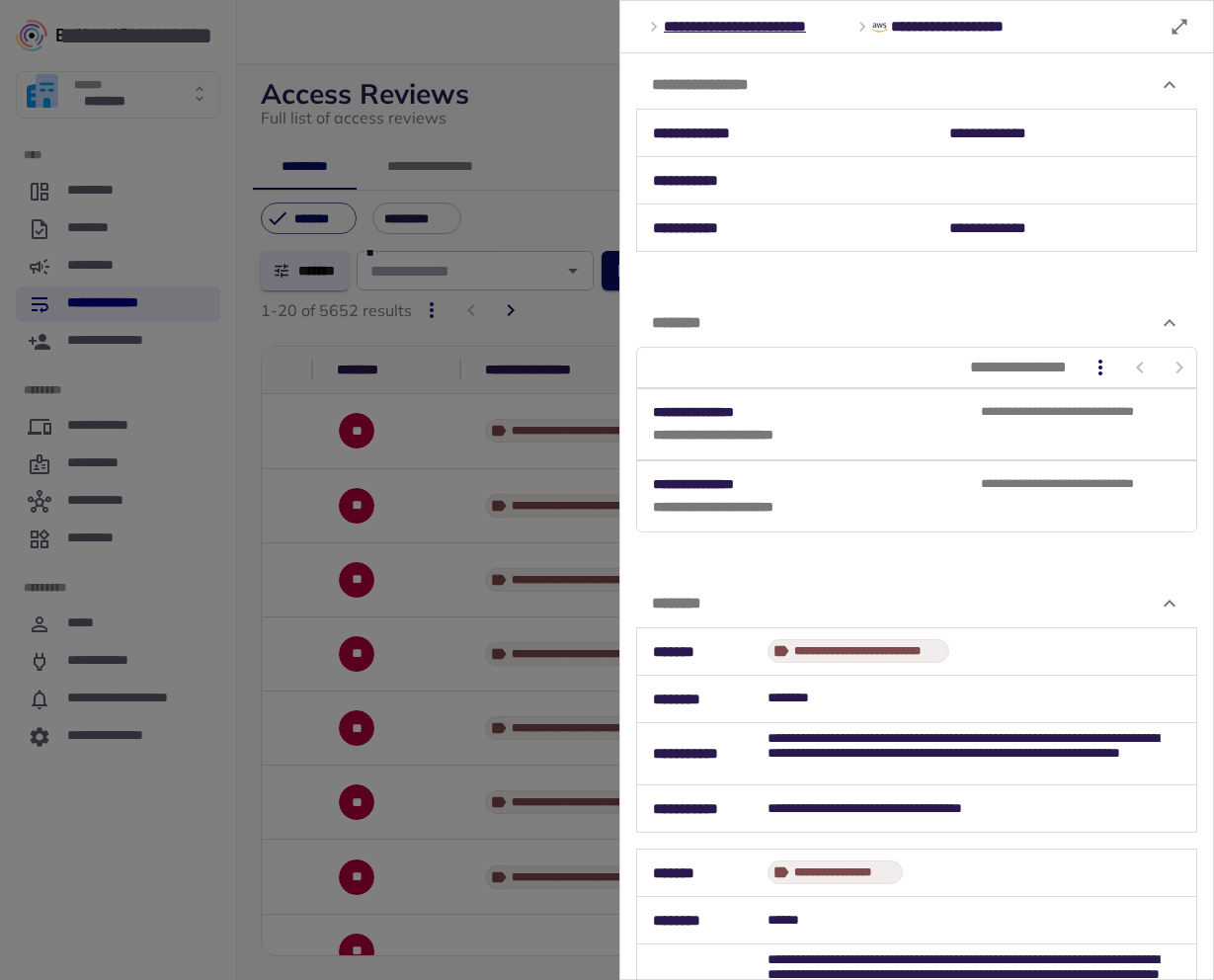 click at bounding box center (607, 490) 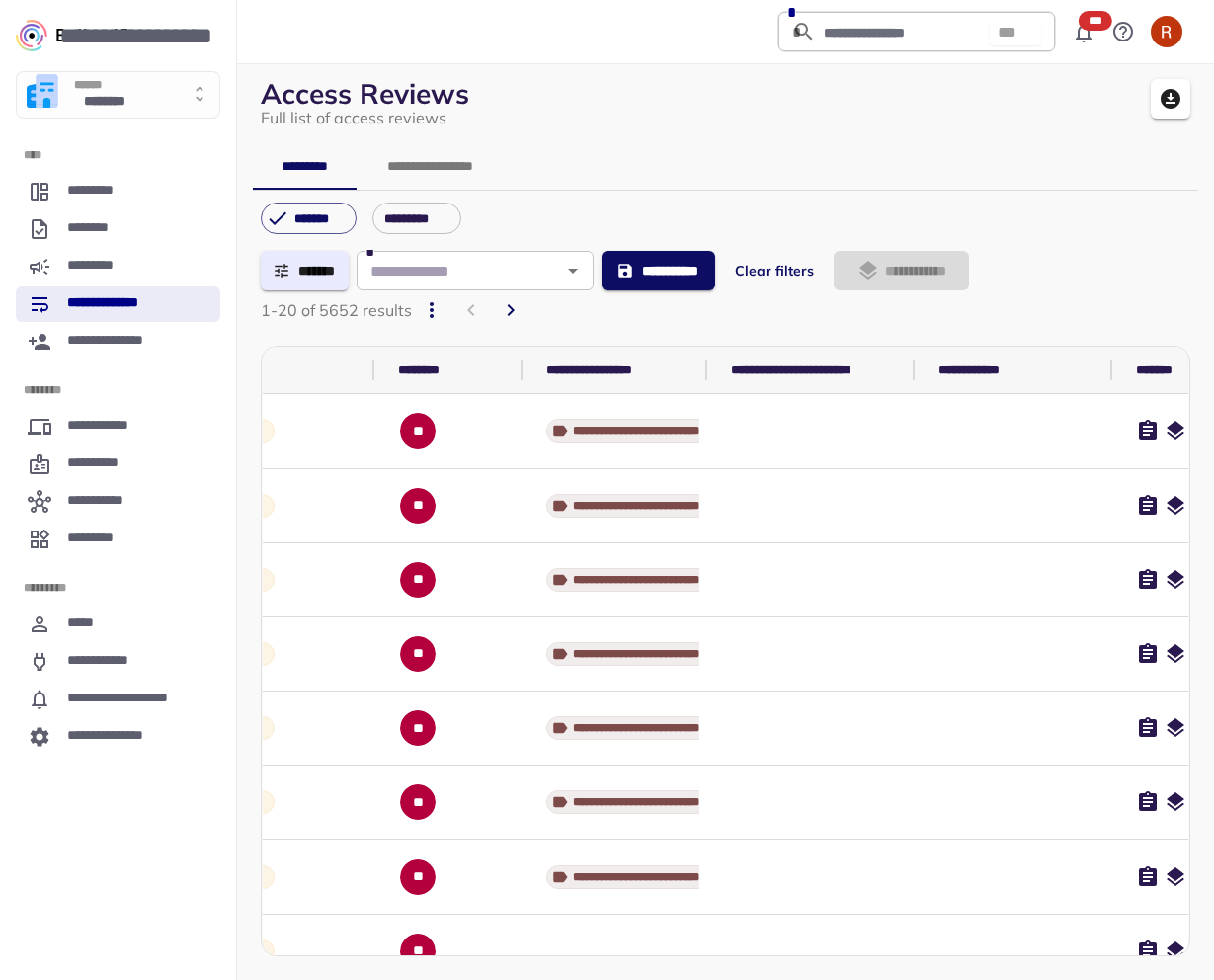 scroll, scrollTop: 0, scrollLeft: 1125, axis: horizontal 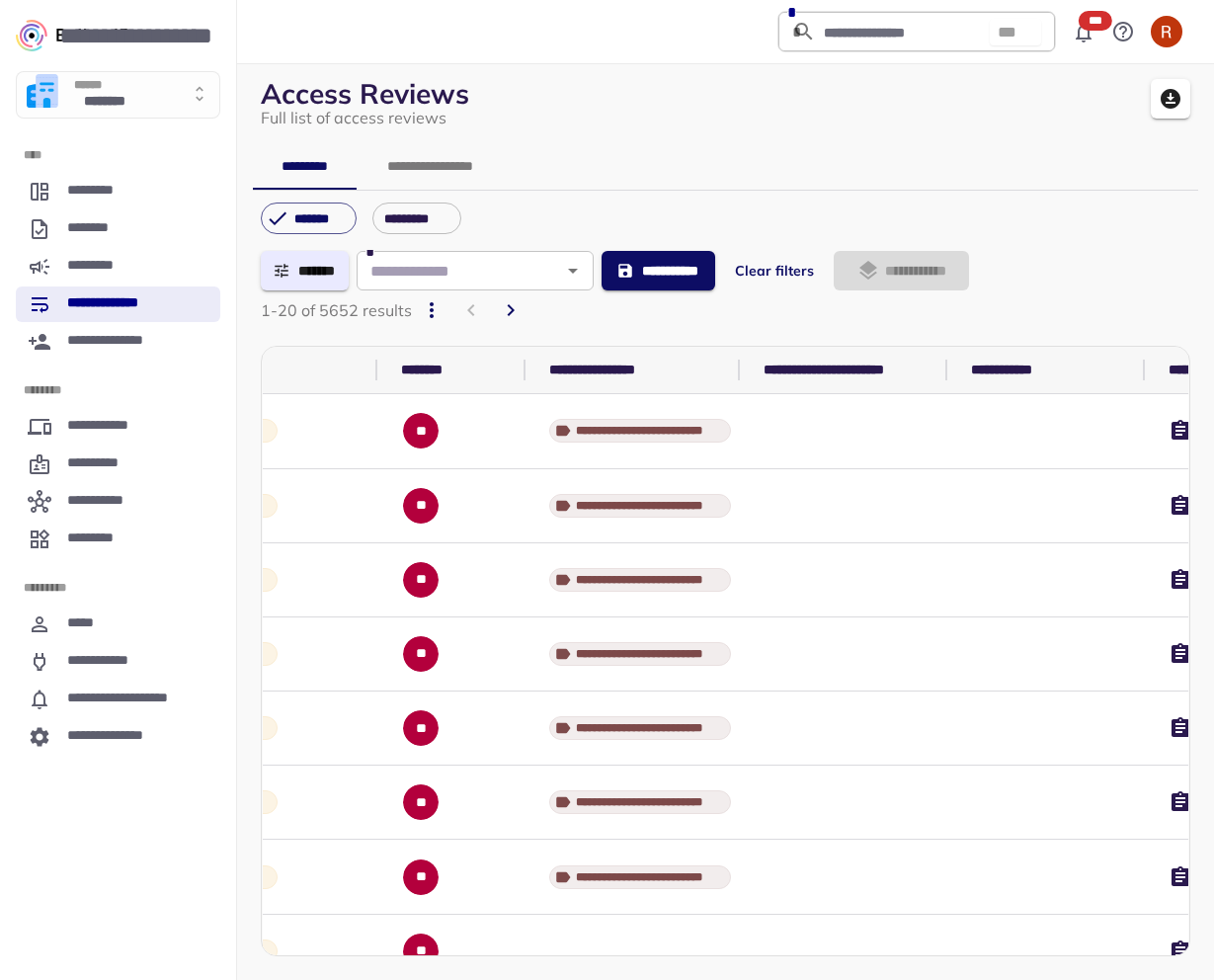 drag, startPoint x: 658, startPoint y: 366, endPoint x: 748, endPoint y: 386, distance: 92.19544 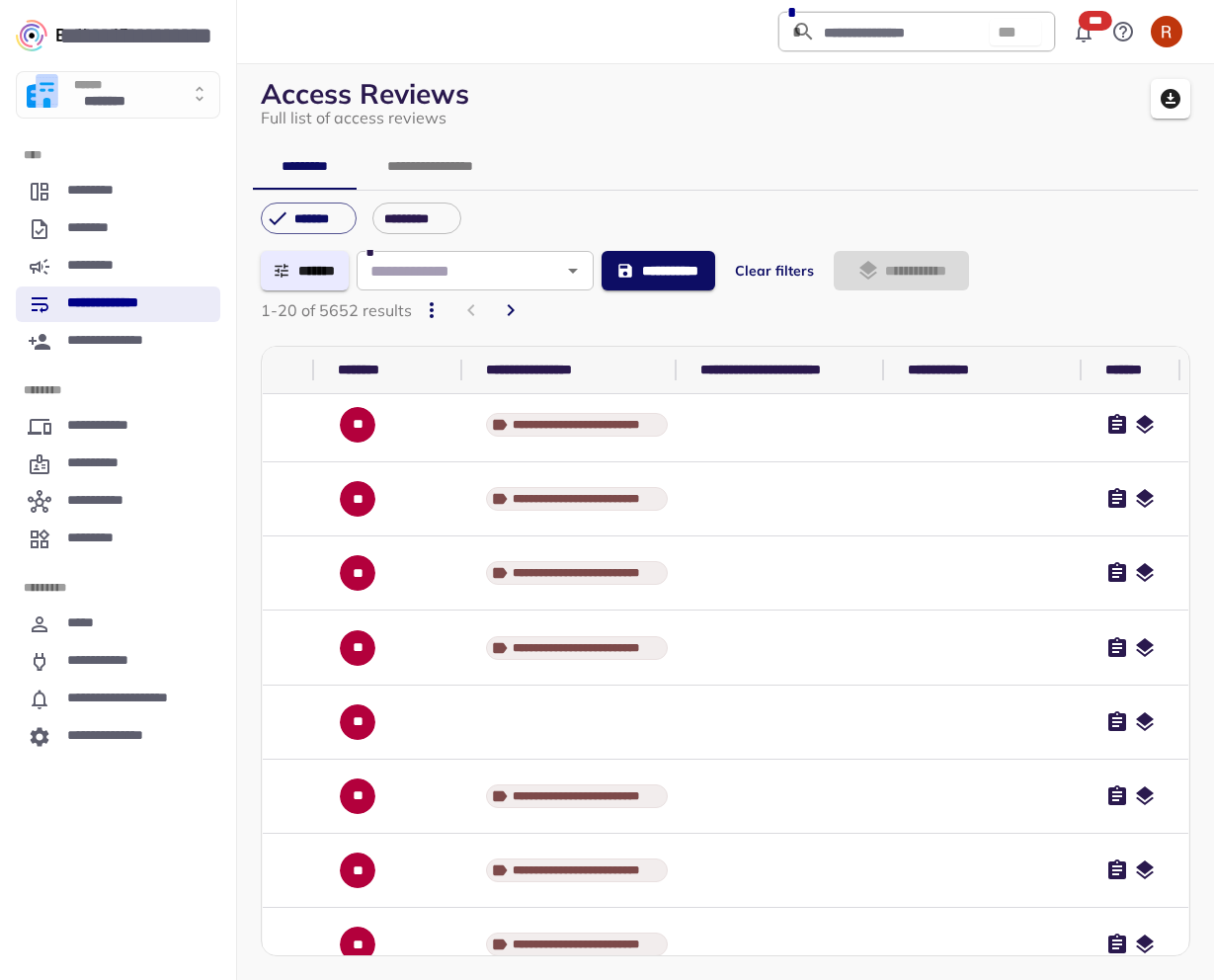 scroll, scrollTop: 0, scrollLeft: 1203, axis: horizontal 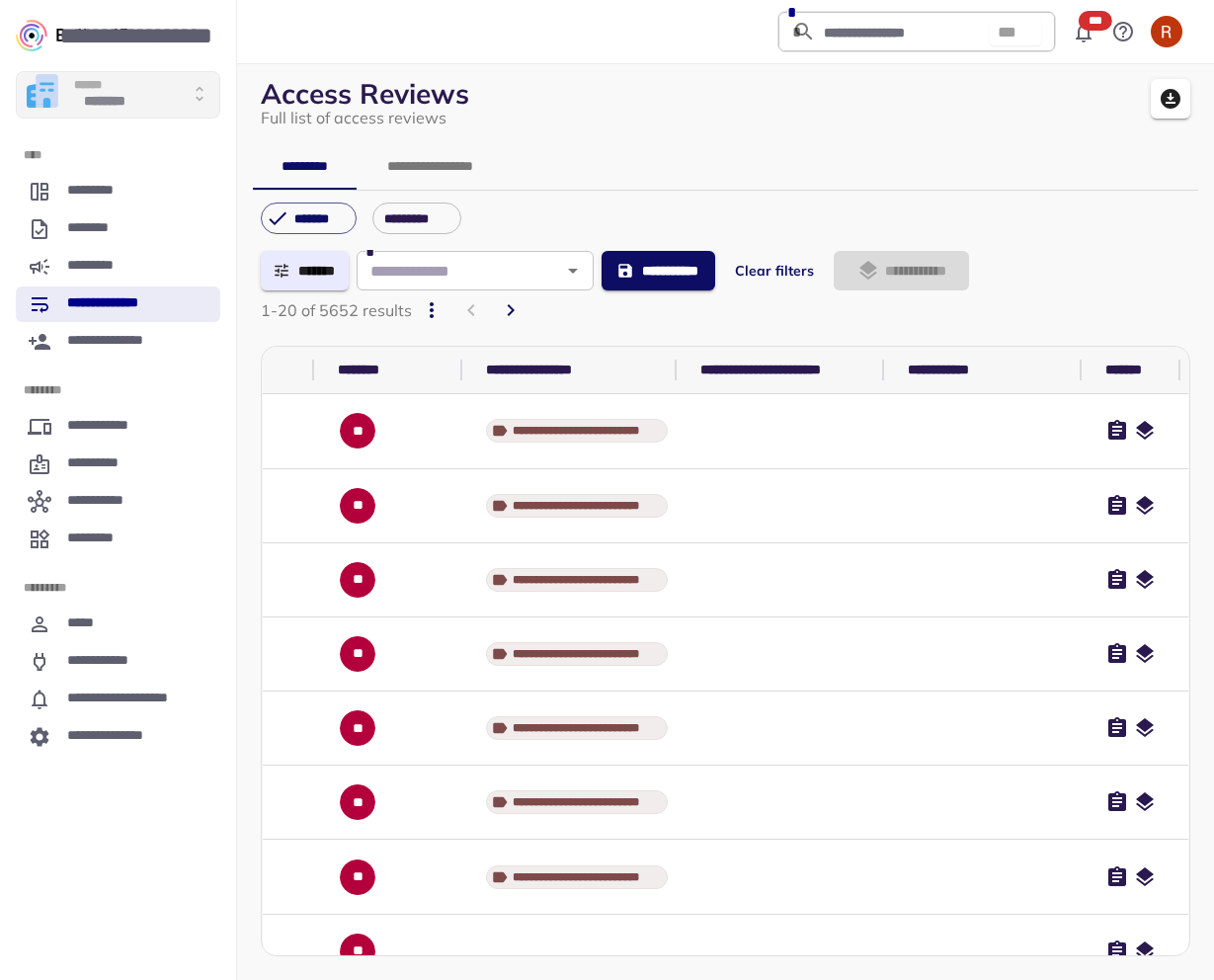 click on "****** ********" at bounding box center (118, 95) 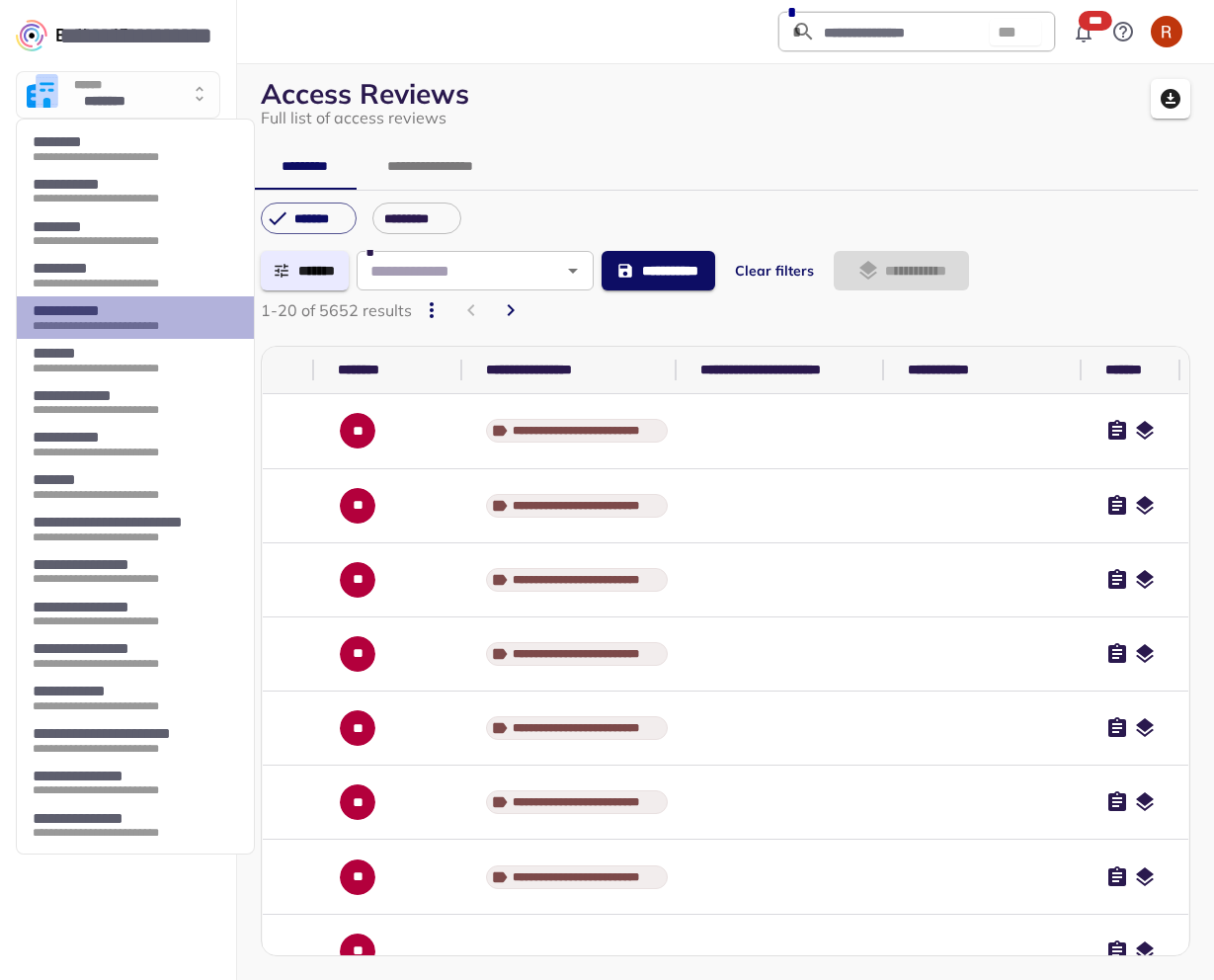 click on "**********" at bounding box center (129, 311) 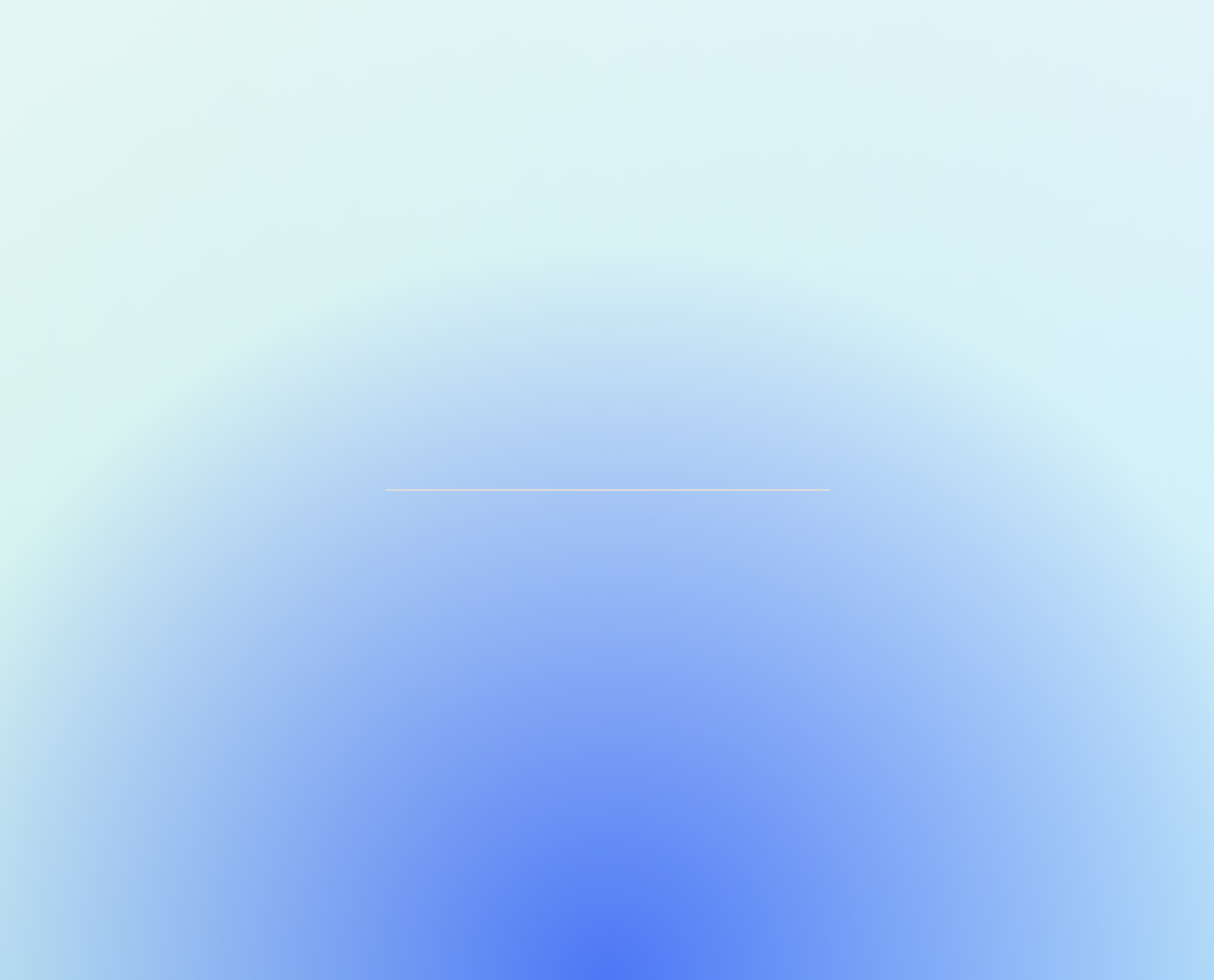 scroll, scrollTop: 0, scrollLeft: 0, axis: both 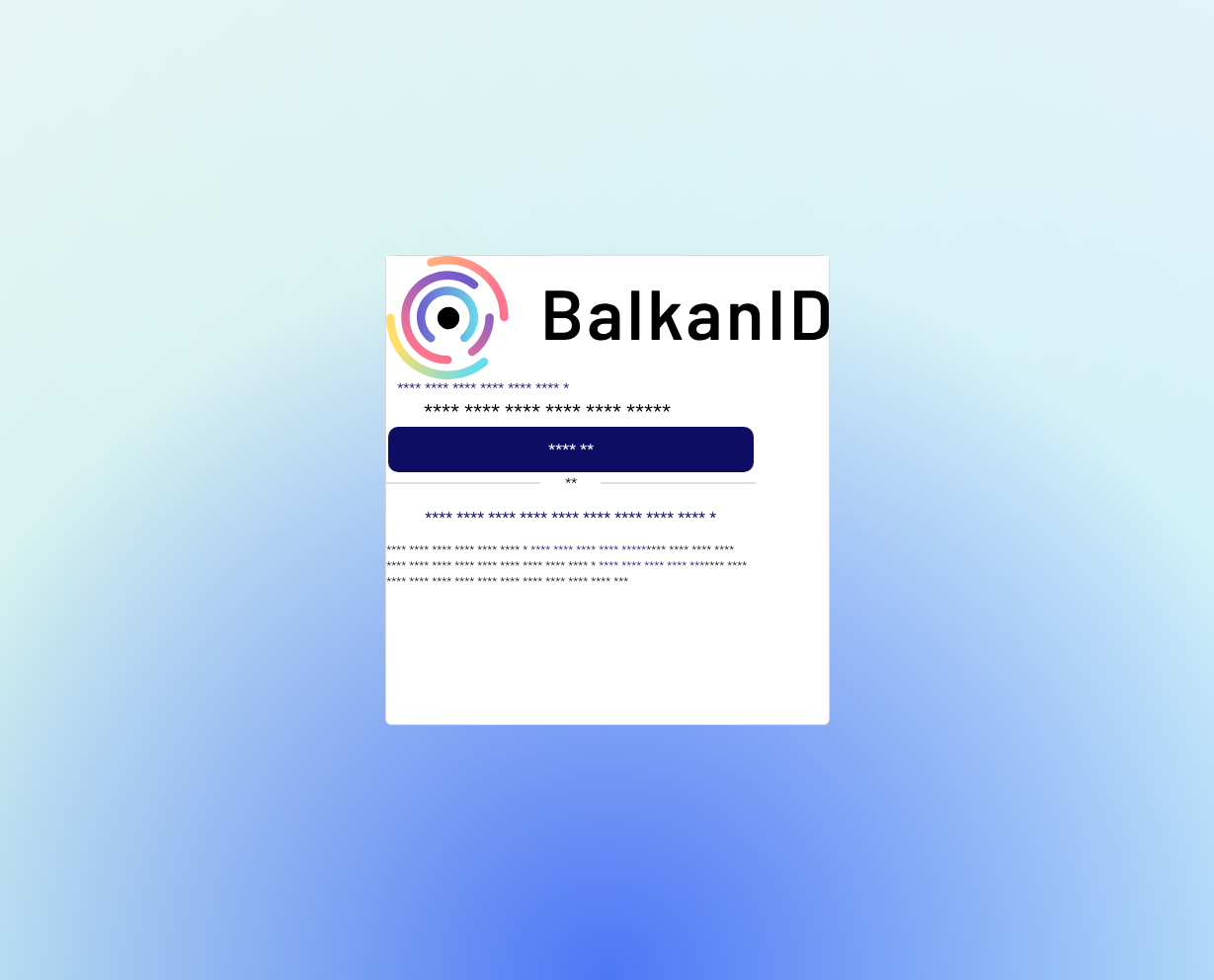 click on "**********" at bounding box center (607, 483) 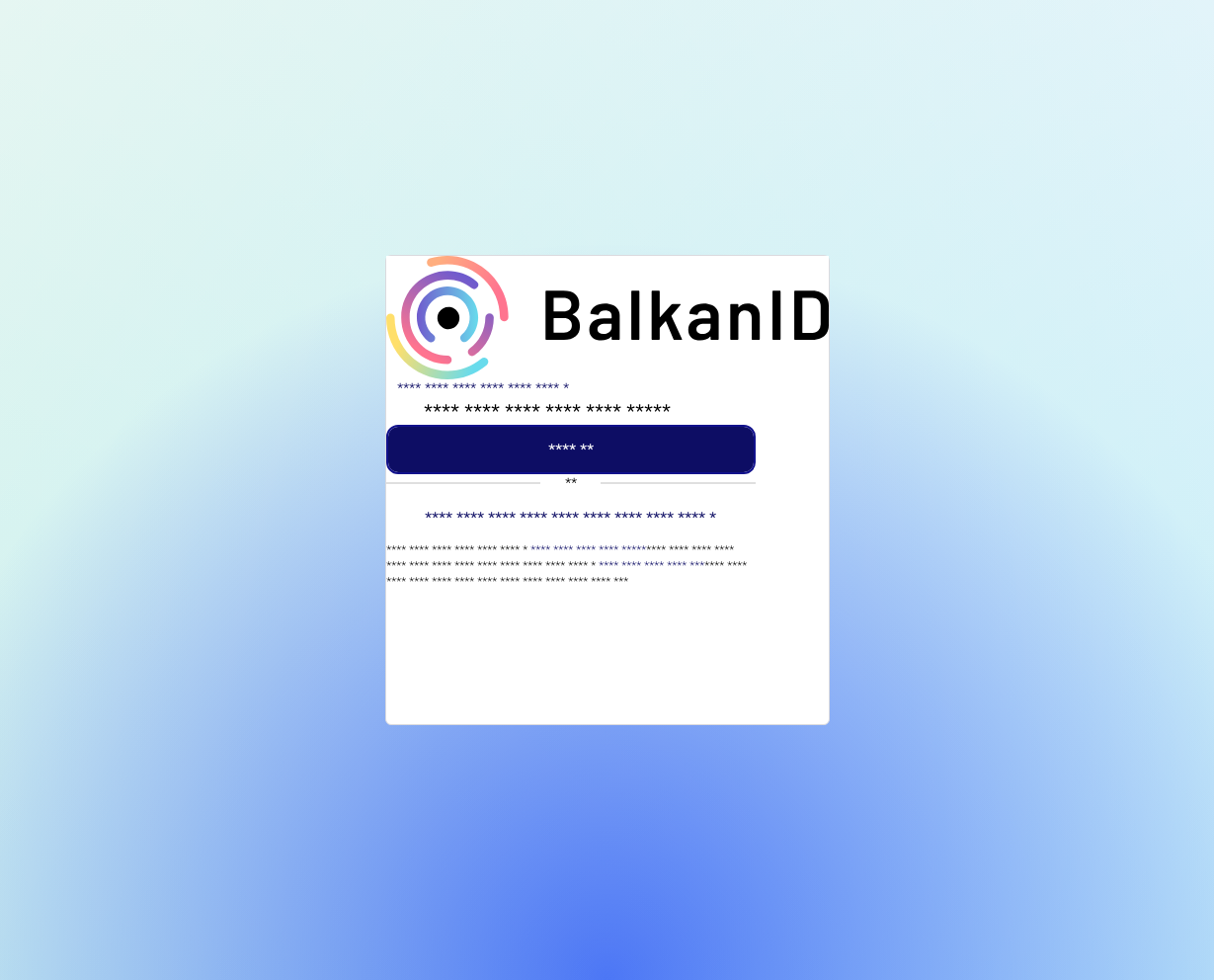 click on "*******" at bounding box center (571, 449) 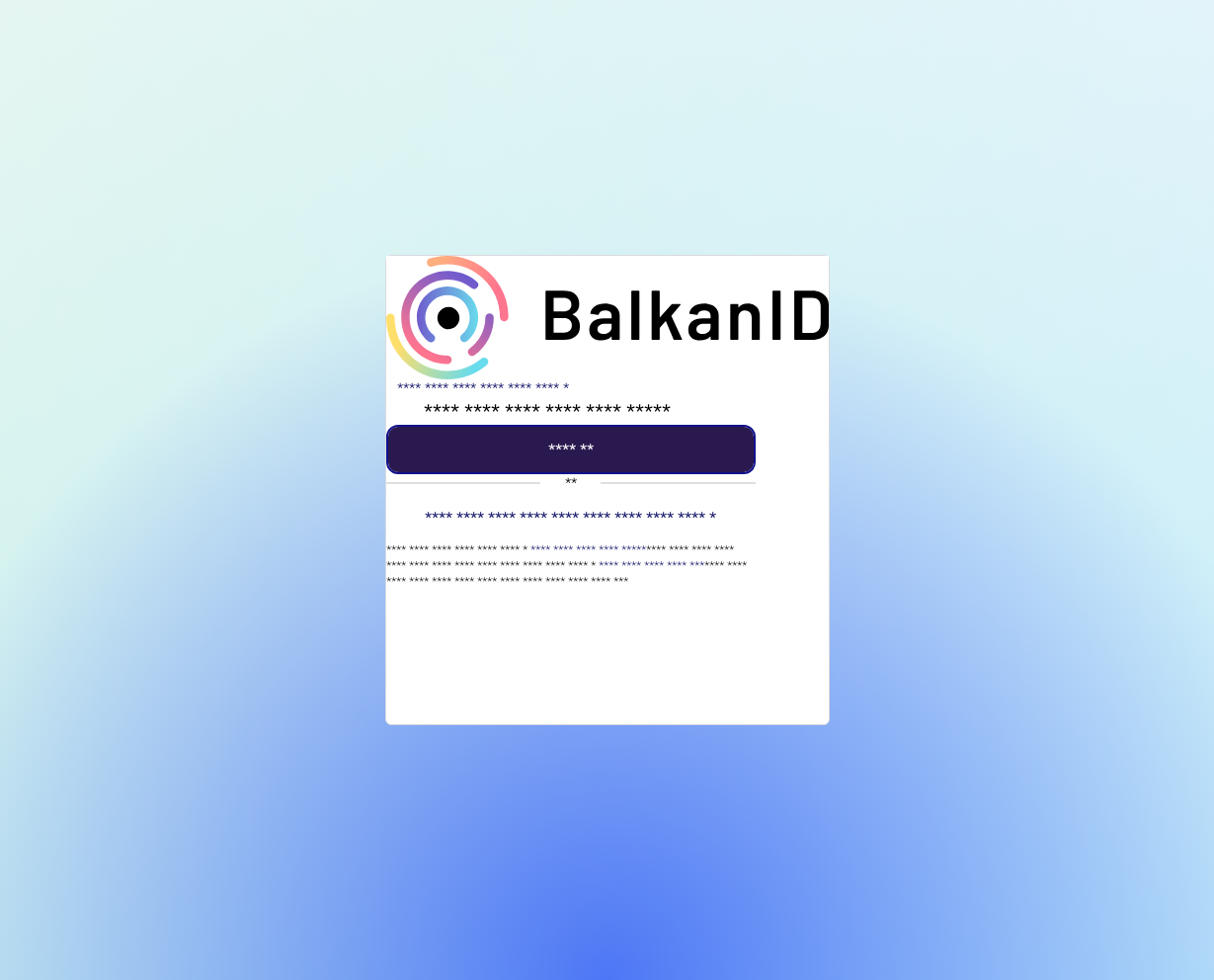 click on "*******" at bounding box center (571, 449) 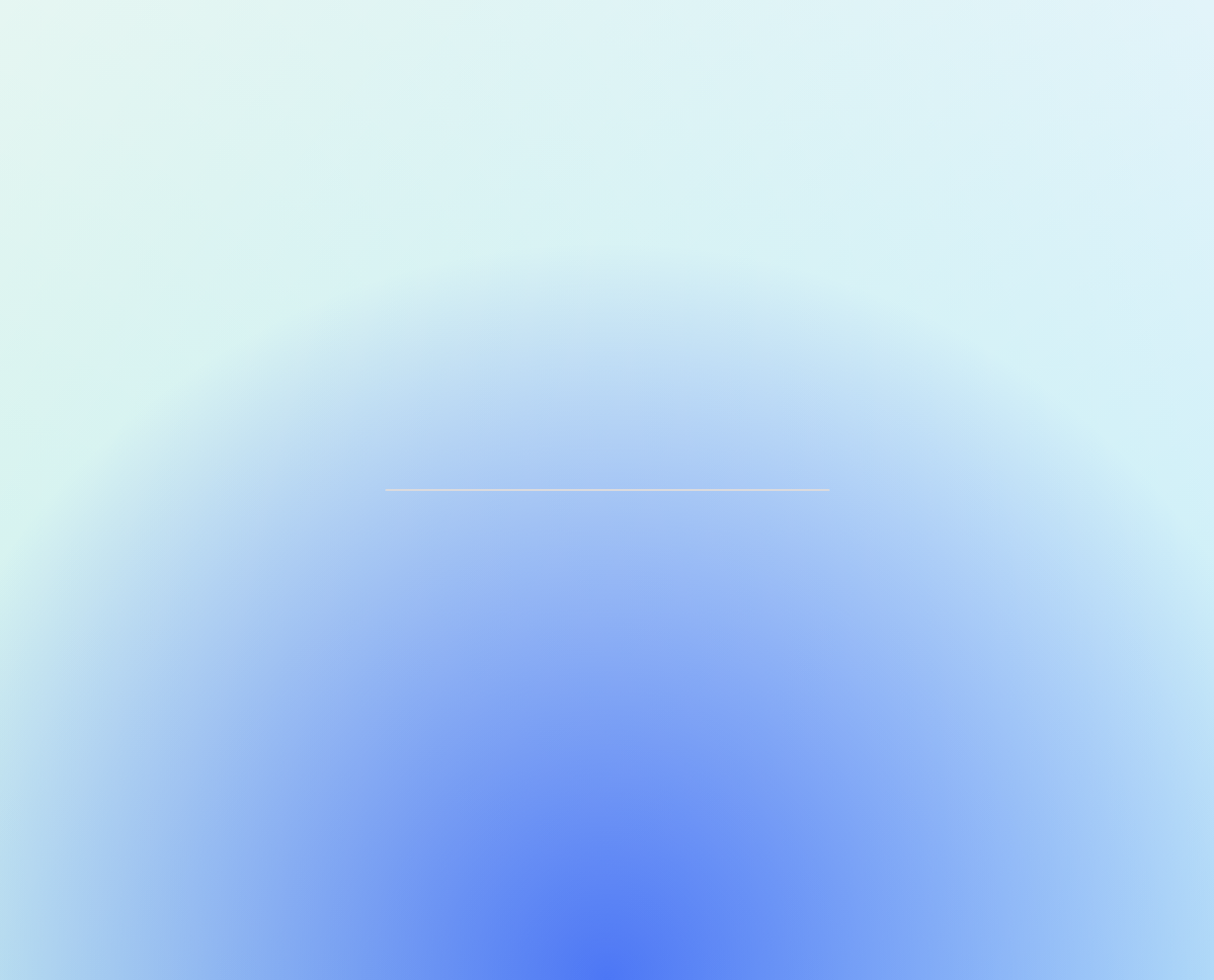 scroll, scrollTop: 0, scrollLeft: 0, axis: both 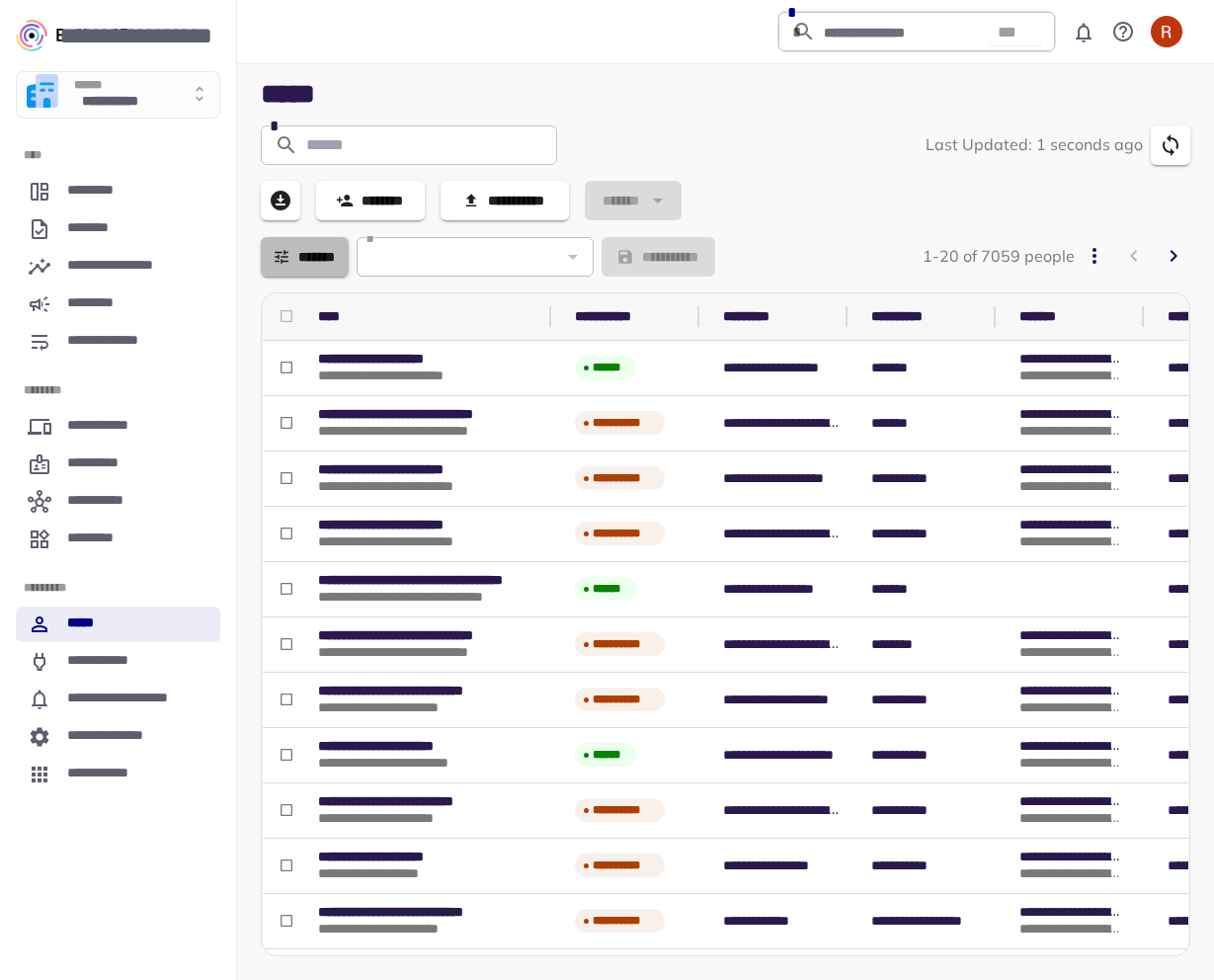 click on "*******" at bounding box center (304, 257) 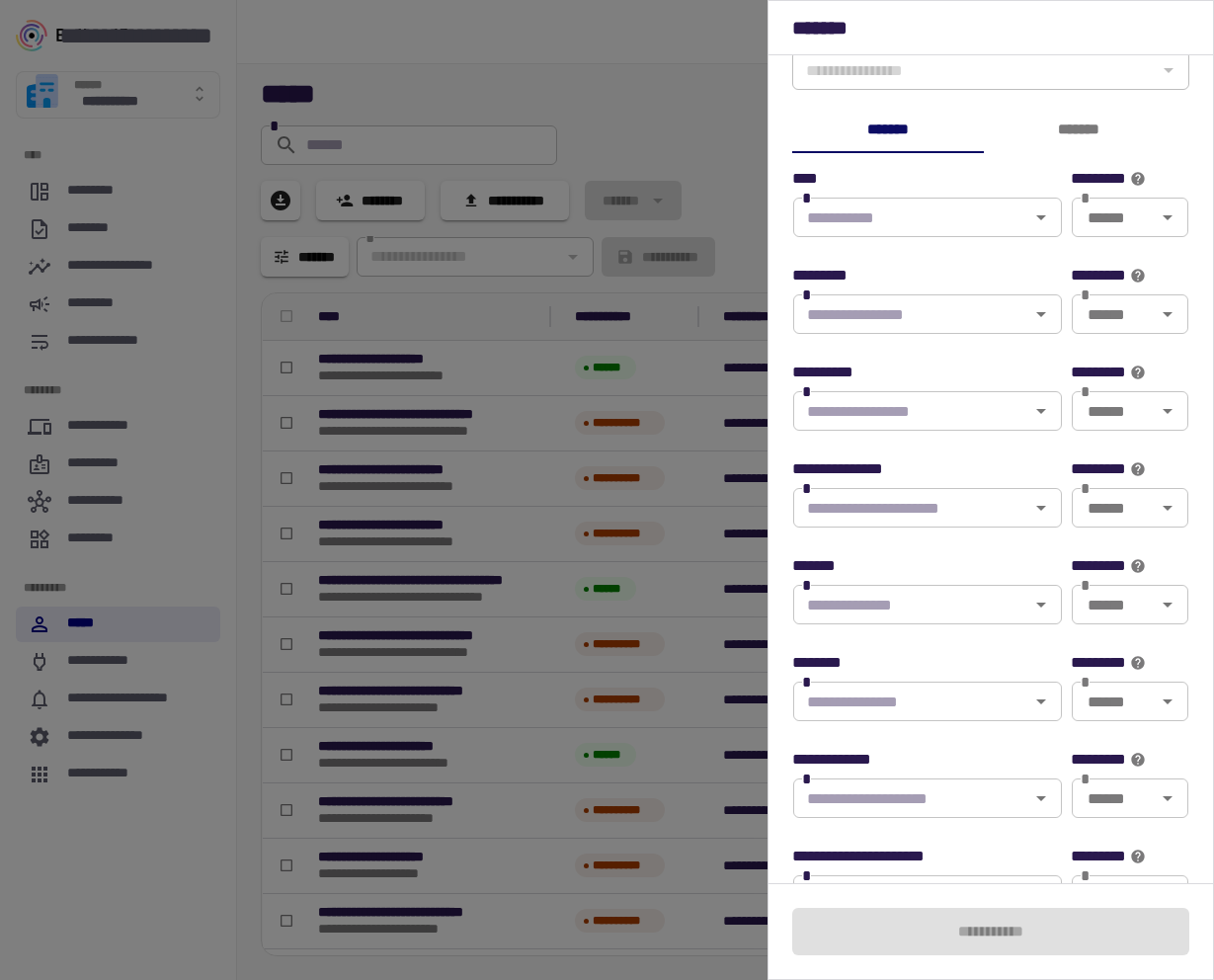 scroll, scrollTop: 124, scrollLeft: 0, axis: vertical 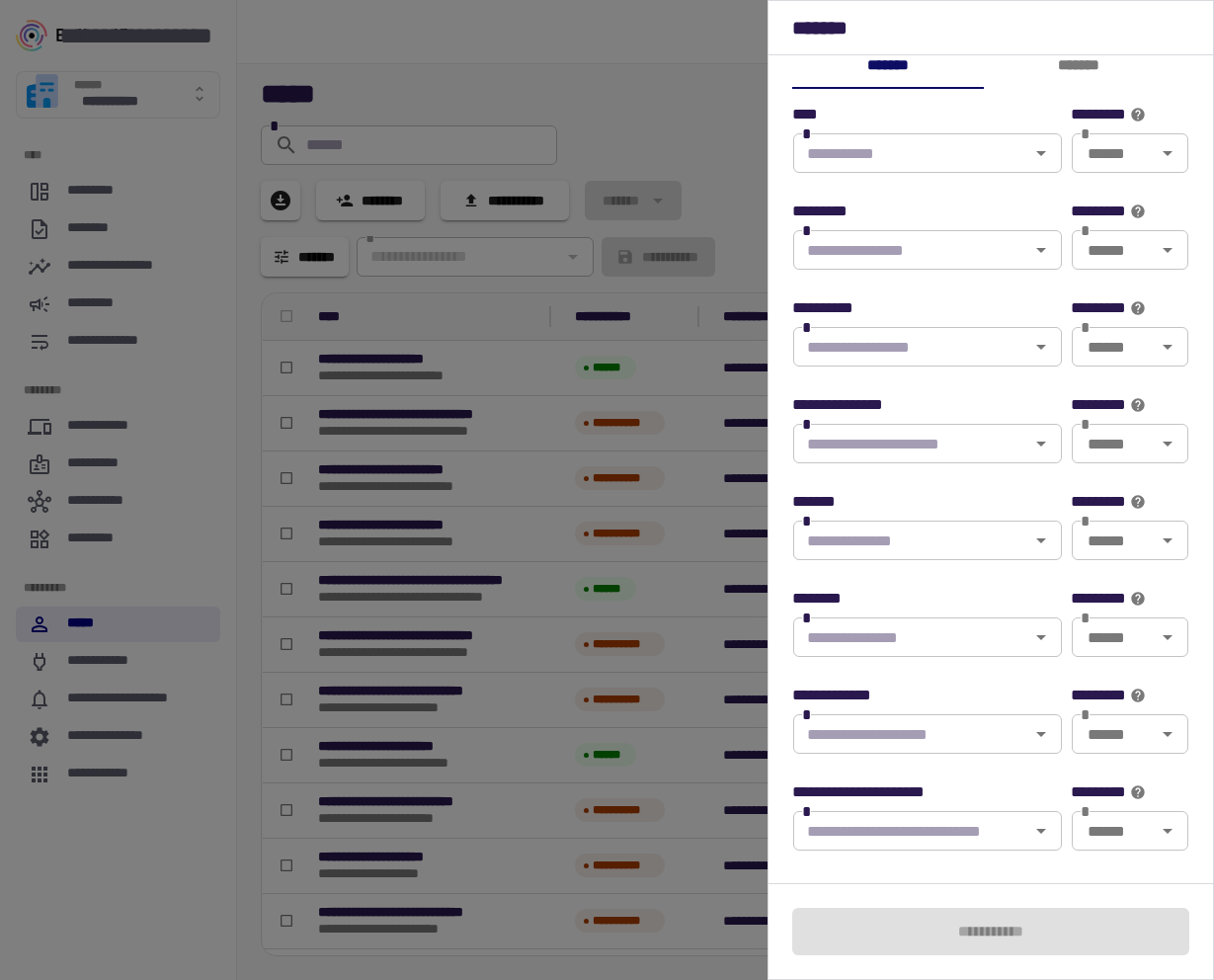 click at bounding box center (911, 734) 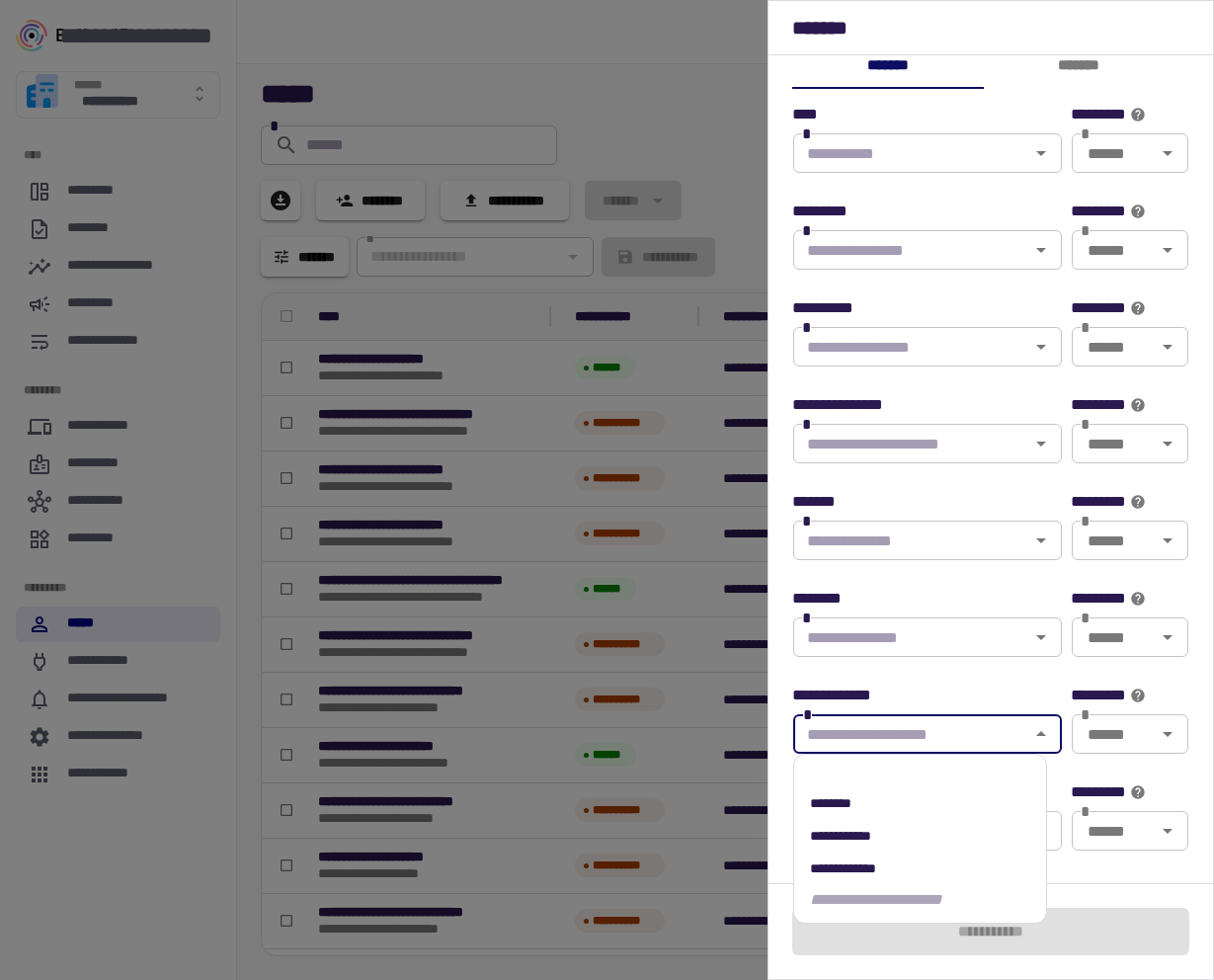 click on "**********" at bounding box center (841, 836) 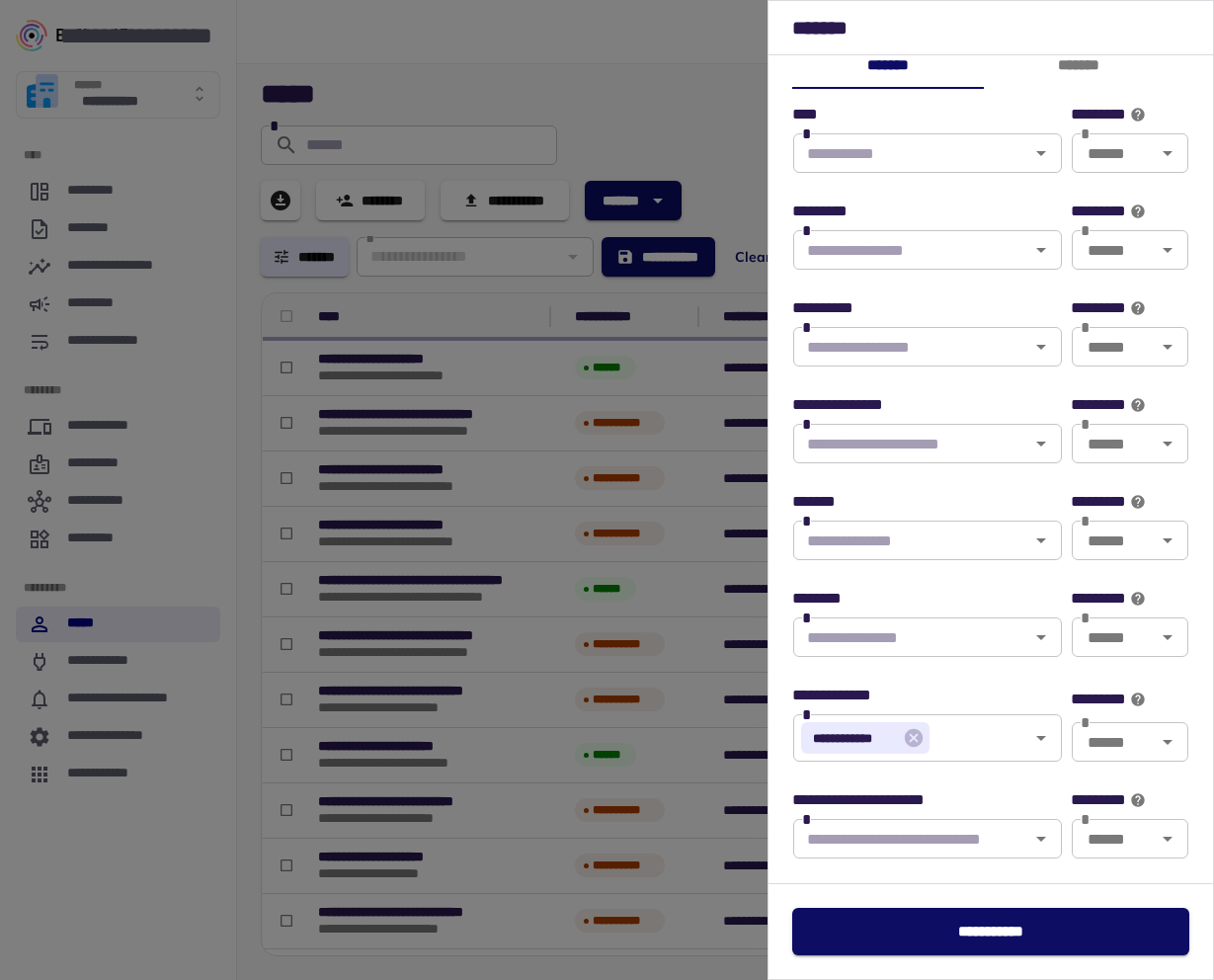 click on "**********" at bounding box center [991, 469] 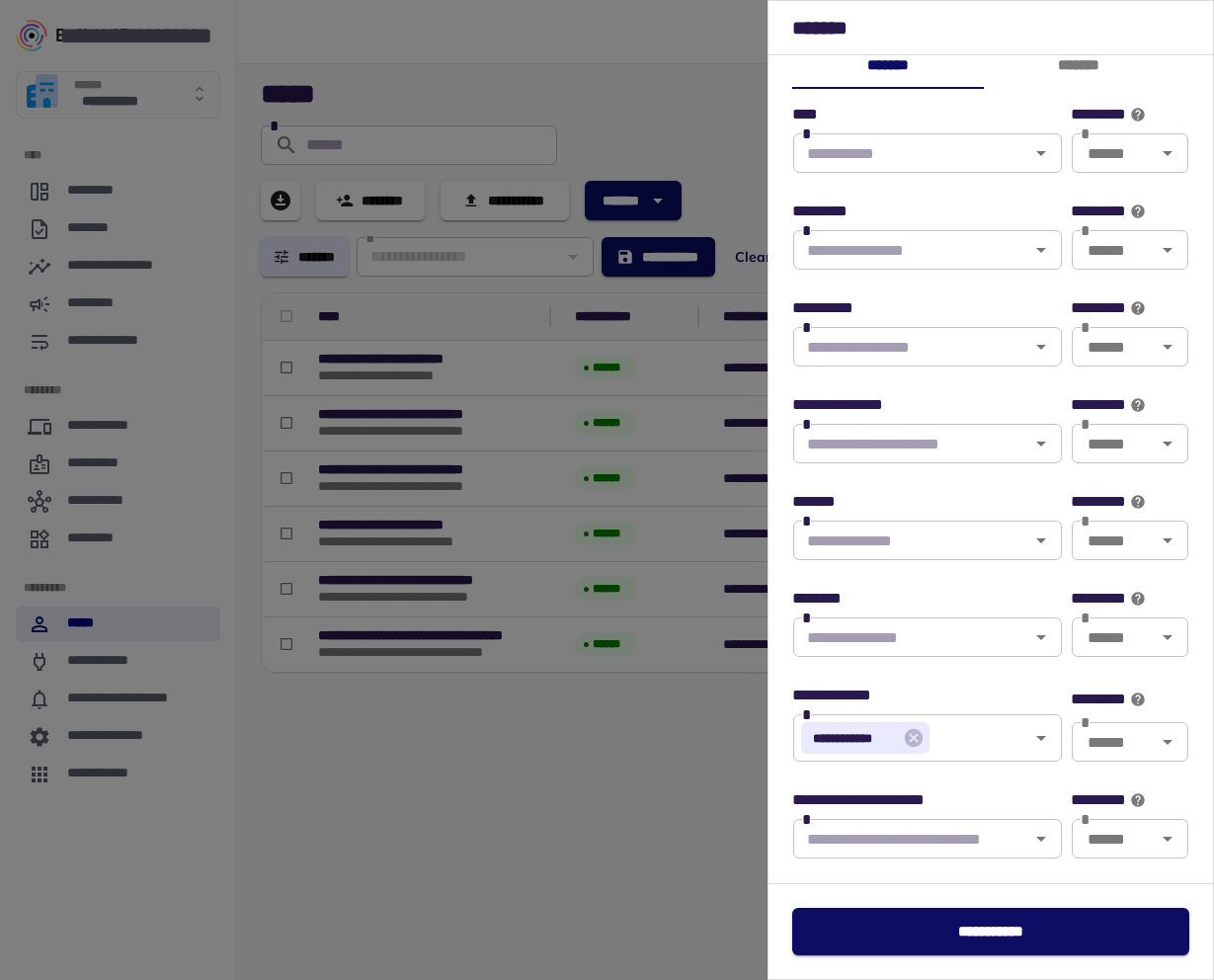 click at bounding box center [607, 490] 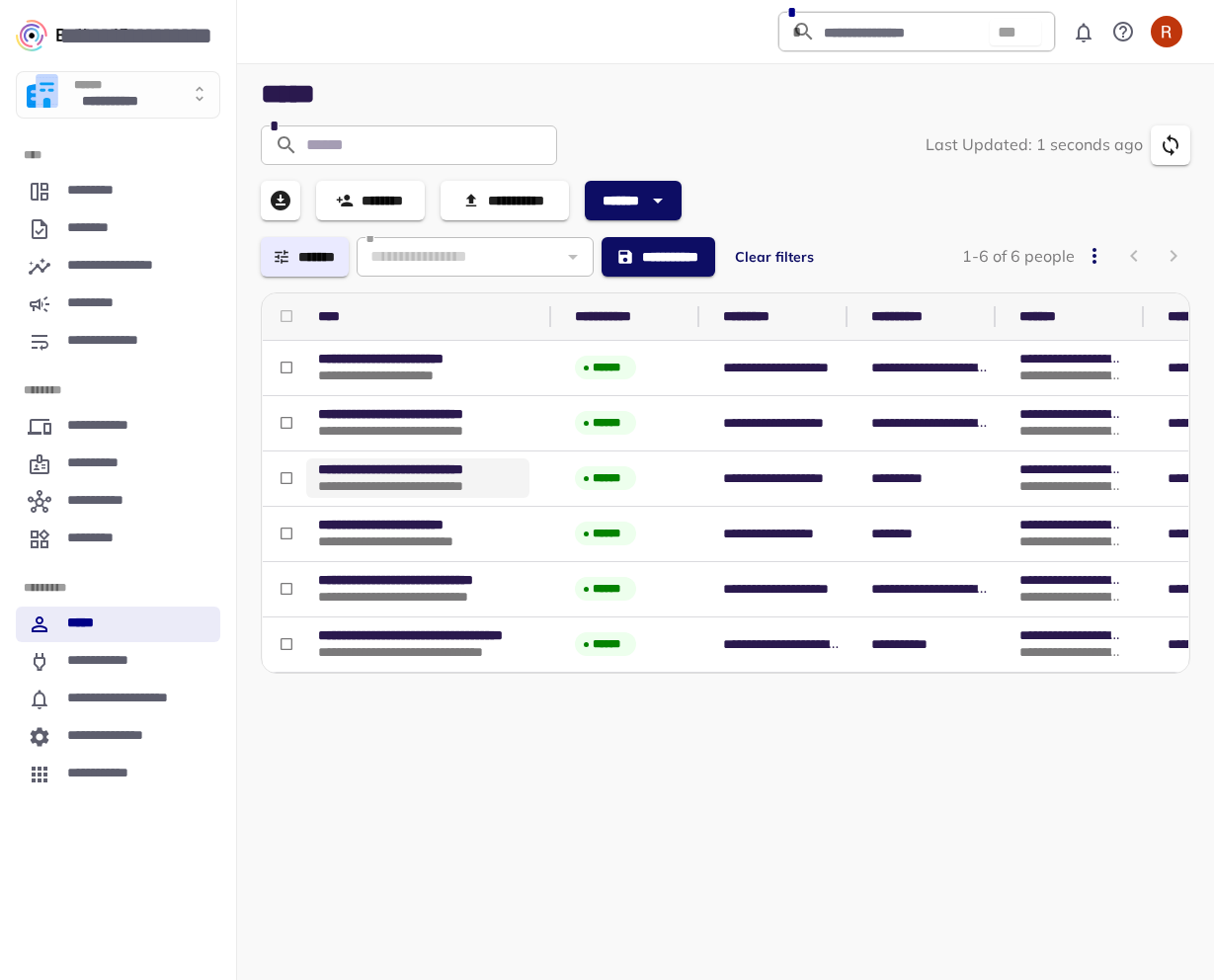 scroll, scrollTop: 0, scrollLeft: 0, axis: both 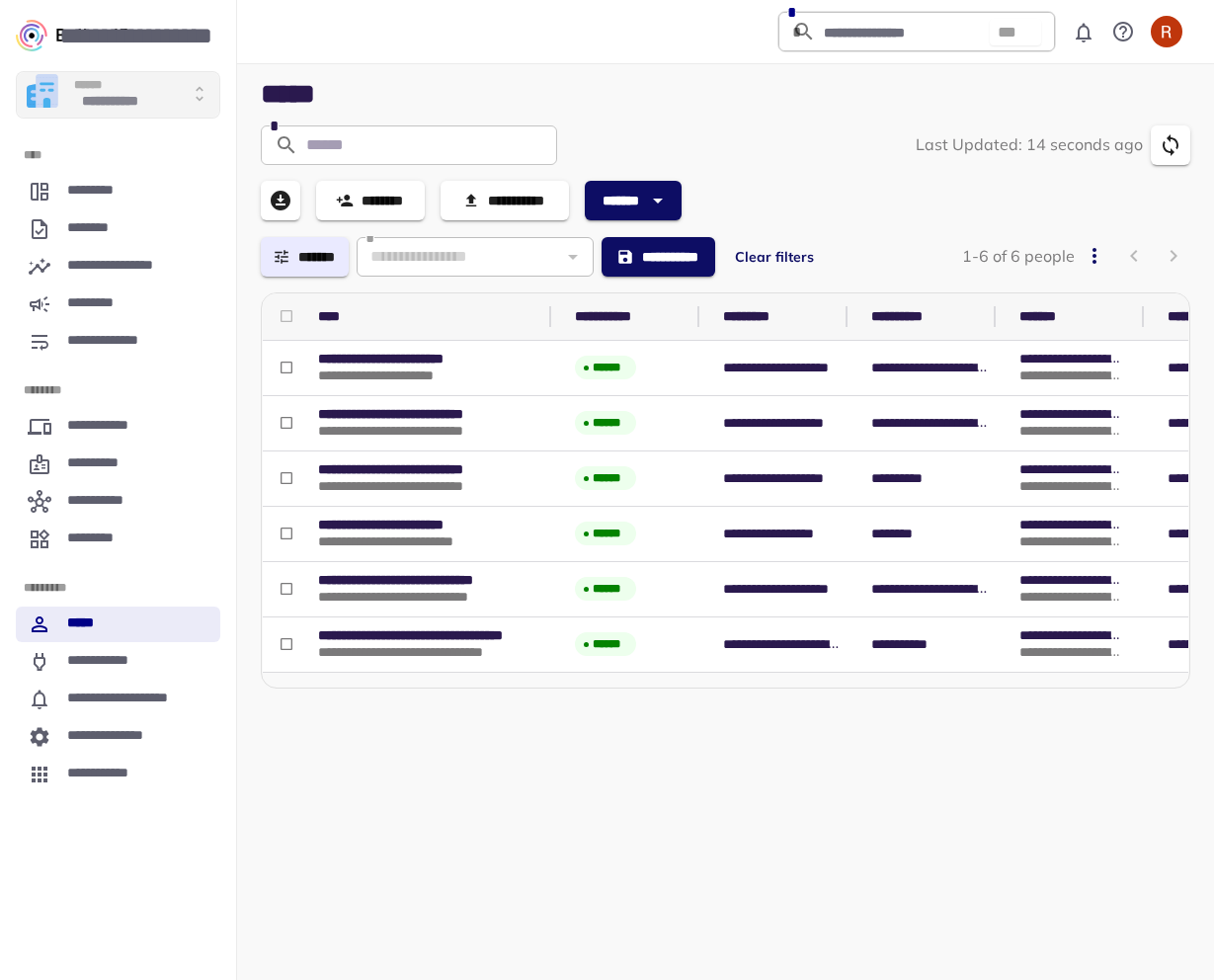 click at bounding box center [200, 98] 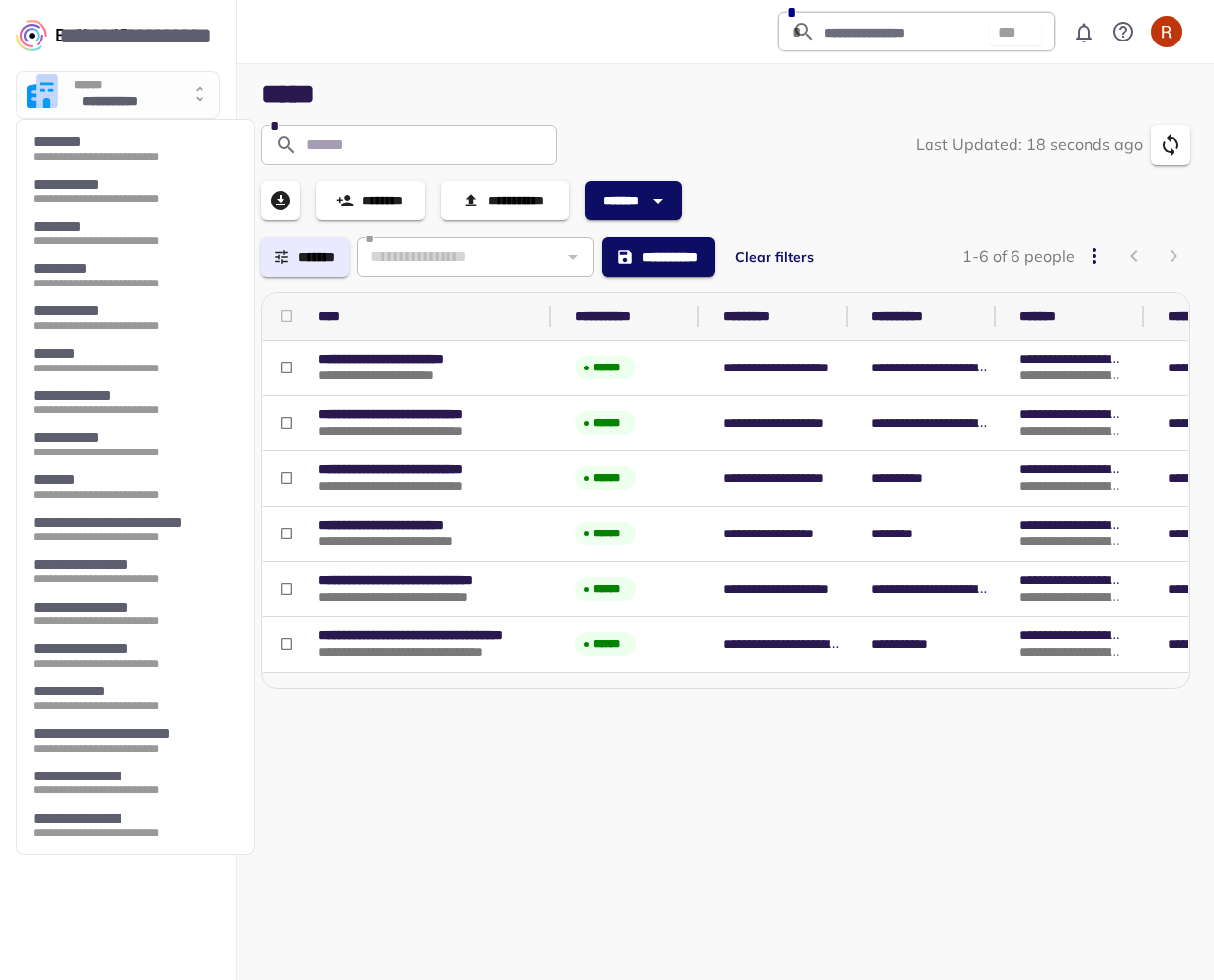 click on "**********" at bounding box center (130, 157) 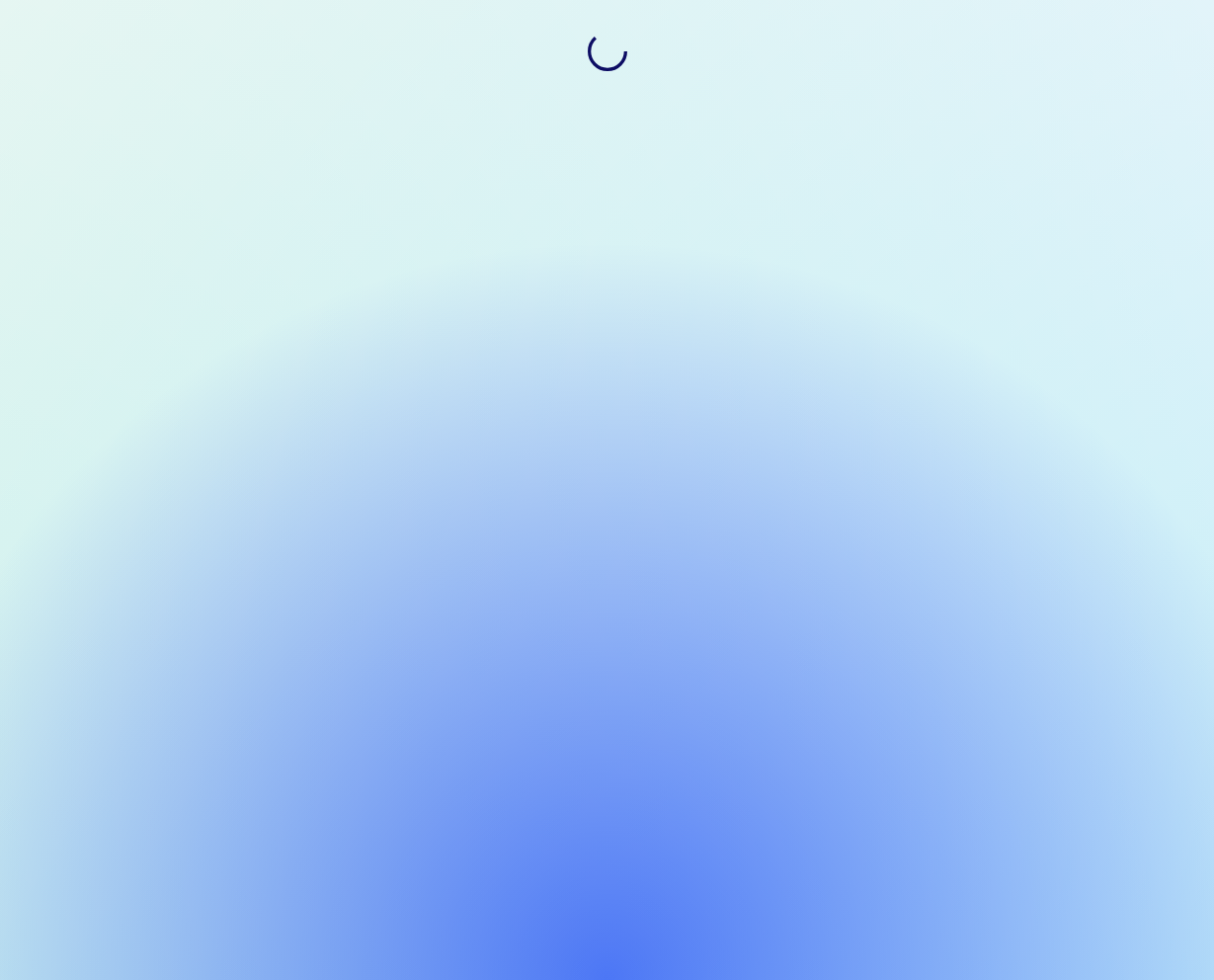 scroll, scrollTop: 0, scrollLeft: 0, axis: both 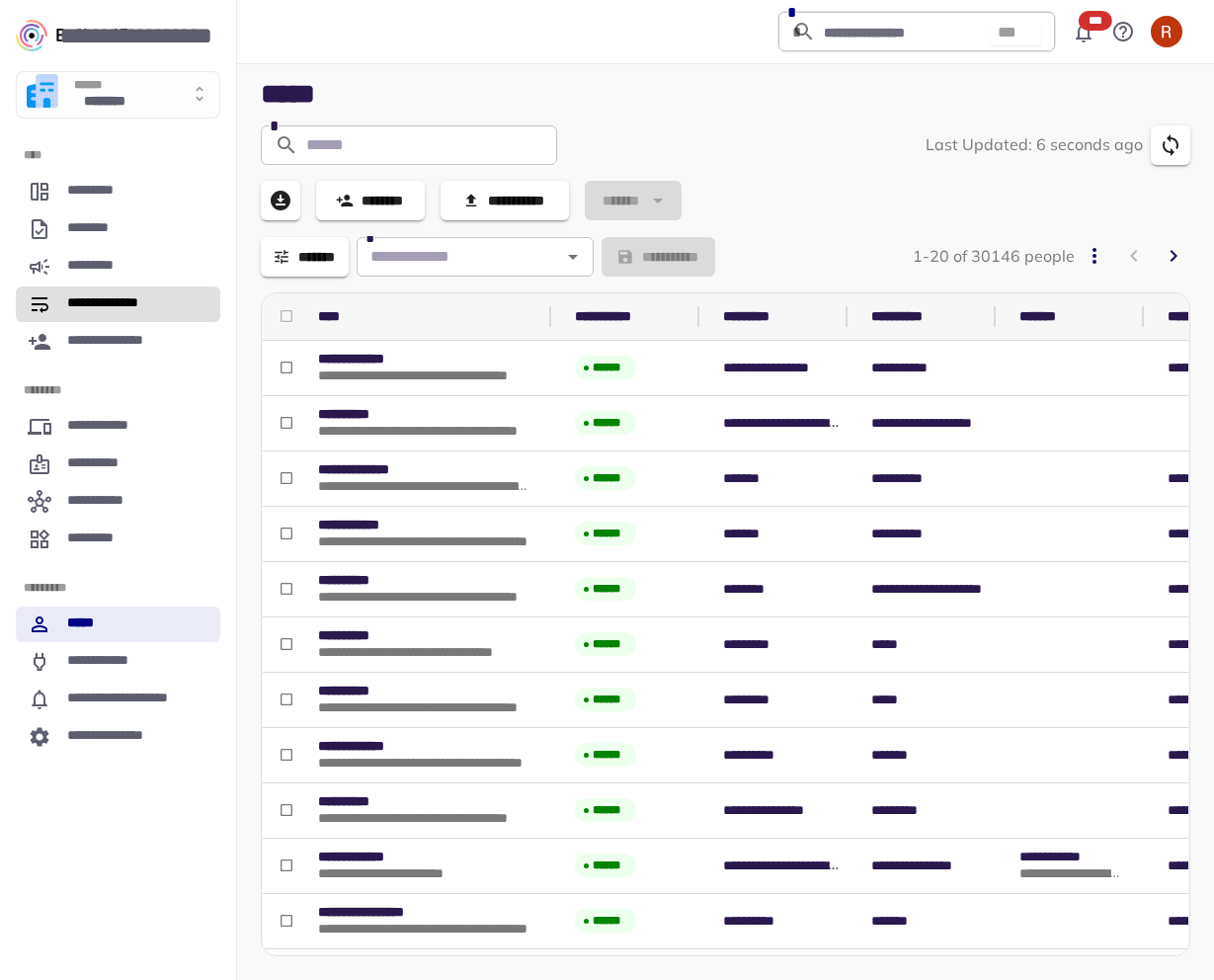 click on "**********" at bounding box center [118, 304] 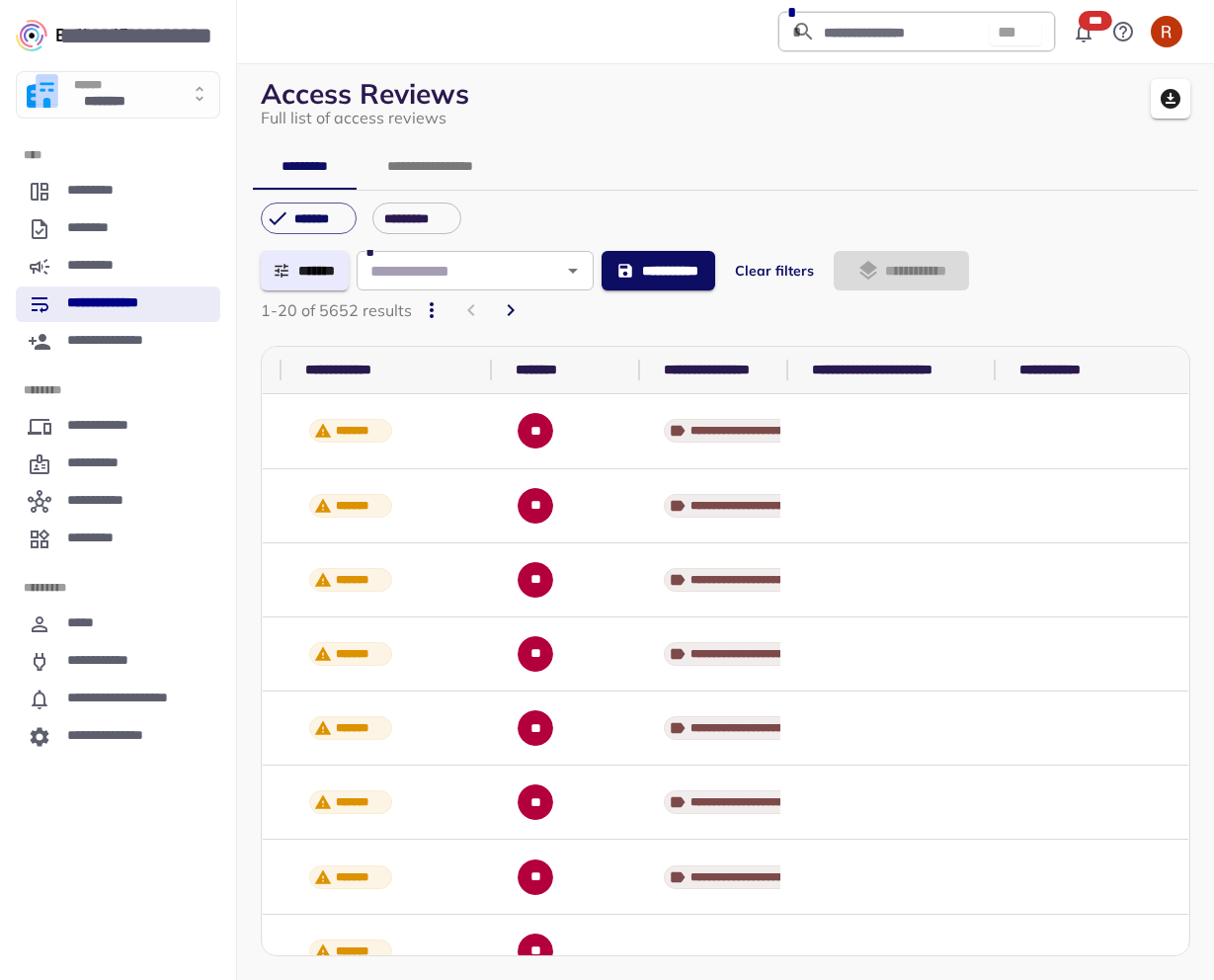 scroll, scrollTop: 0, scrollLeft: 1137, axis: horizontal 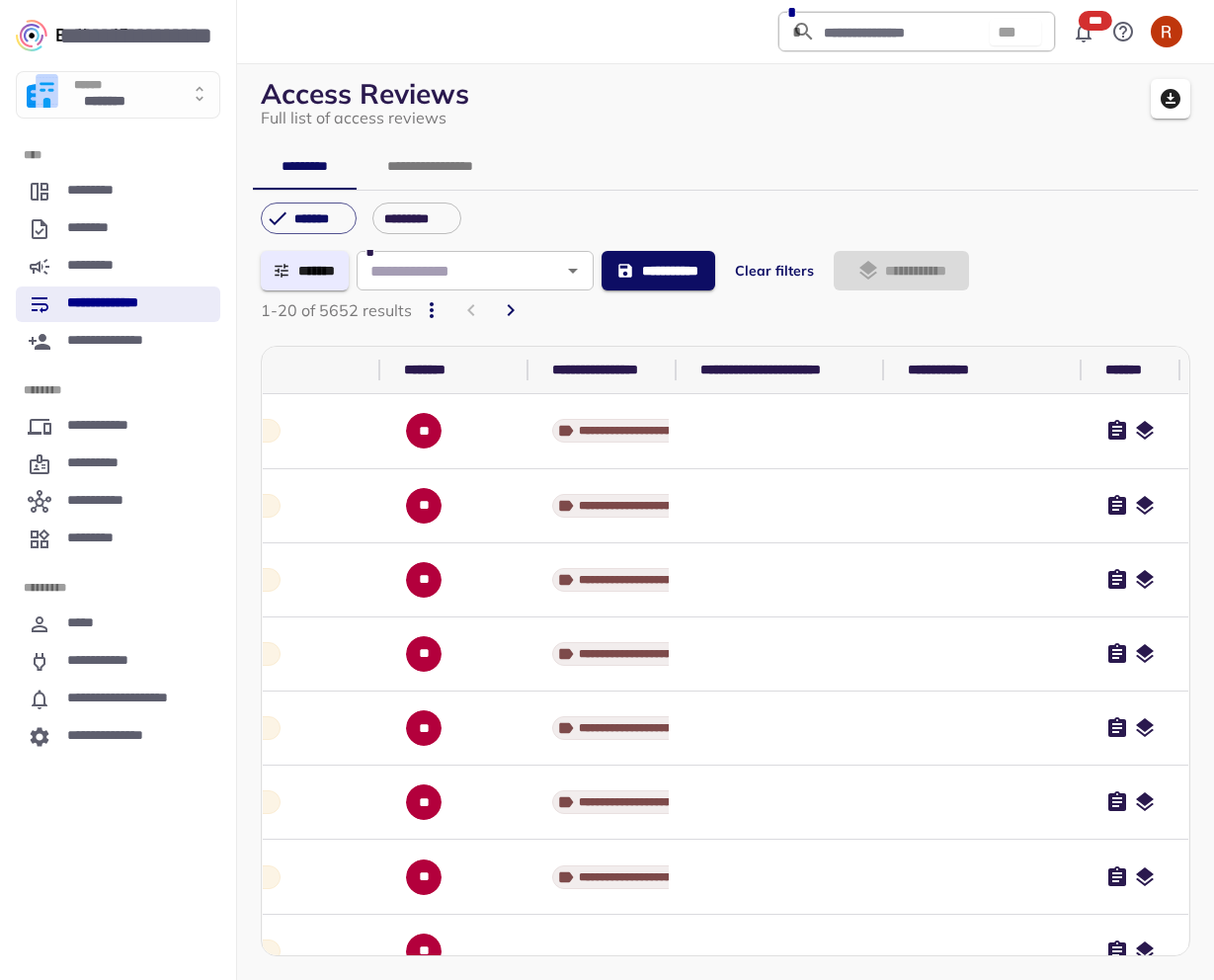 click 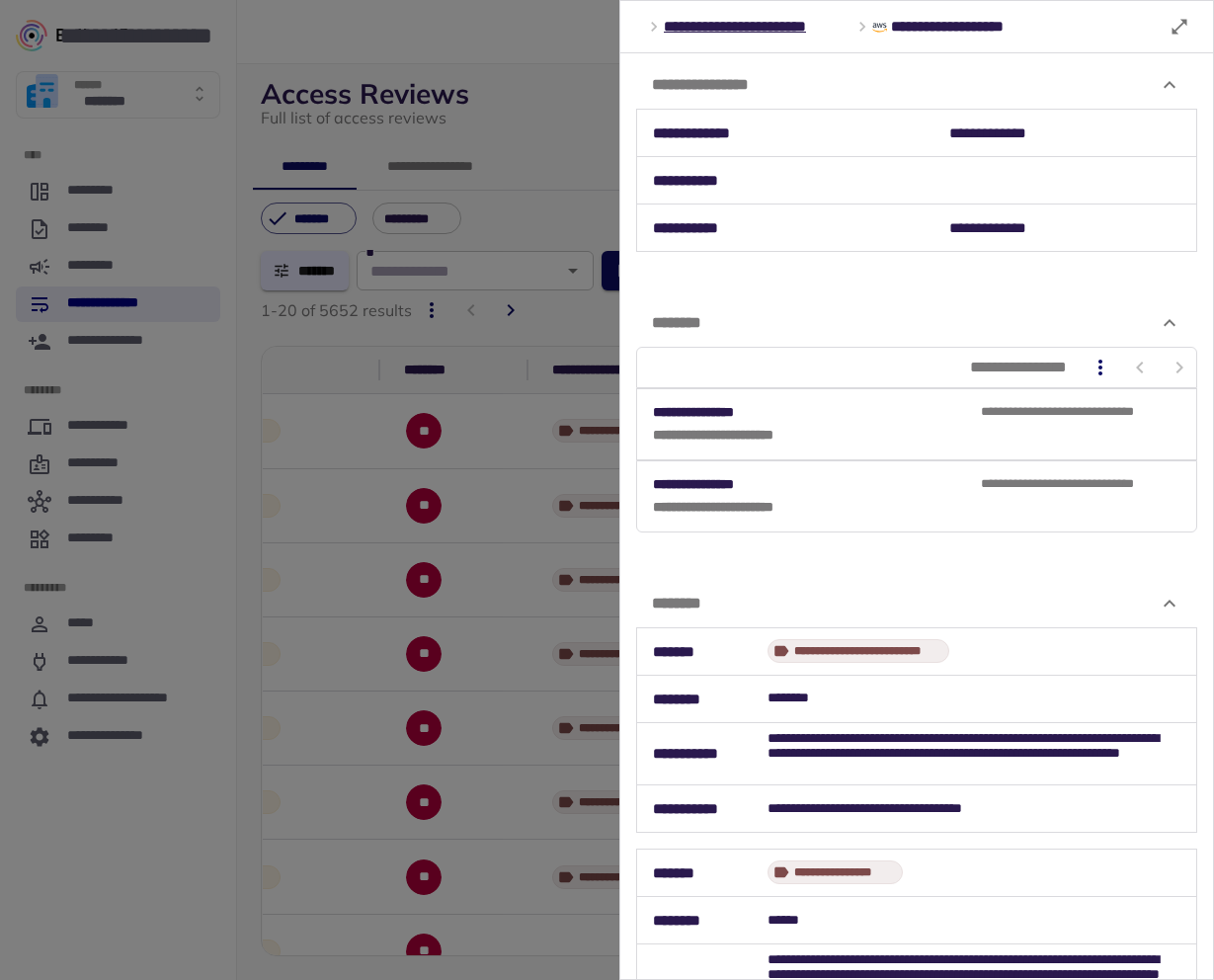 click at bounding box center (607, 490) 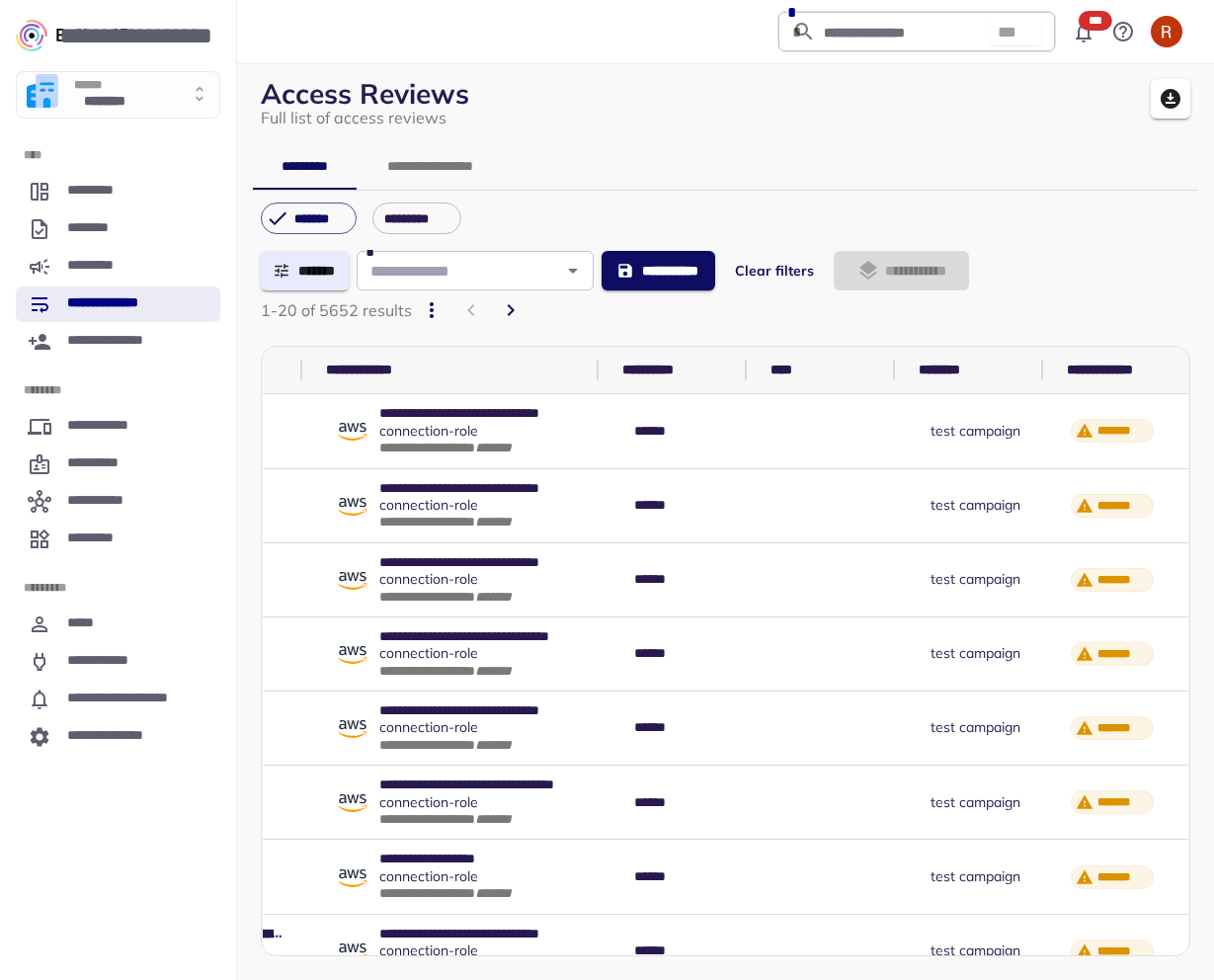 scroll, scrollTop: 0, scrollLeft: 159, axis: horizontal 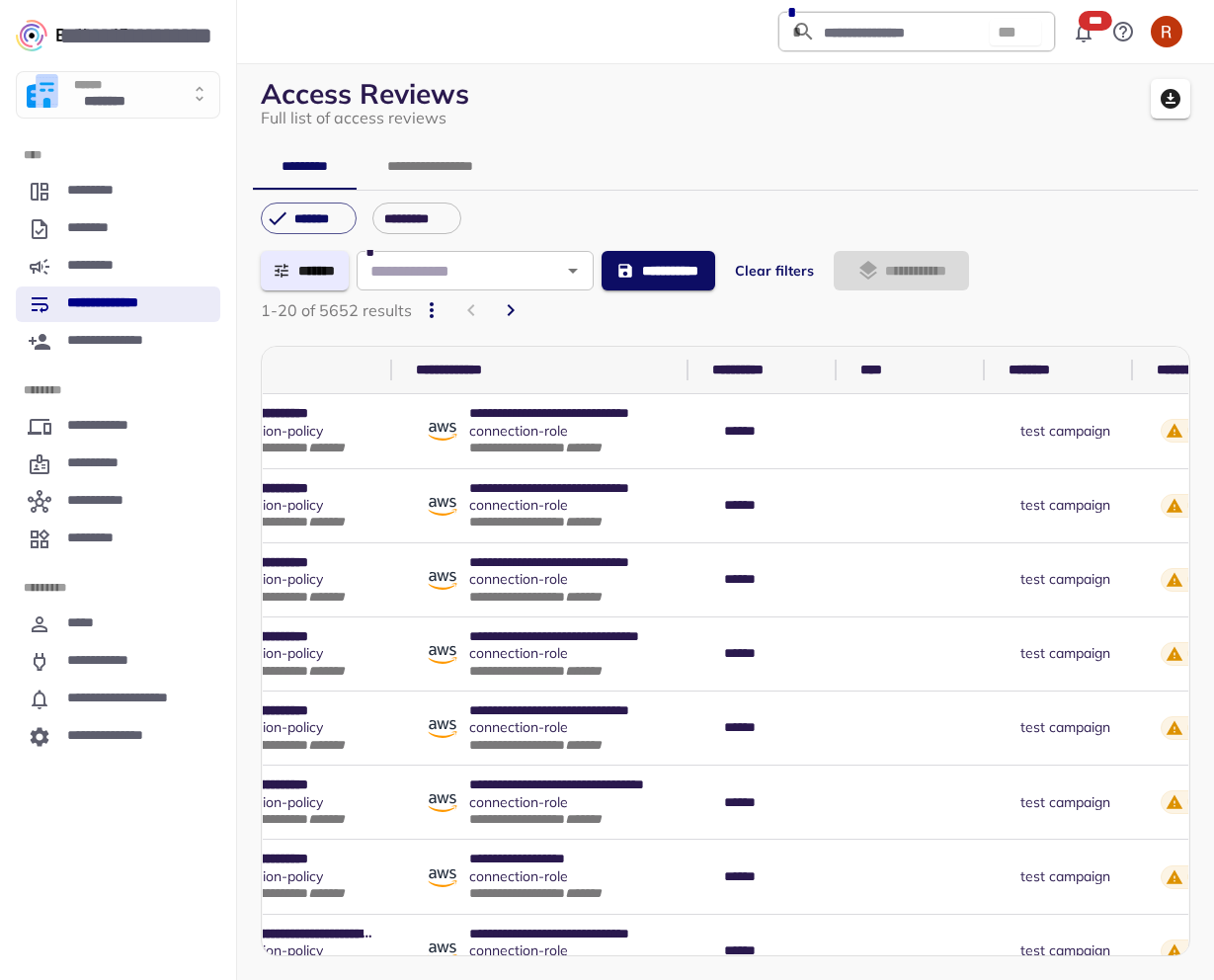 click on "**********" at bounding box center (431, 166) 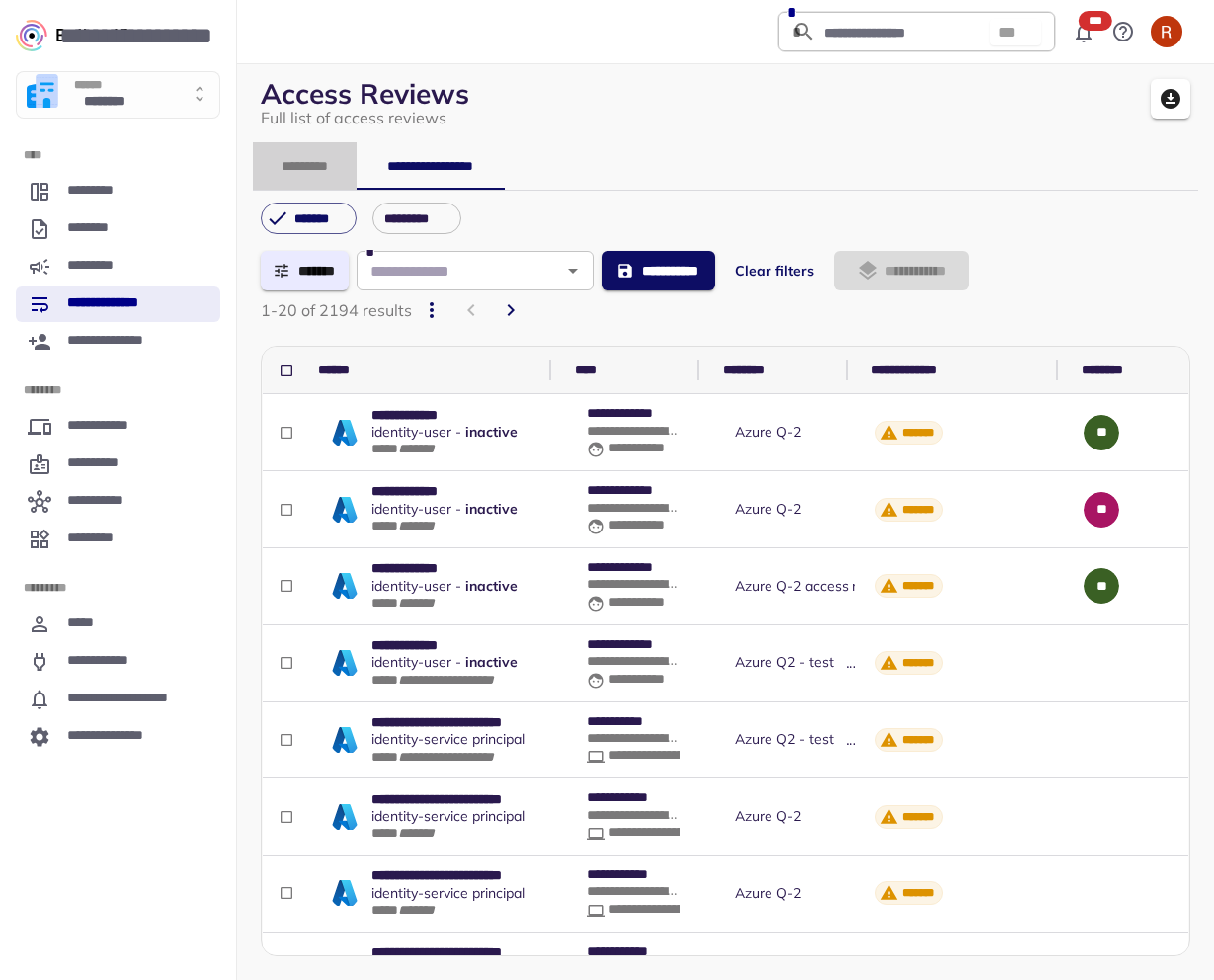 click on "*********" at bounding box center [304, 166] 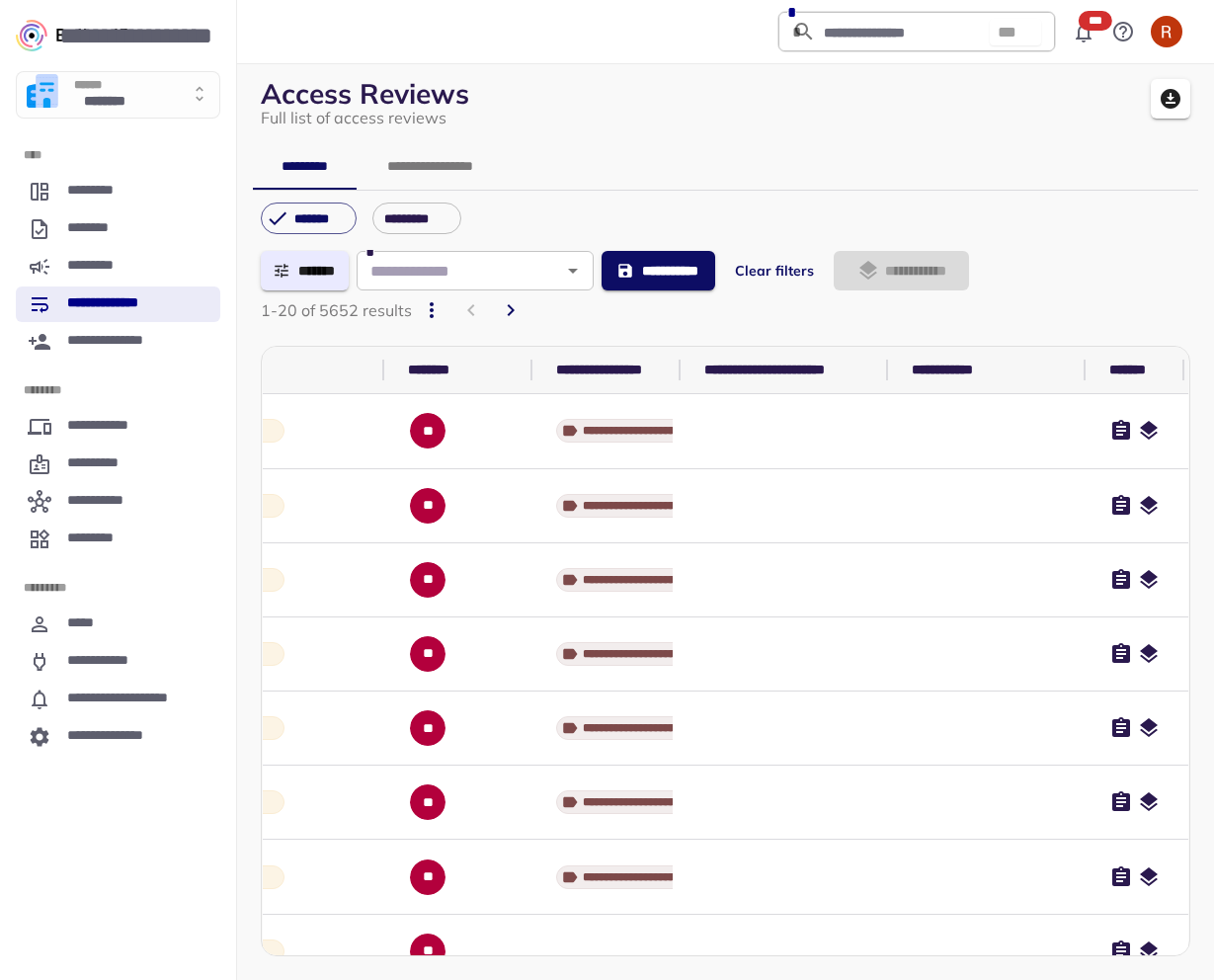 scroll, scrollTop: 0, scrollLeft: 1137, axis: horizontal 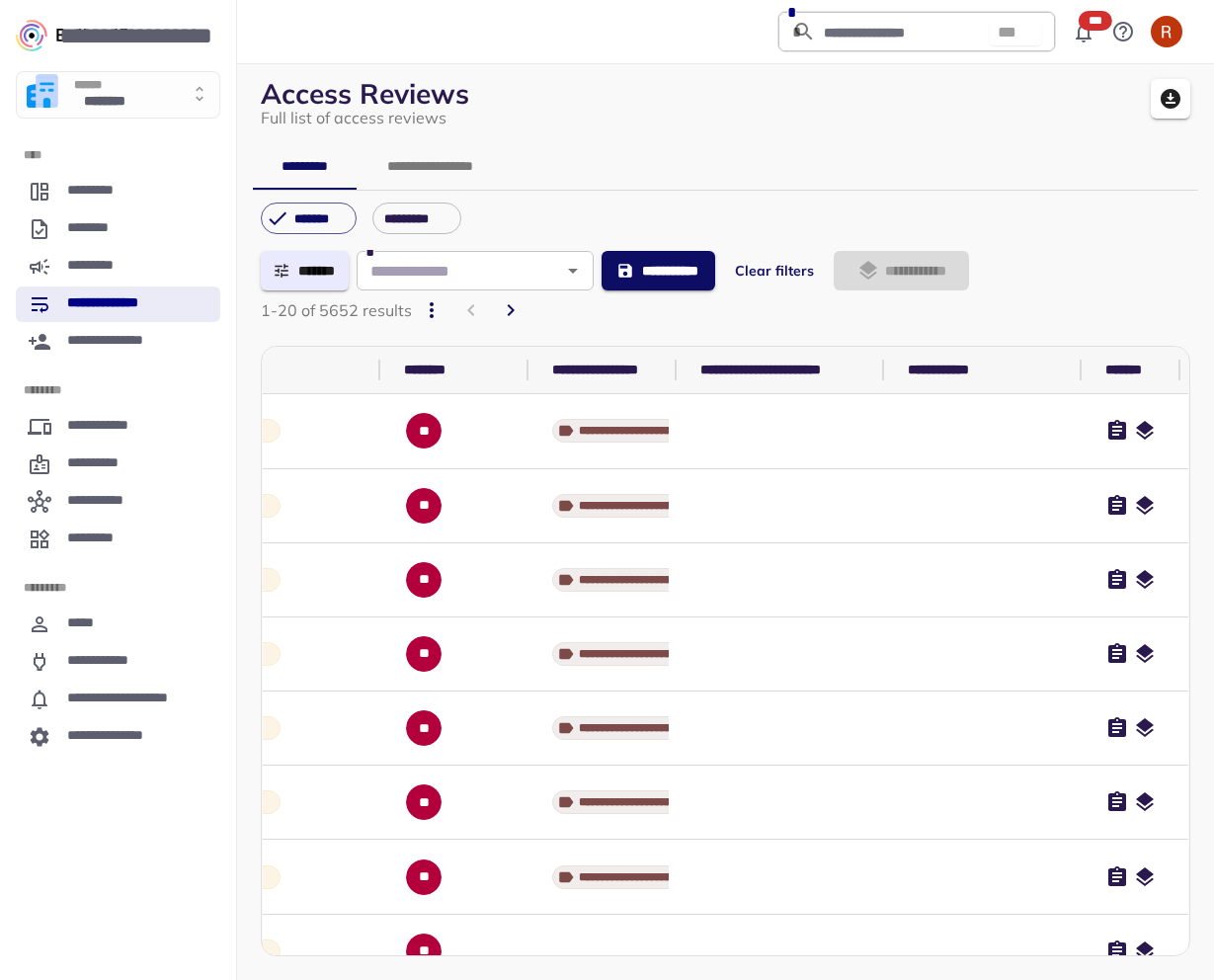 click 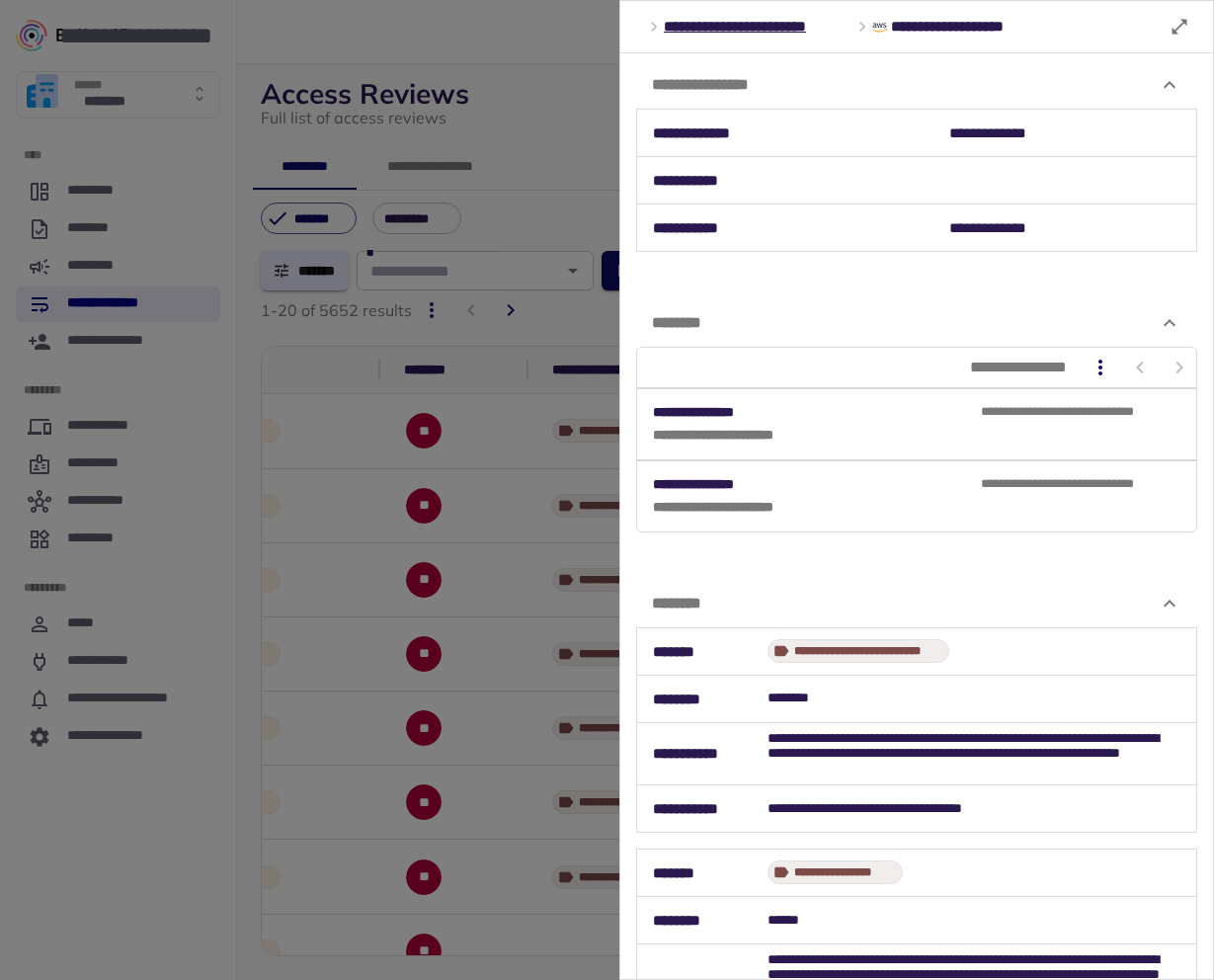 click at bounding box center [607, 490] 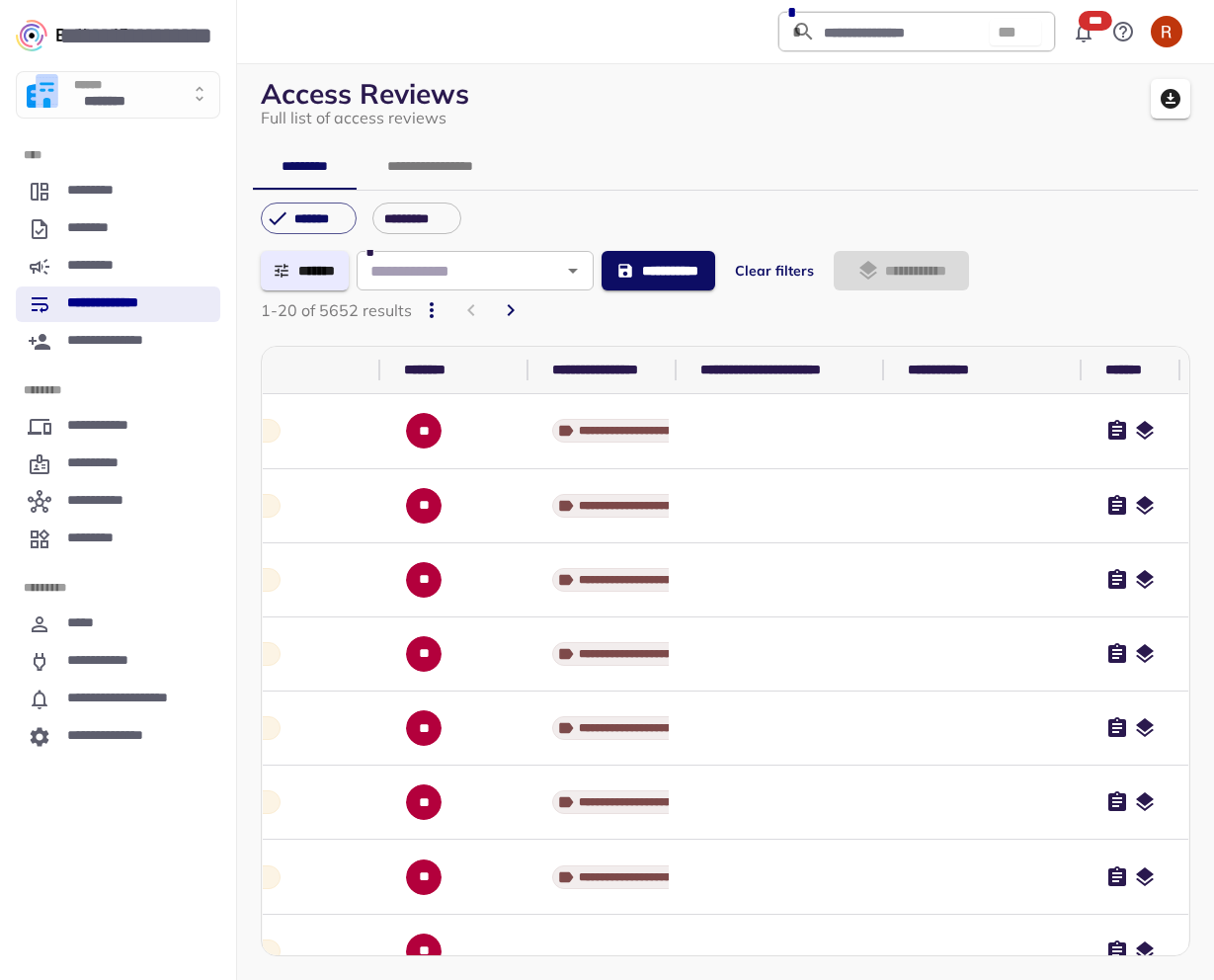 click 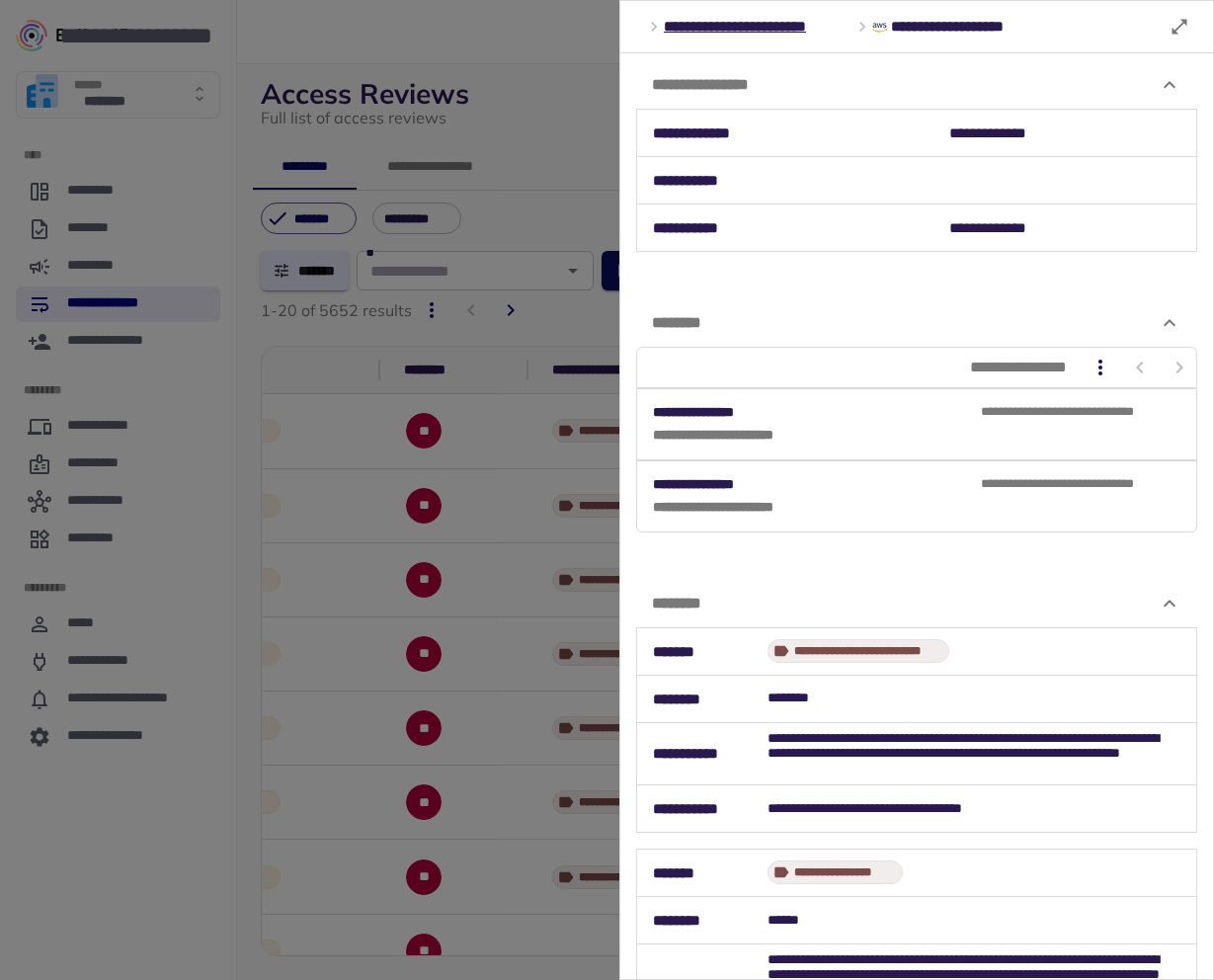 click at bounding box center (607, 490) 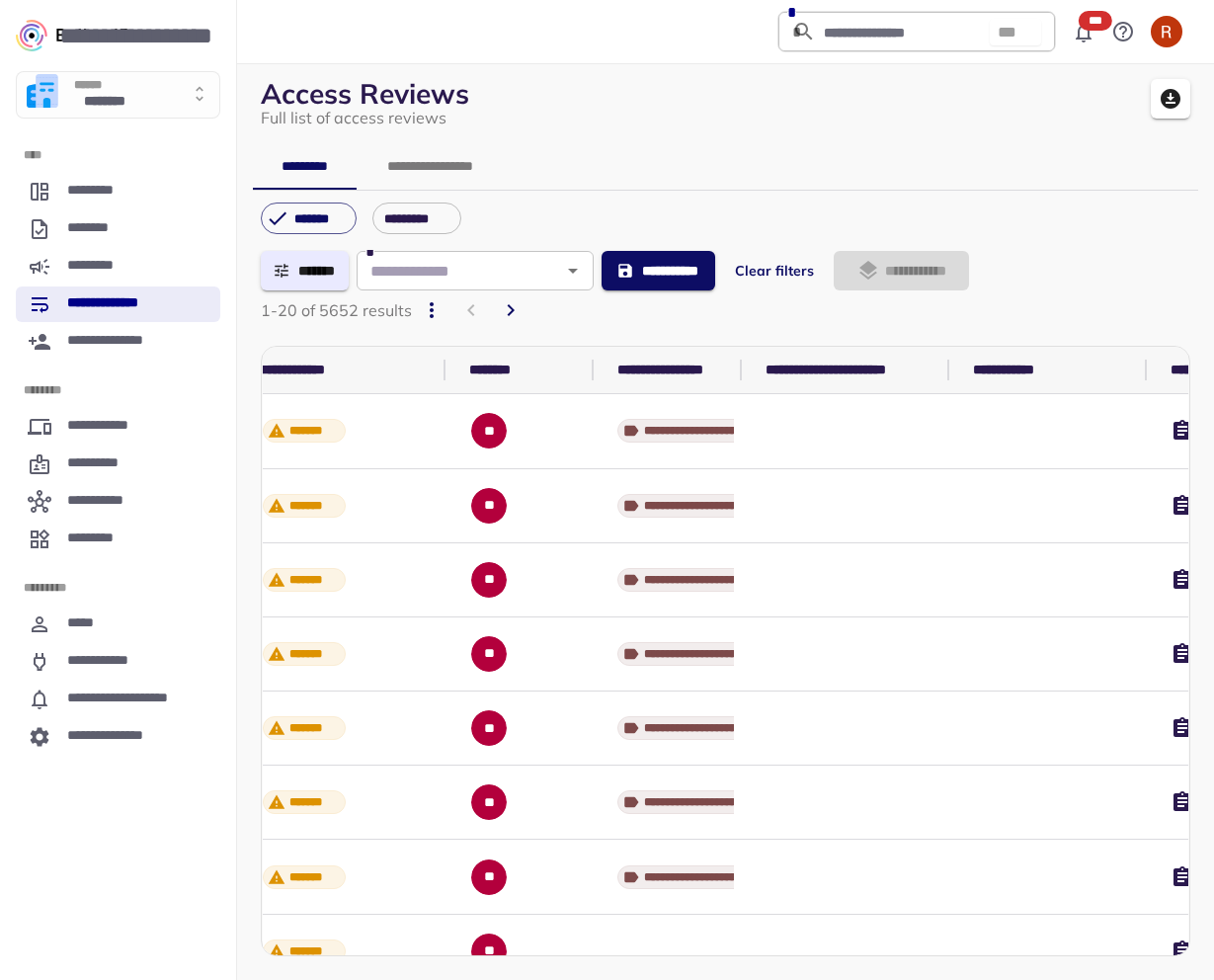 scroll, scrollTop: 0, scrollLeft: 1137, axis: horizontal 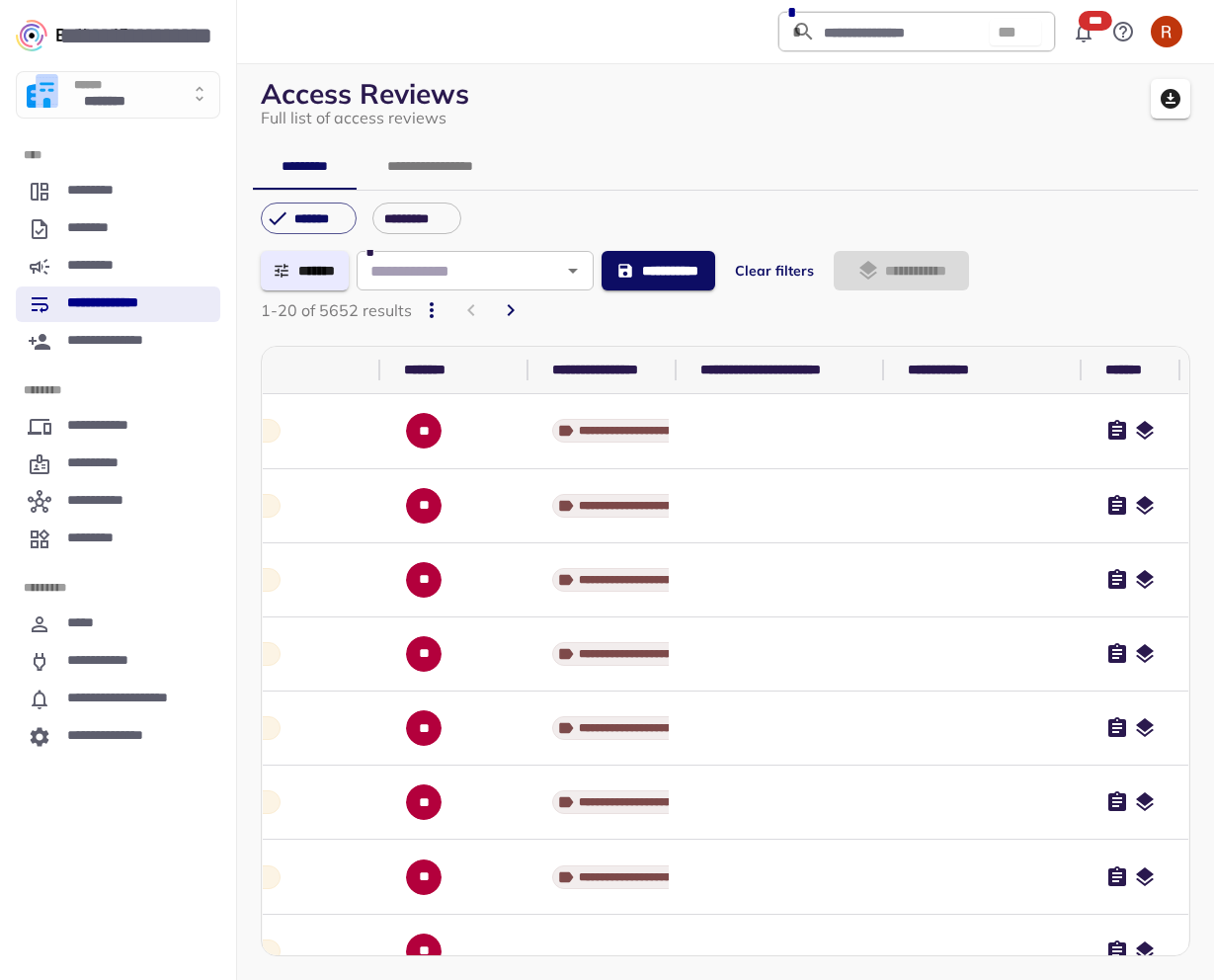 click 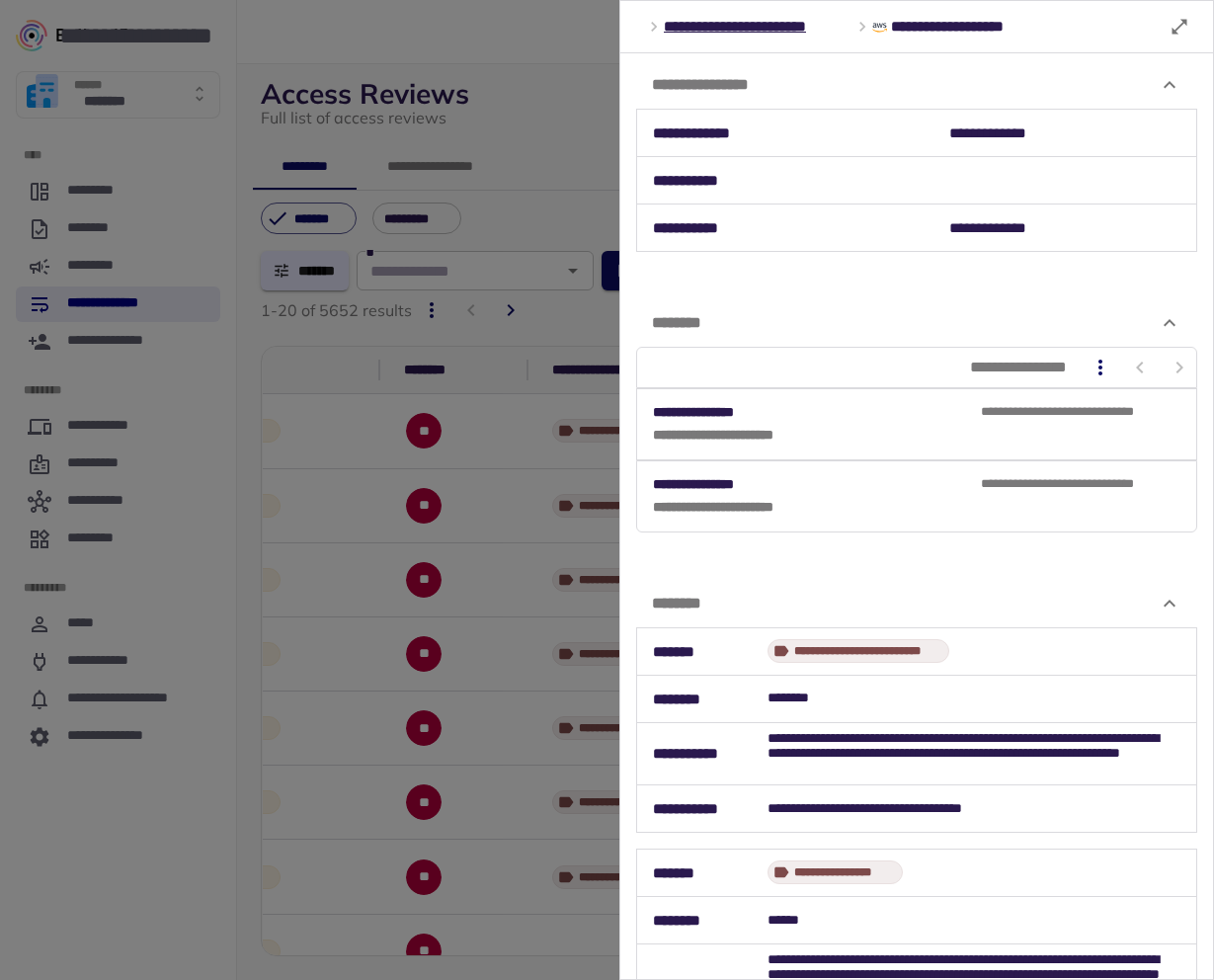 scroll, scrollTop: 12, scrollLeft: 0, axis: vertical 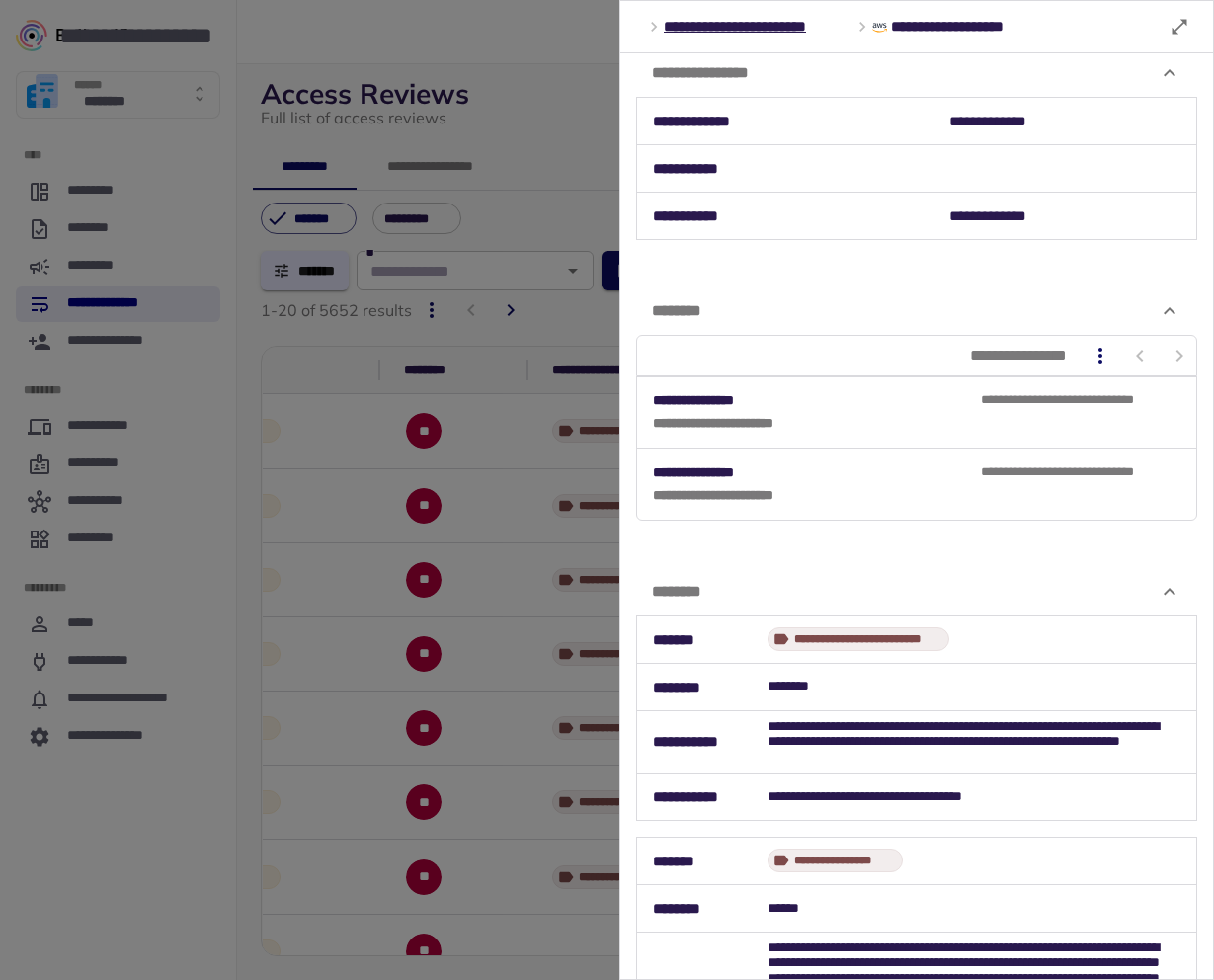 click at bounding box center [607, 490] 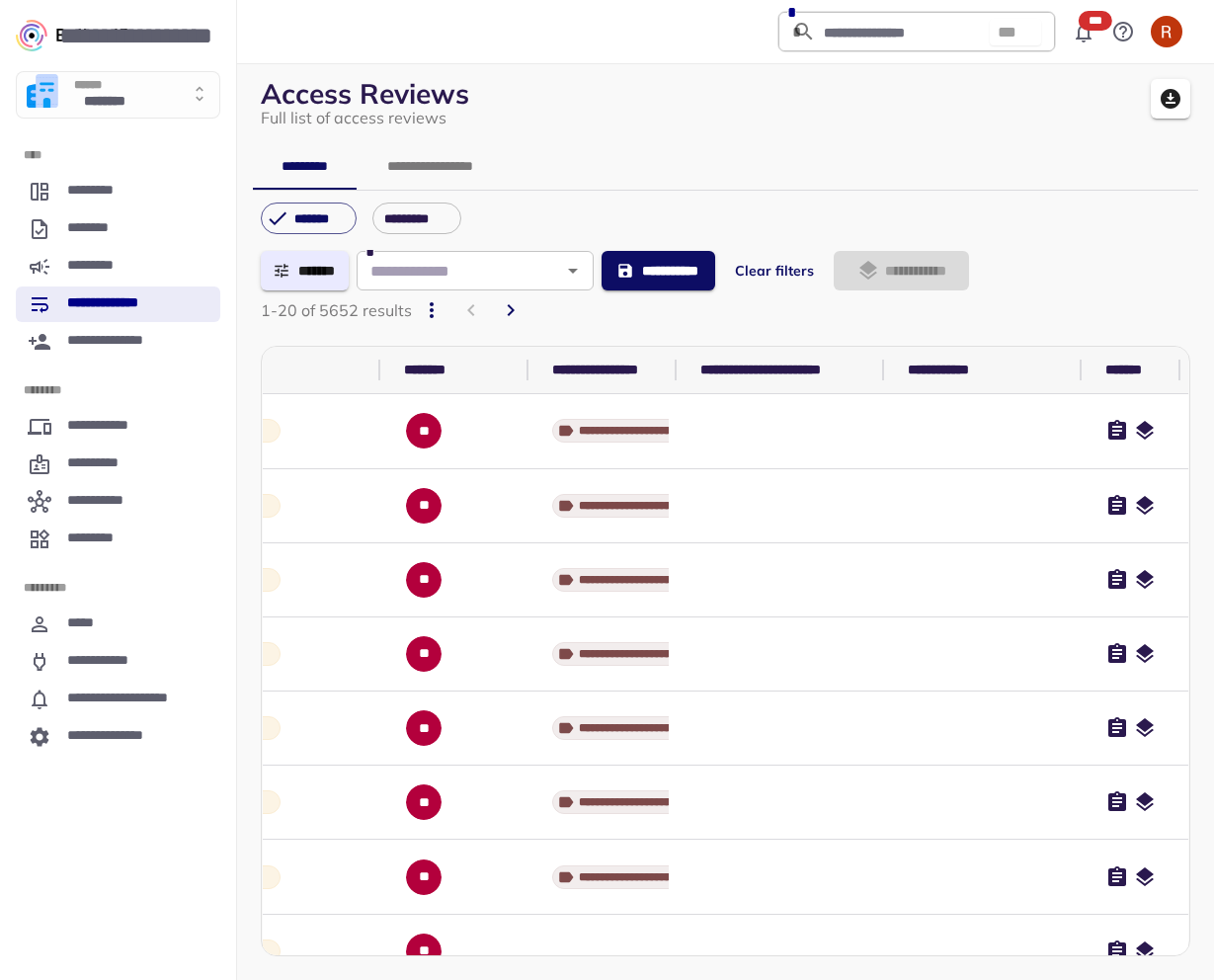 scroll, scrollTop: 0, scrollLeft: 0, axis: both 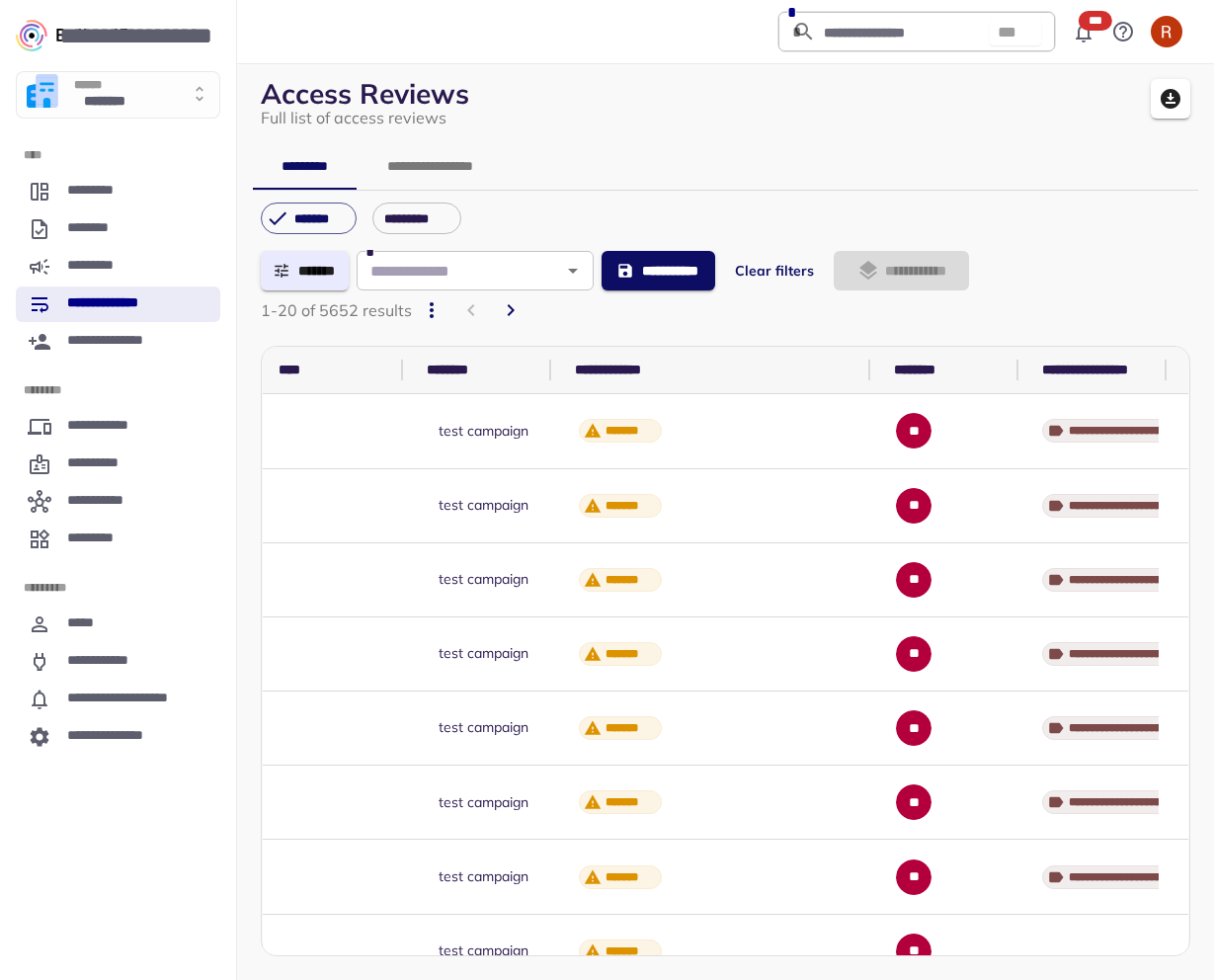 drag, startPoint x: 762, startPoint y: 368, endPoint x: 879, endPoint y: 367, distance: 117.0043 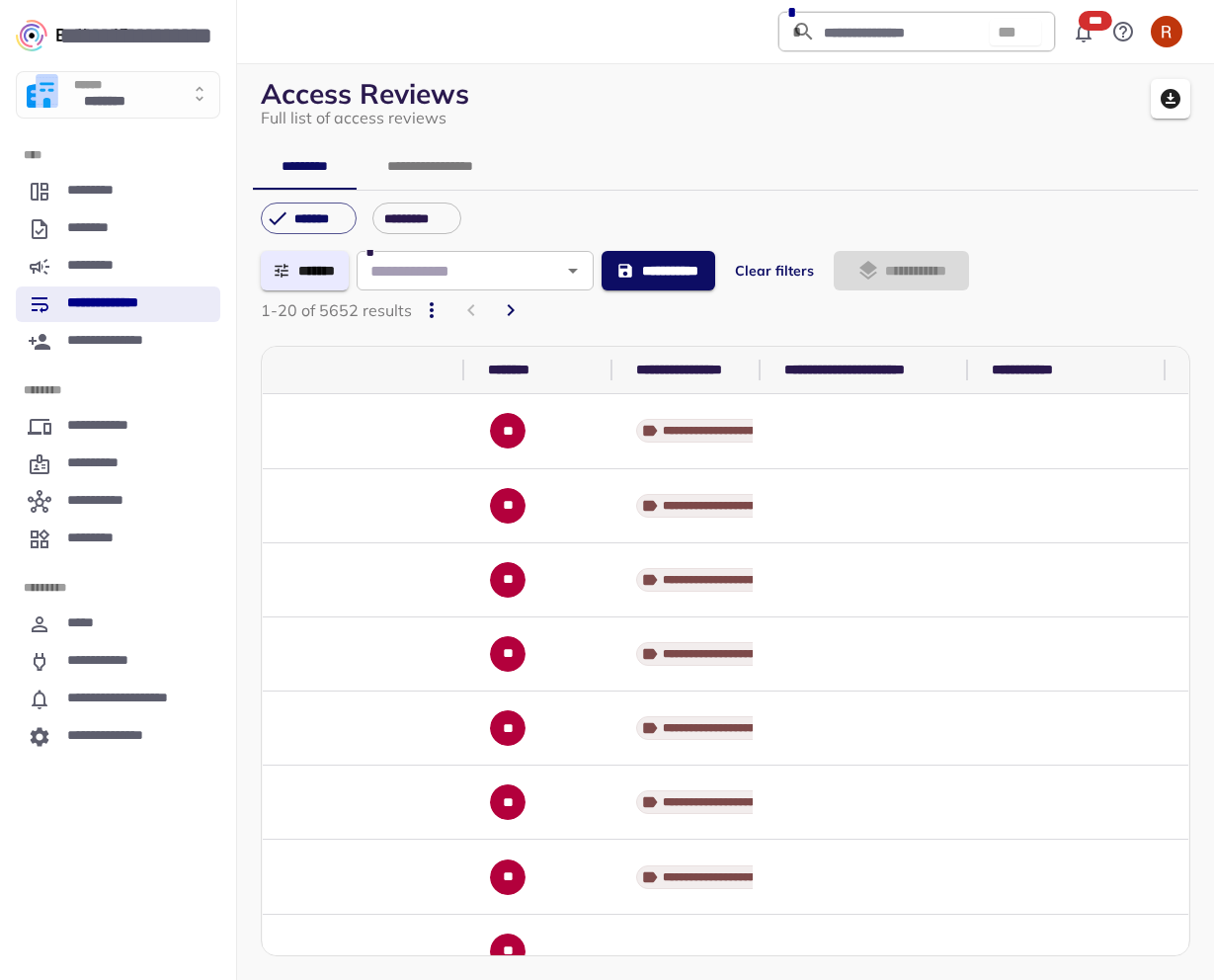 scroll, scrollTop: 0, scrollLeft: 1247, axis: horizontal 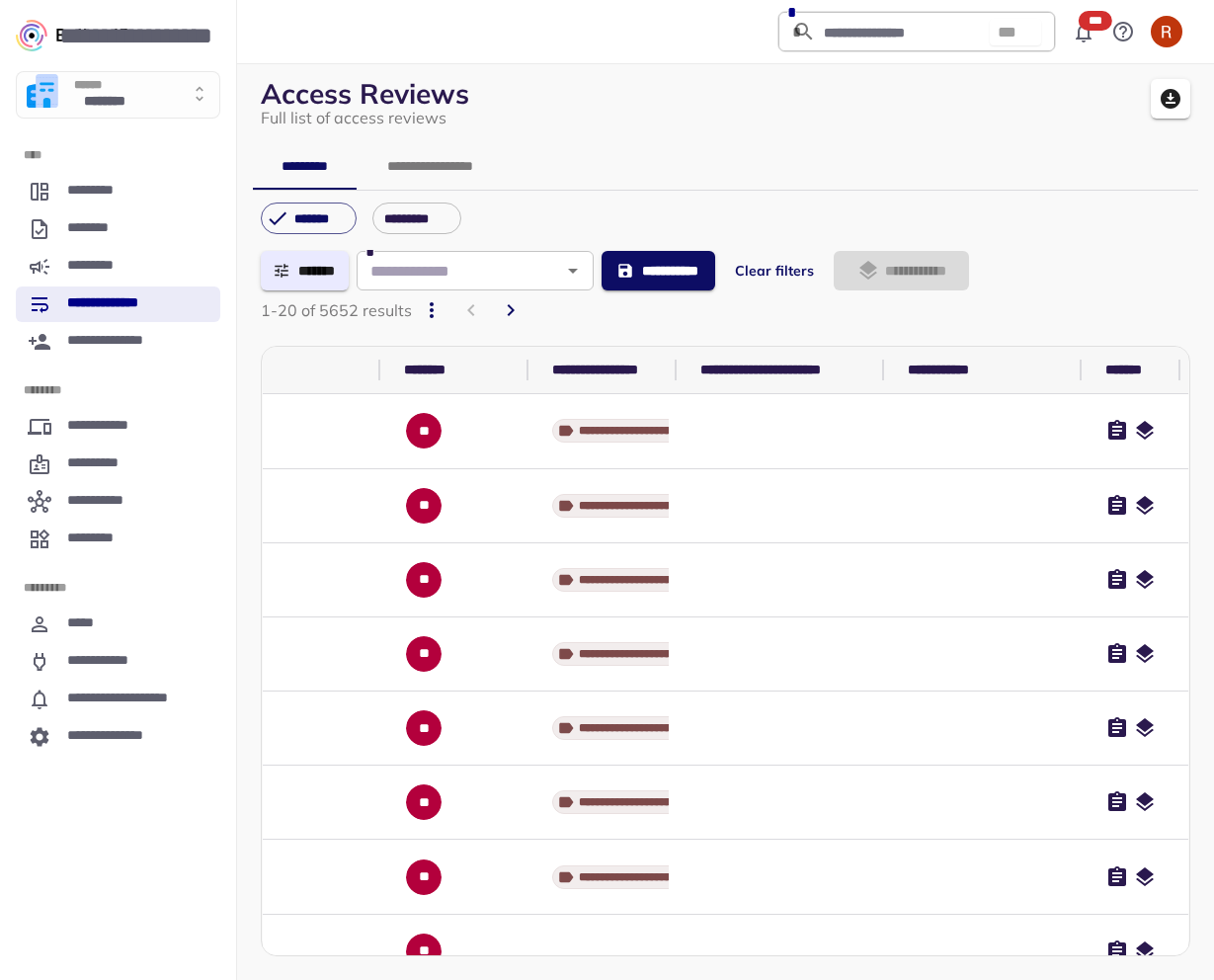 click on "**********" at bounding box center (725, 518) 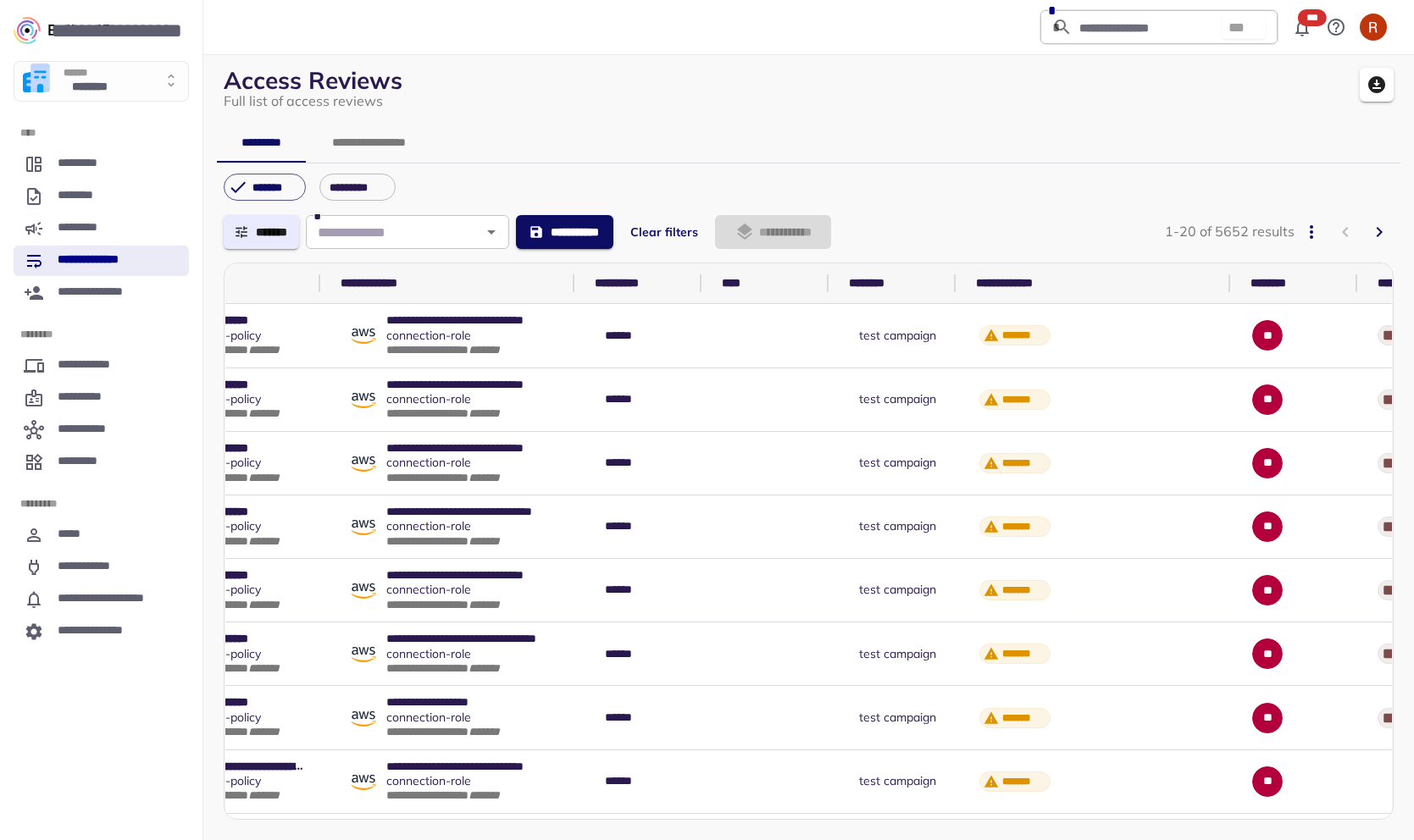 scroll, scrollTop: 0, scrollLeft: 0, axis: both 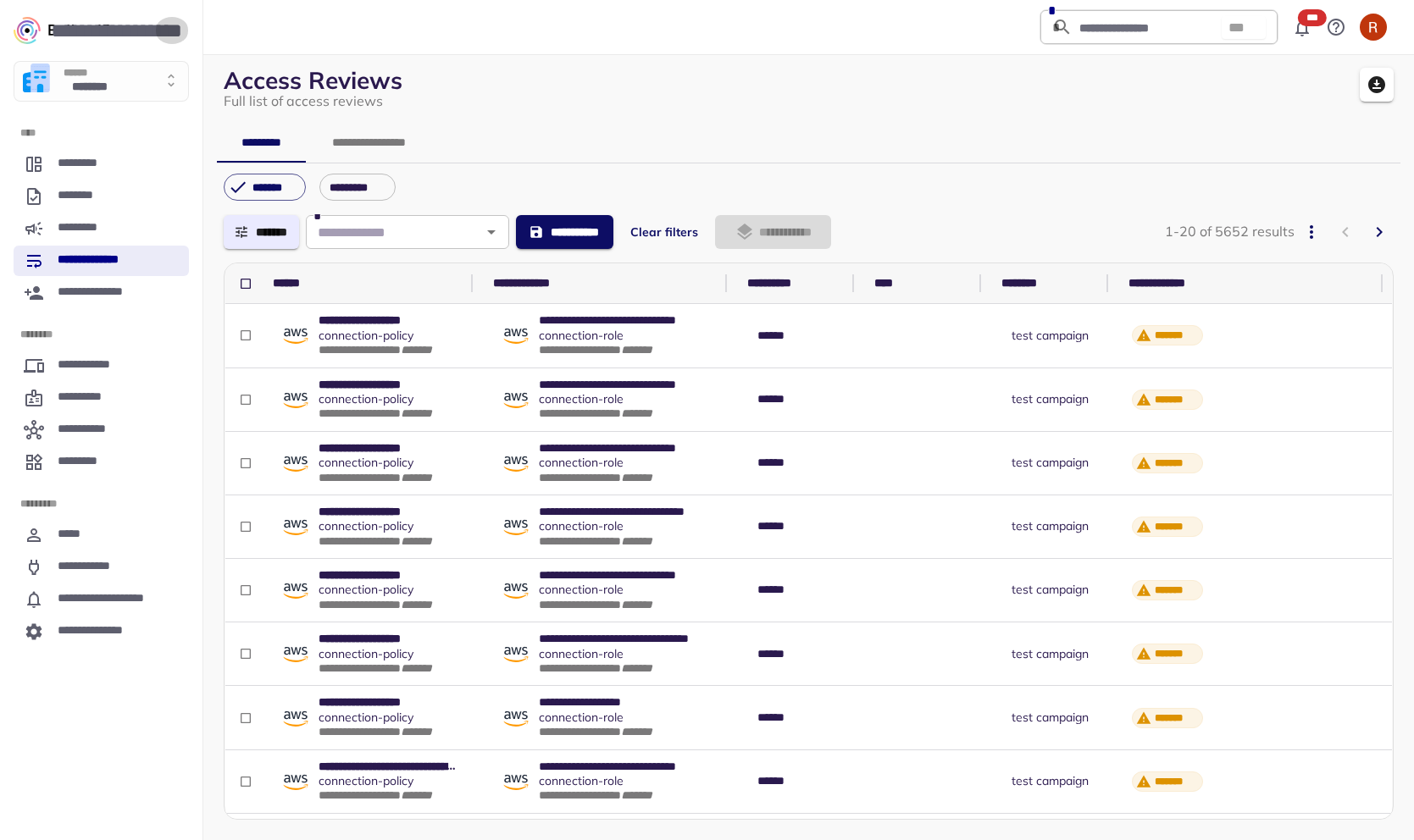 click on "**********" at bounding box center [172, 30] 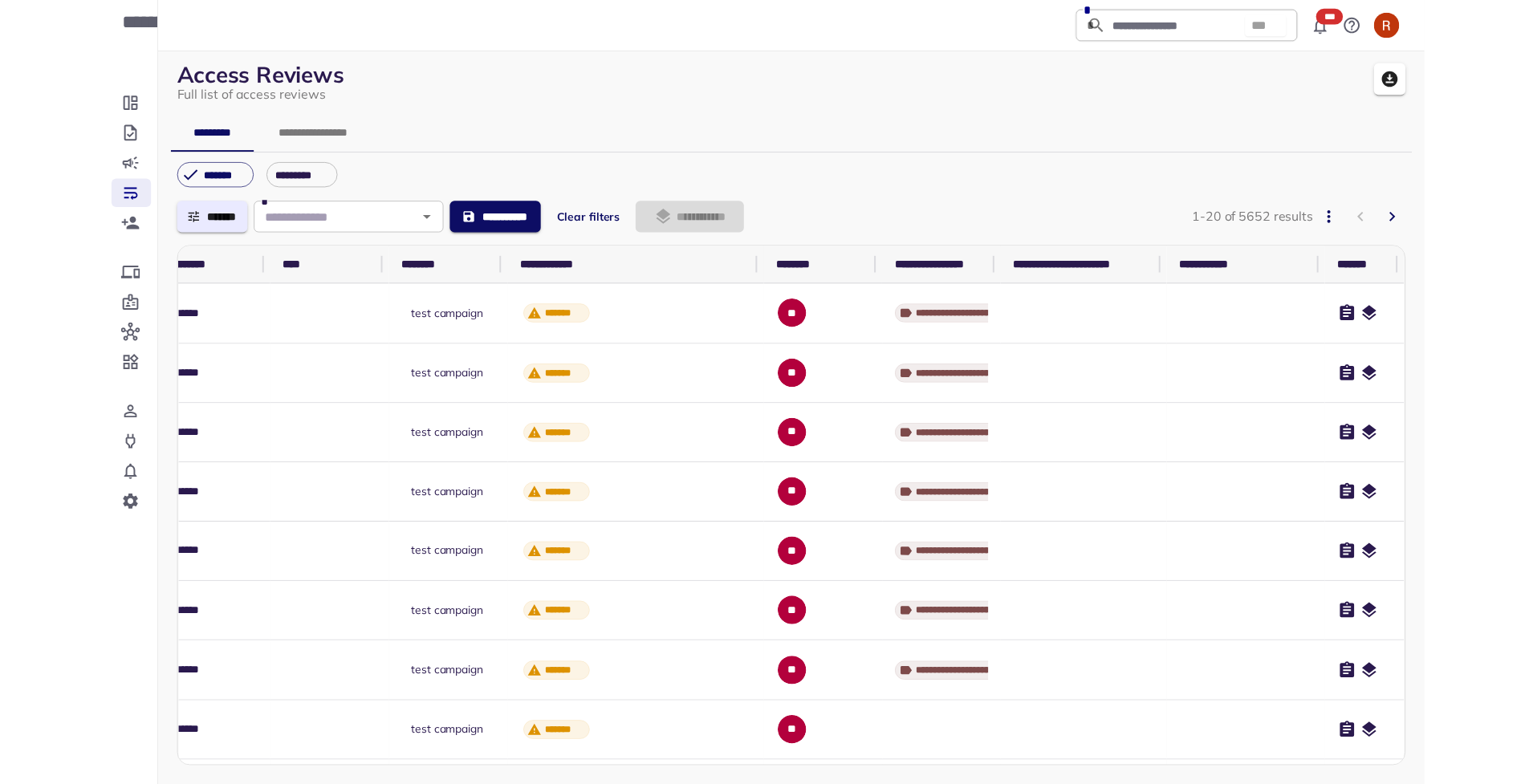 scroll, scrollTop: 0, scrollLeft: 521, axis: horizontal 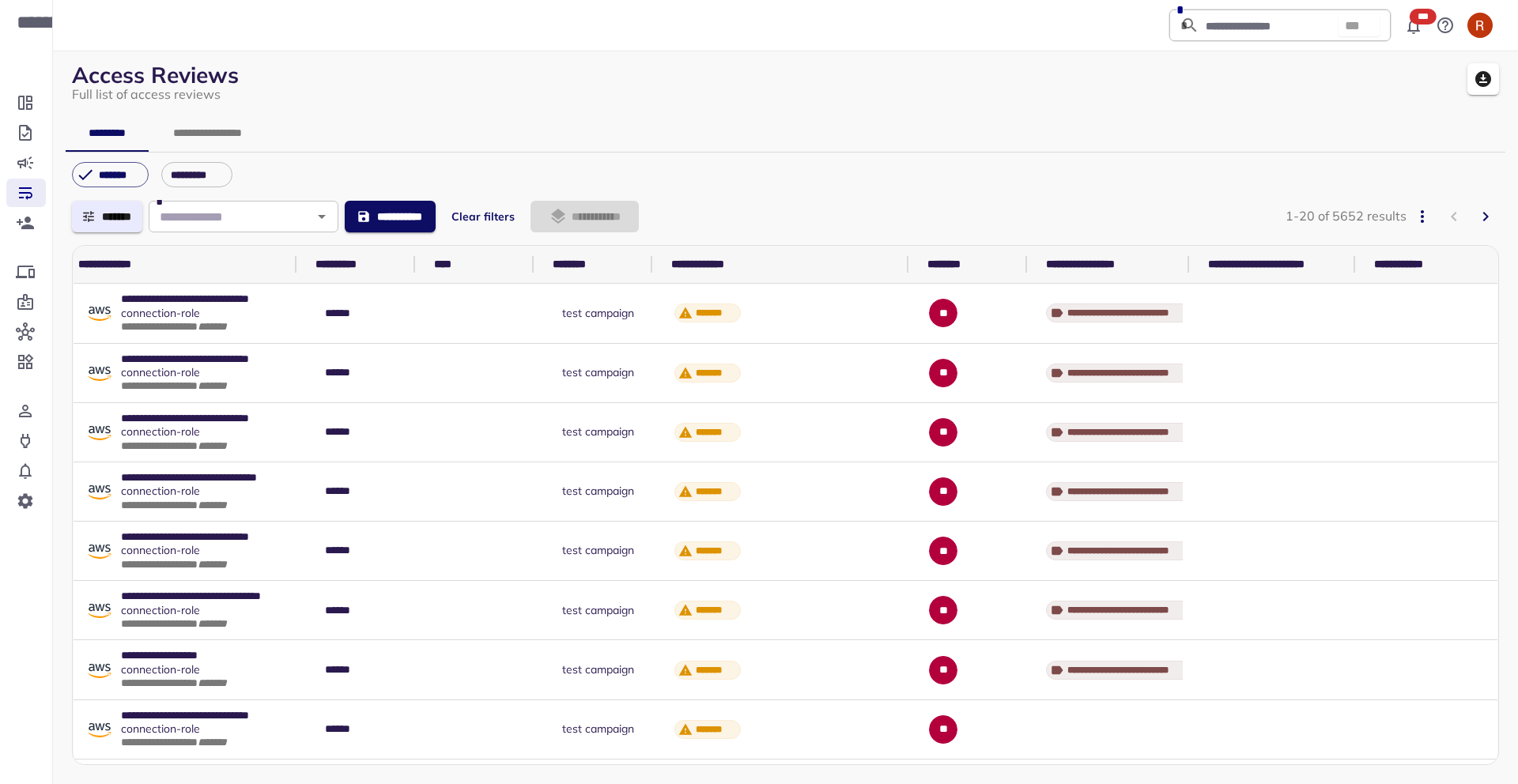 drag, startPoint x: 1145, startPoint y: 258, endPoint x: 1196, endPoint y: 273, distance: 53.160135 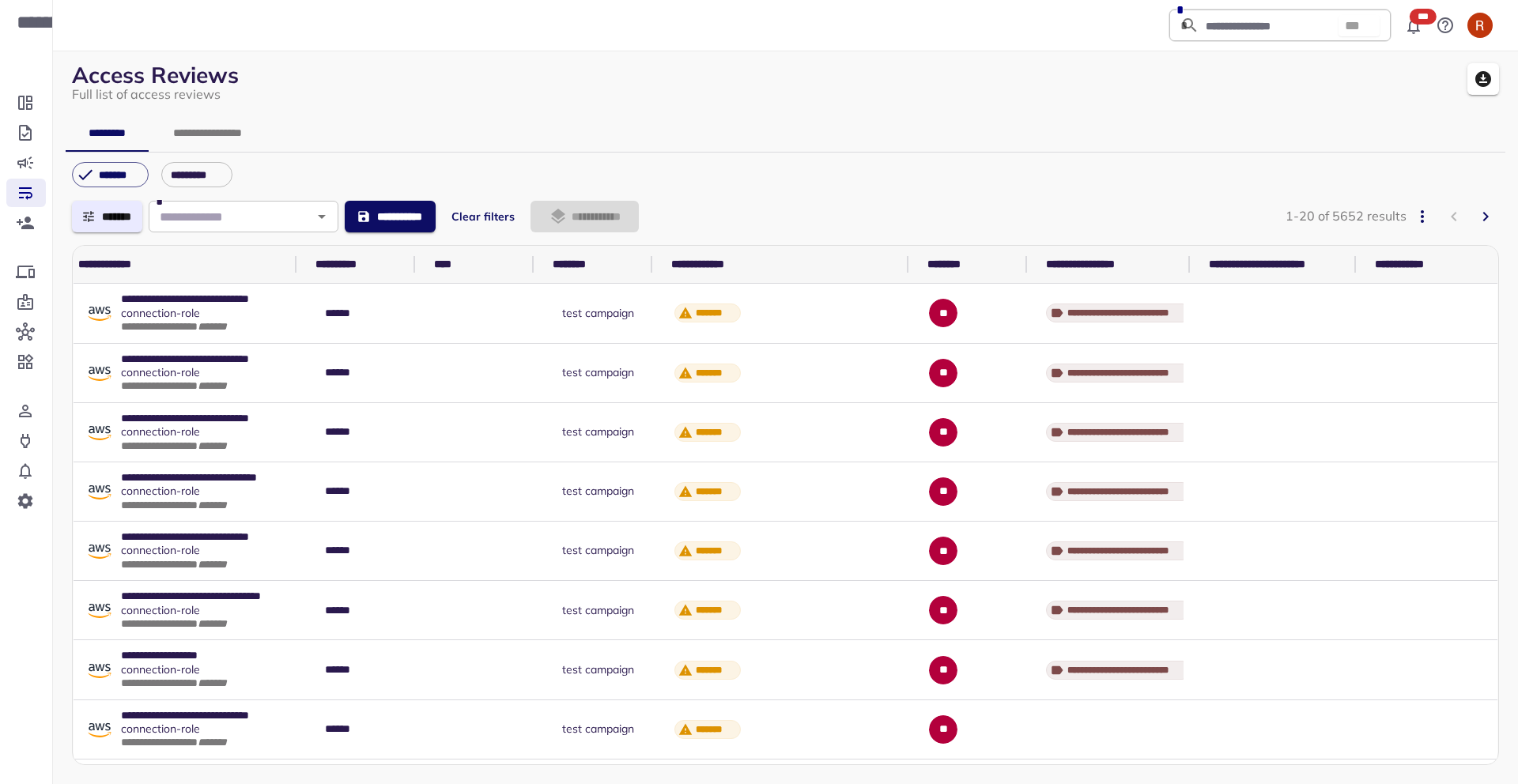 scroll, scrollTop: 0, scrollLeft: 359, axis: horizontal 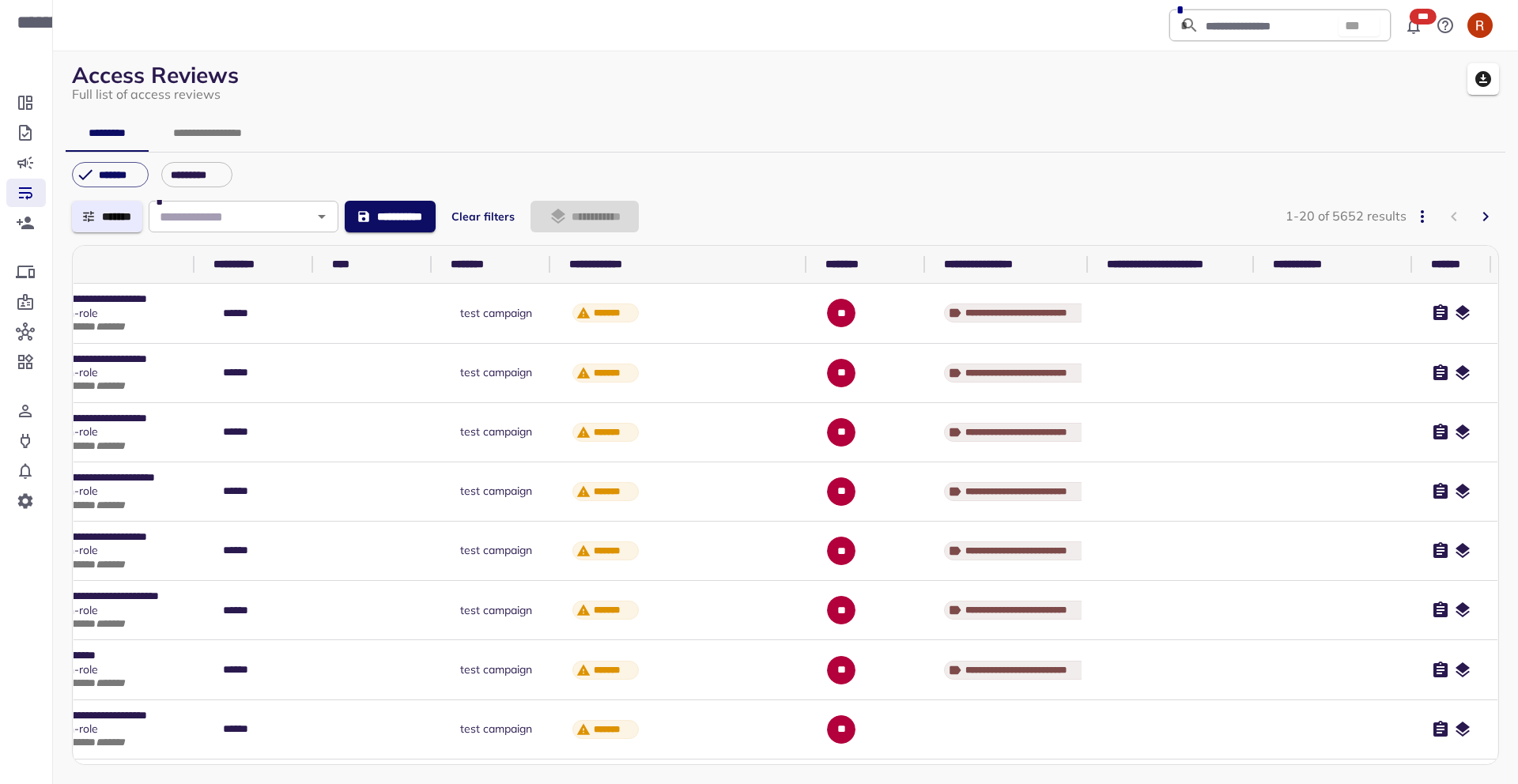 click 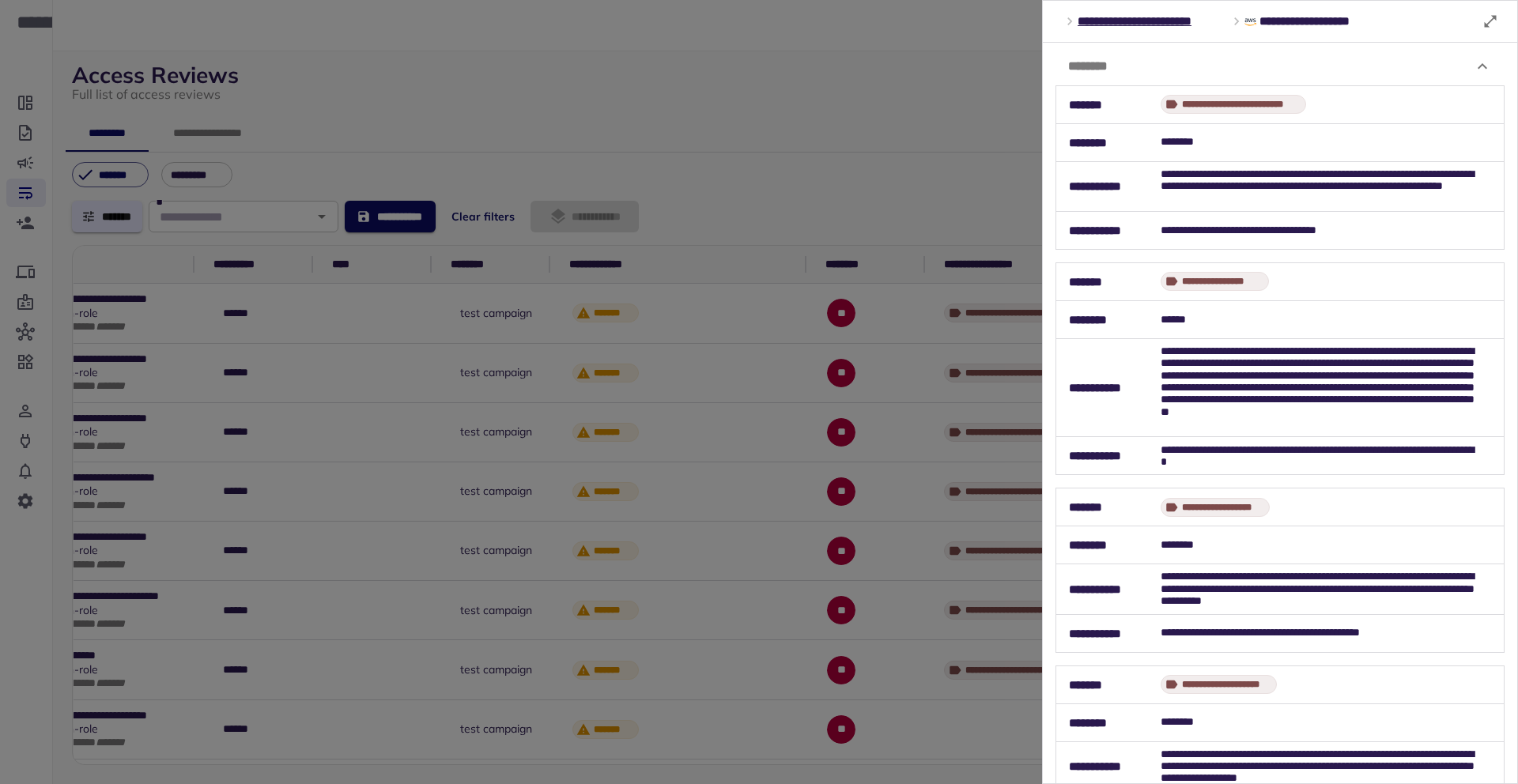 scroll, scrollTop: 683, scrollLeft: 0, axis: vertical 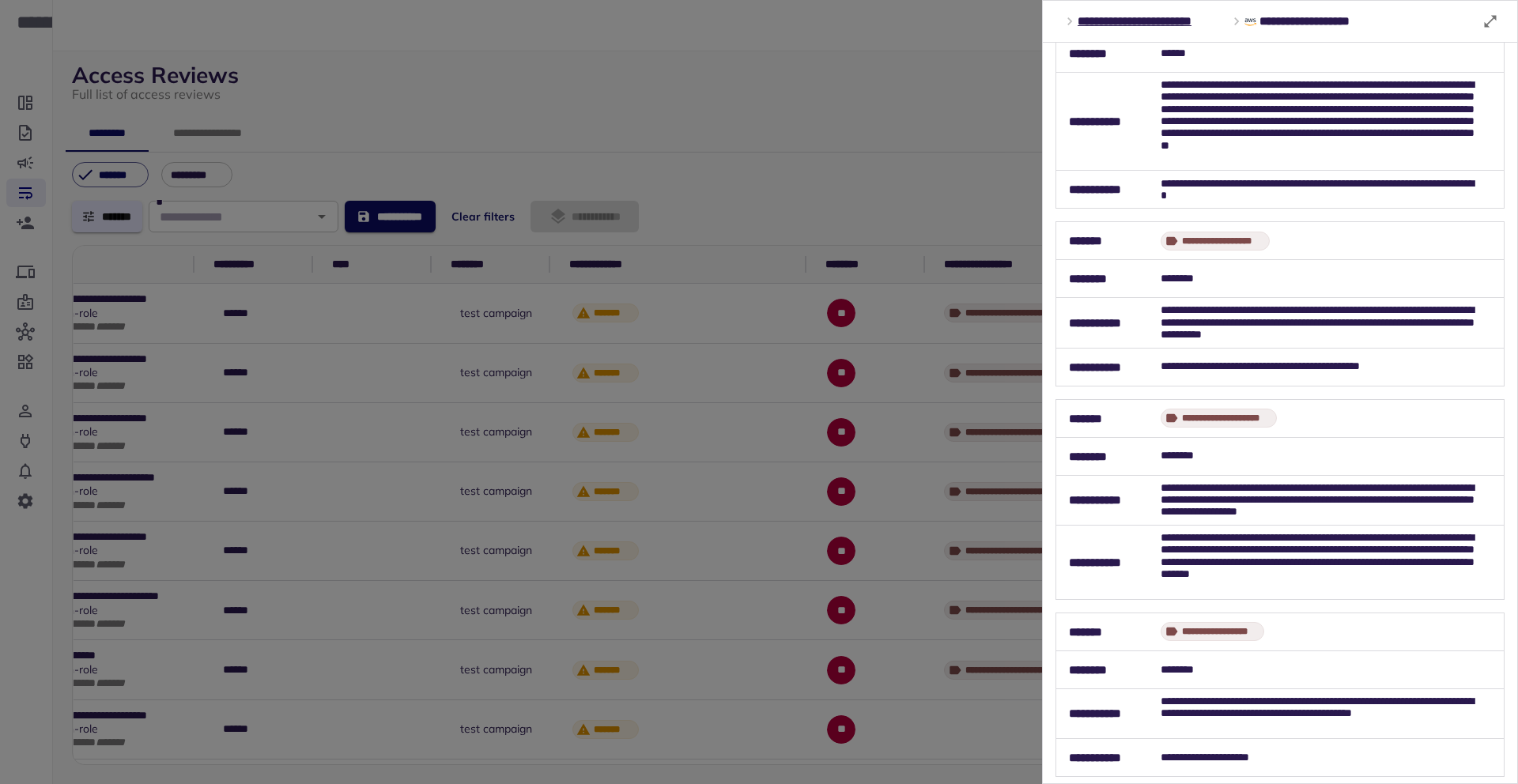 click at bounding box center (759, 392) 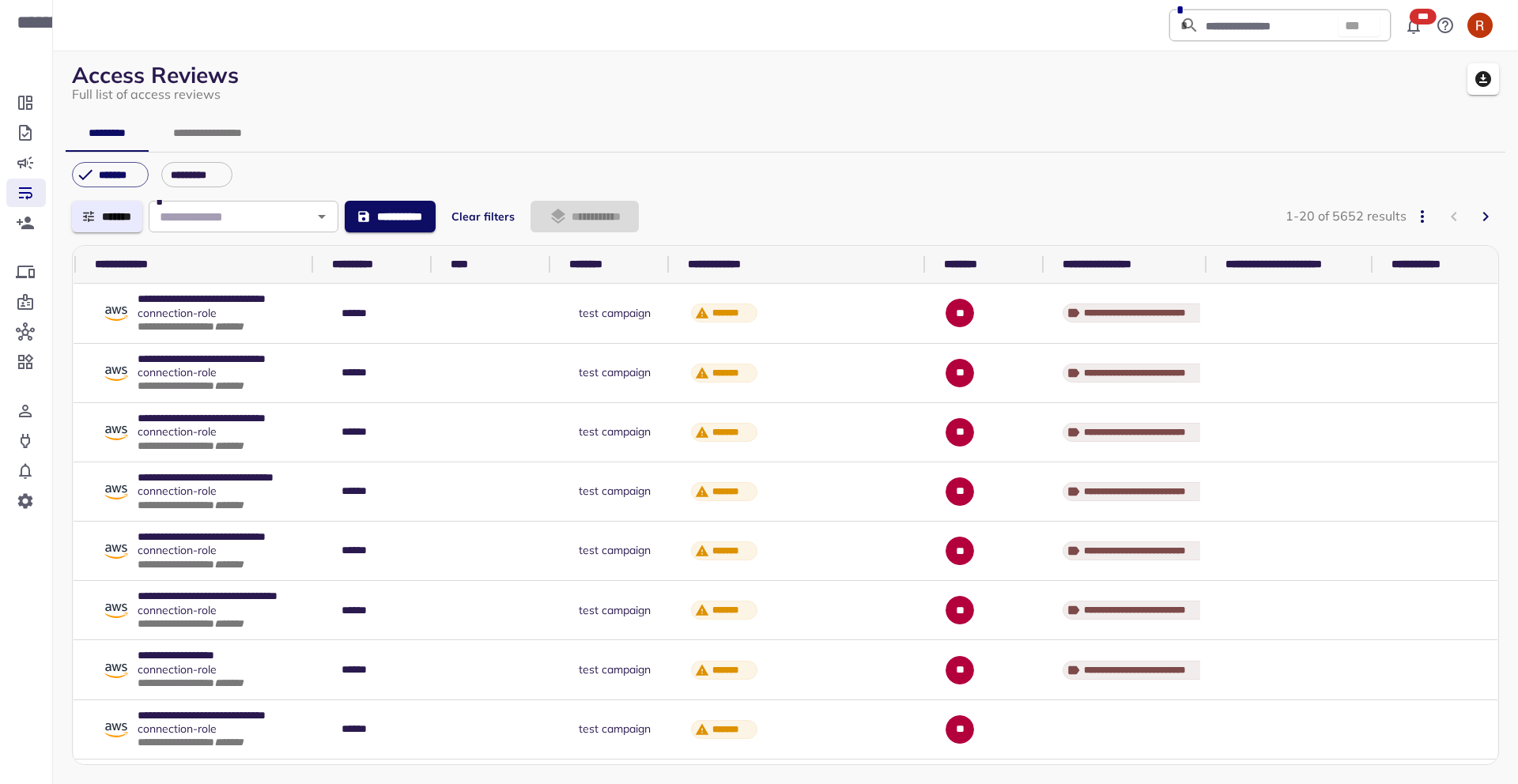 scroll, scrollTop: 0, scrollLeft: 210, axis: horizontal 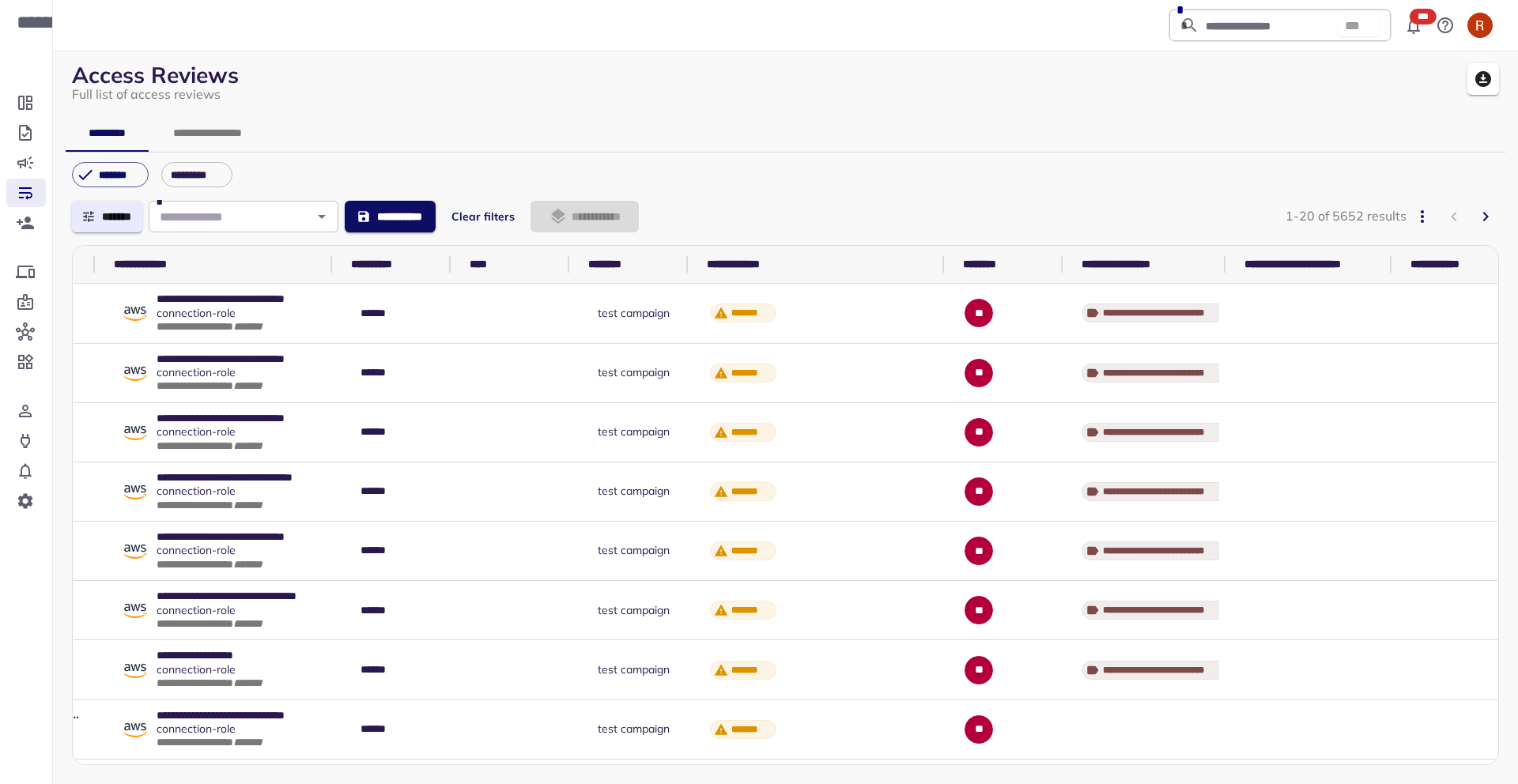 click on "**********" at bounding box center (208, 133) 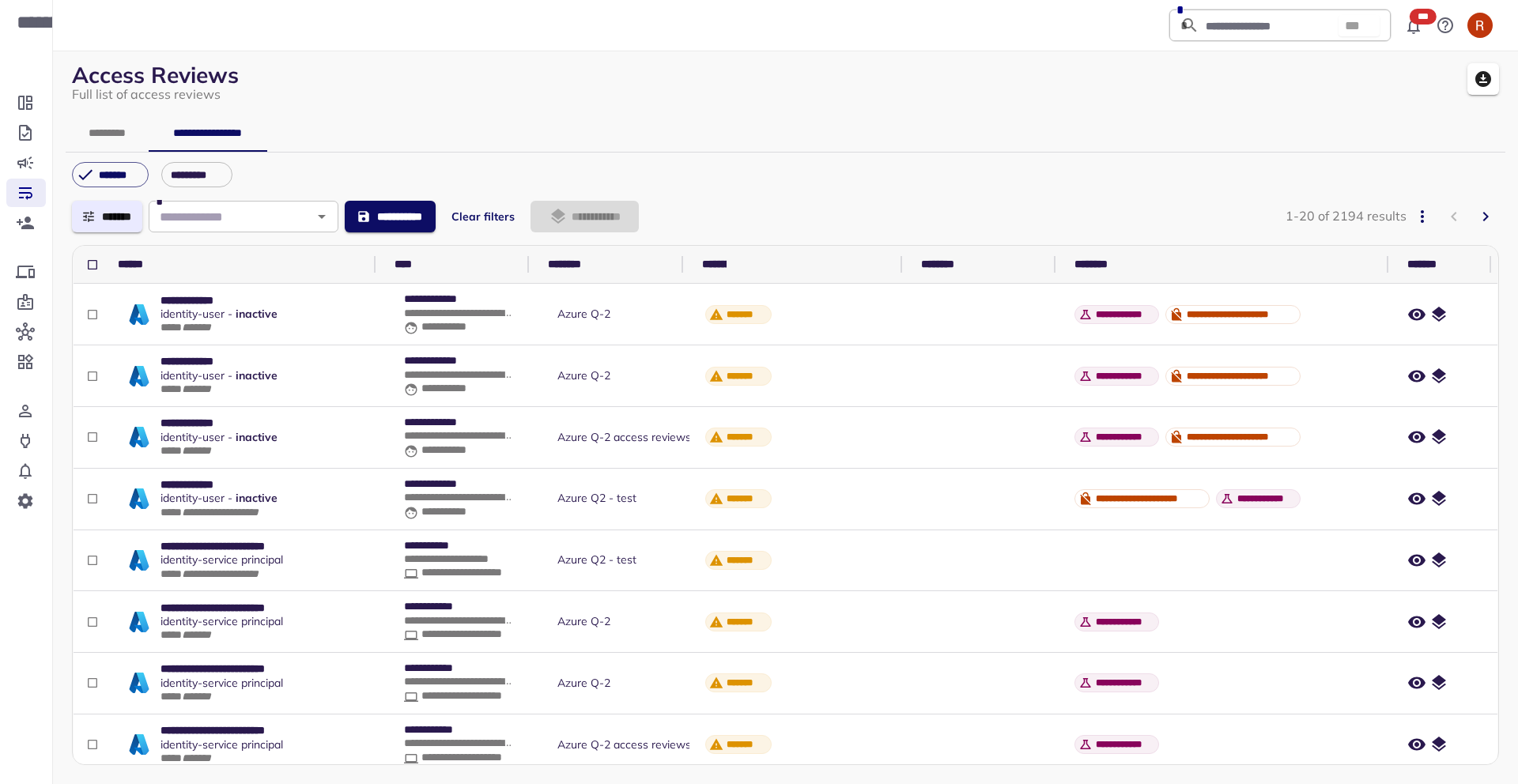 scroll, scrollTop: 0, scrollLeft: 0, axis: both 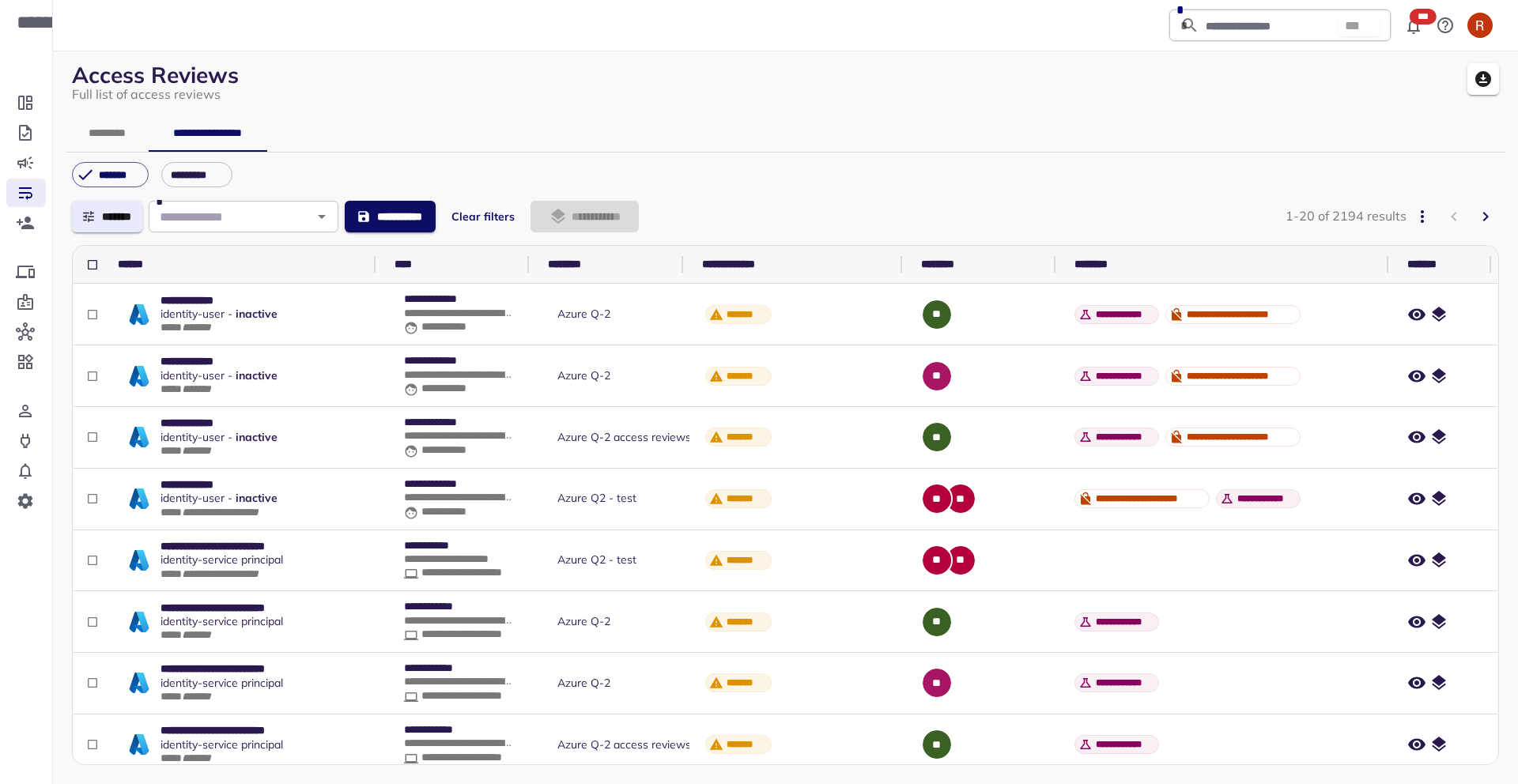 click 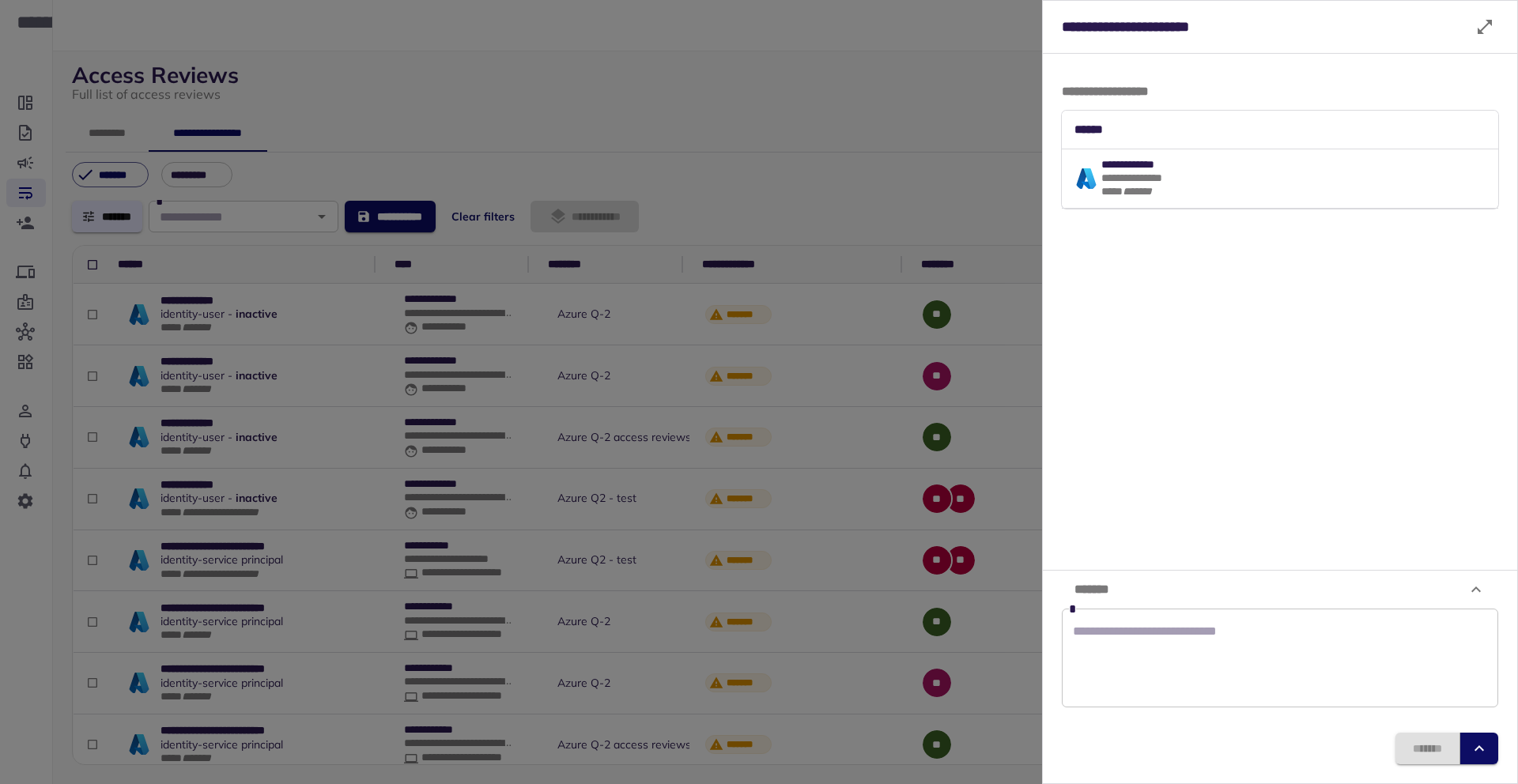 drag, startPoint x: 860, startPoint y: 332, endPoint x: 970, endPoint y: 322, distance: 110.45361 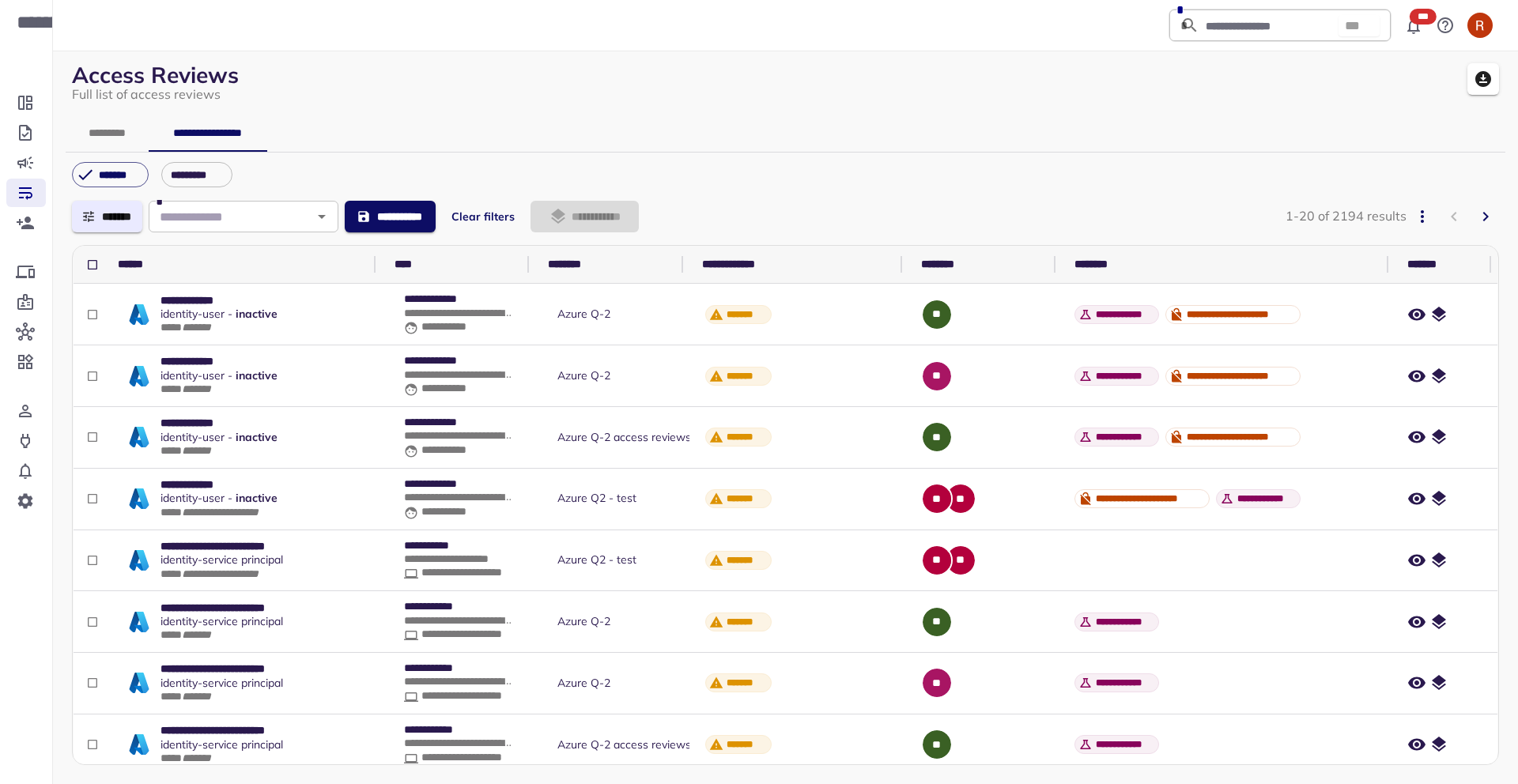 click 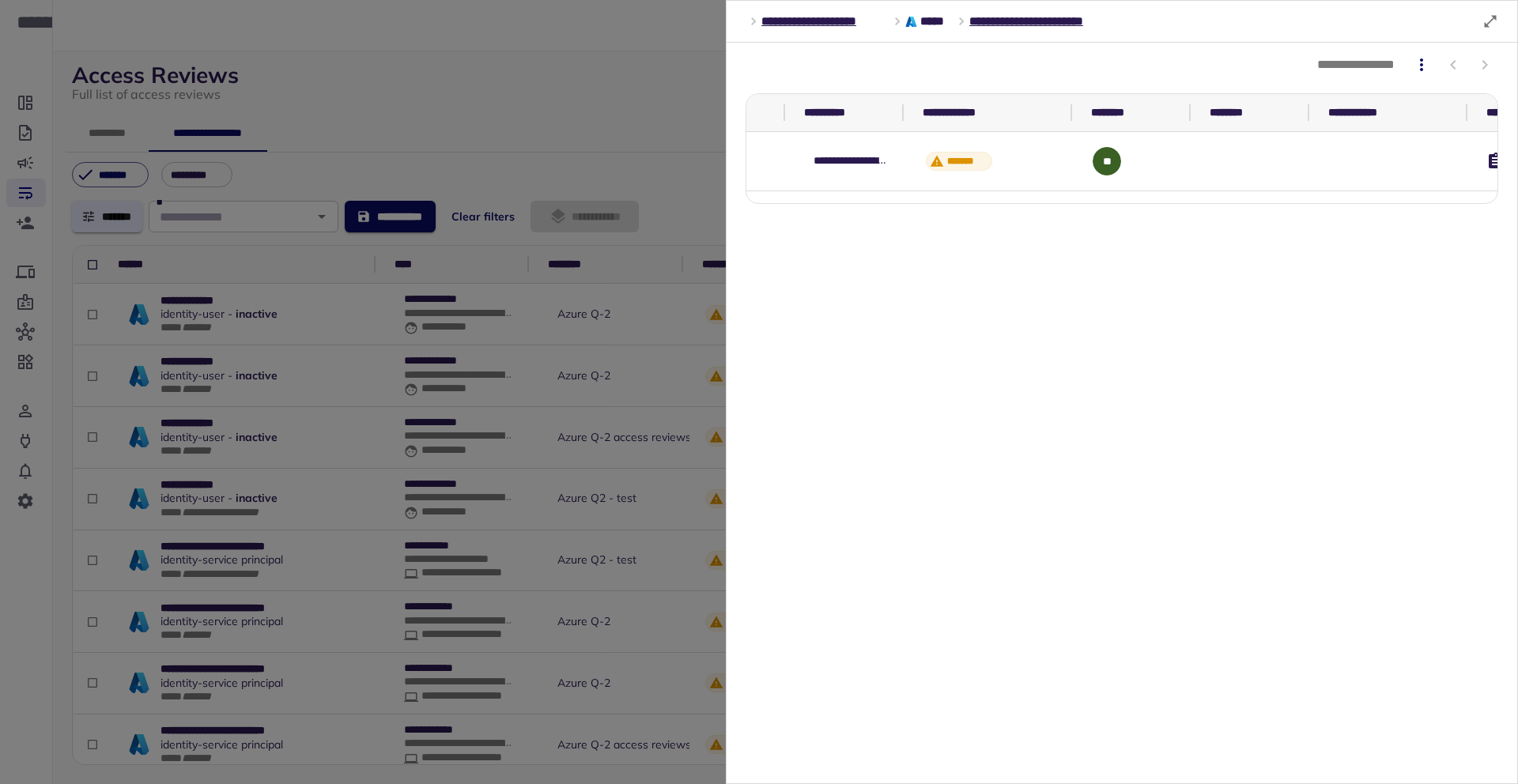 scroll, scrollTop: 0, scrollLeft: 247, axis: horizontal 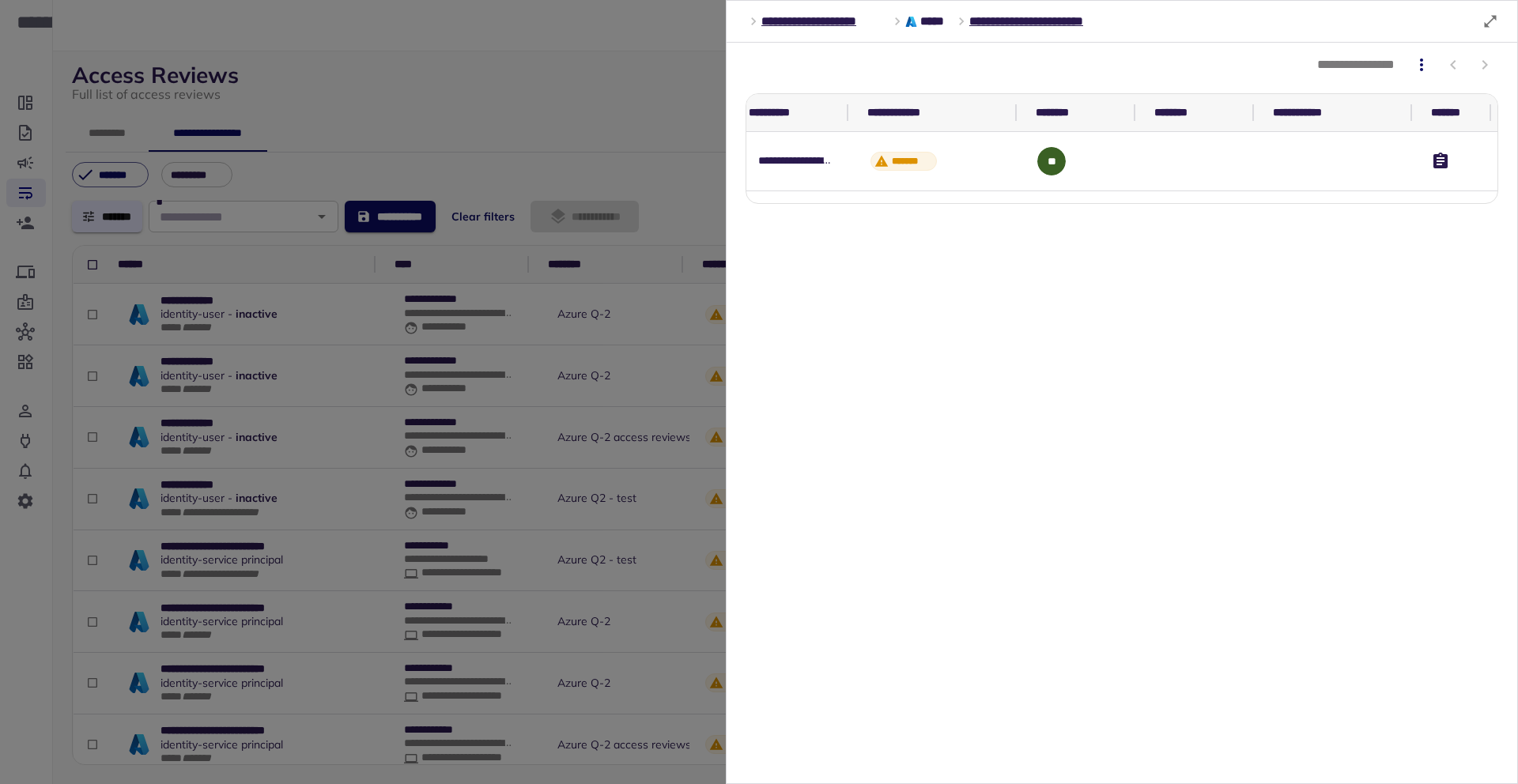 drag, startPoint x: 580, startPoint y: 251, endPoint x: 743, endPoint y: 251, distance: 163 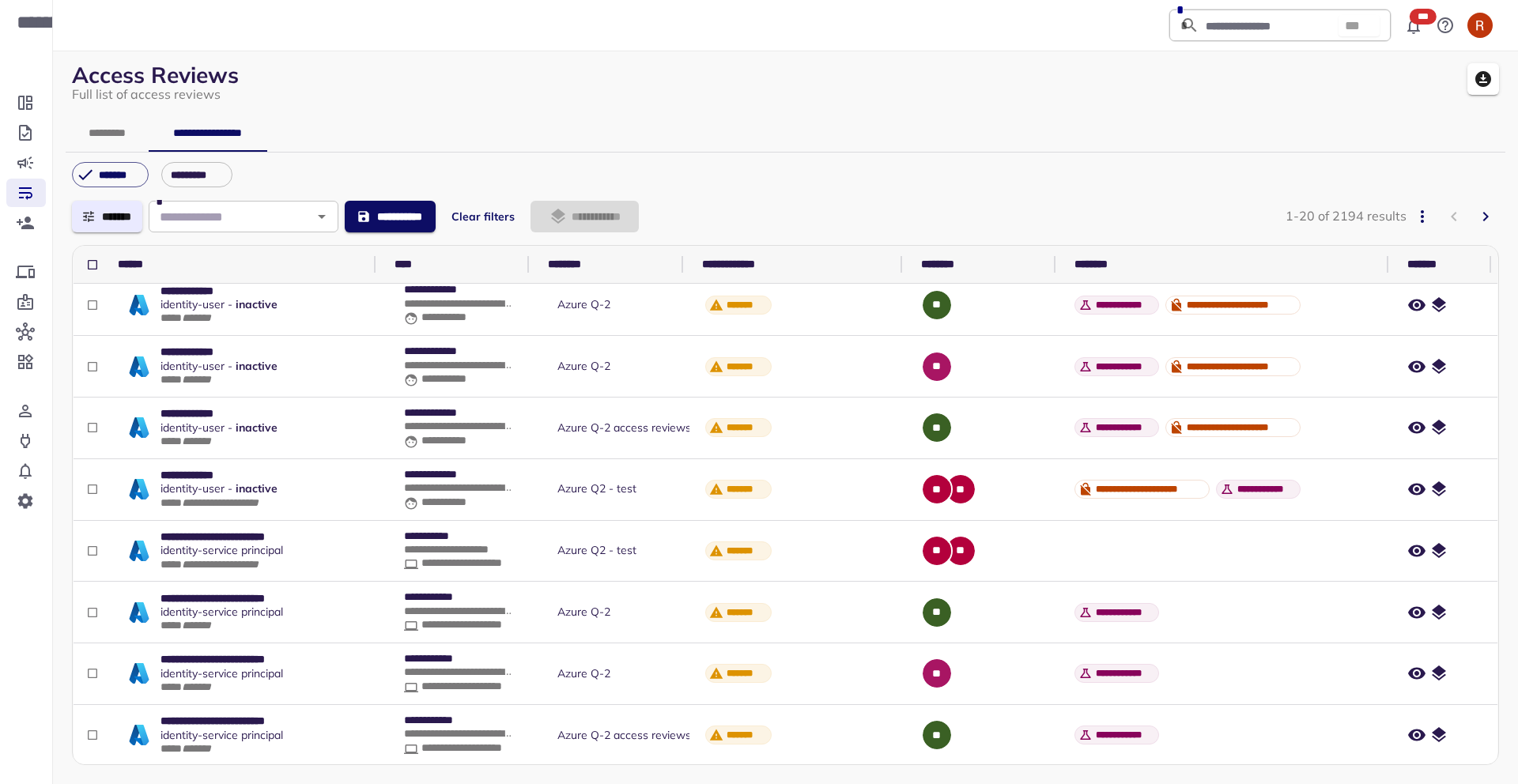 scroll, scrollTop: 0, scrollLeft: 0, axis: both 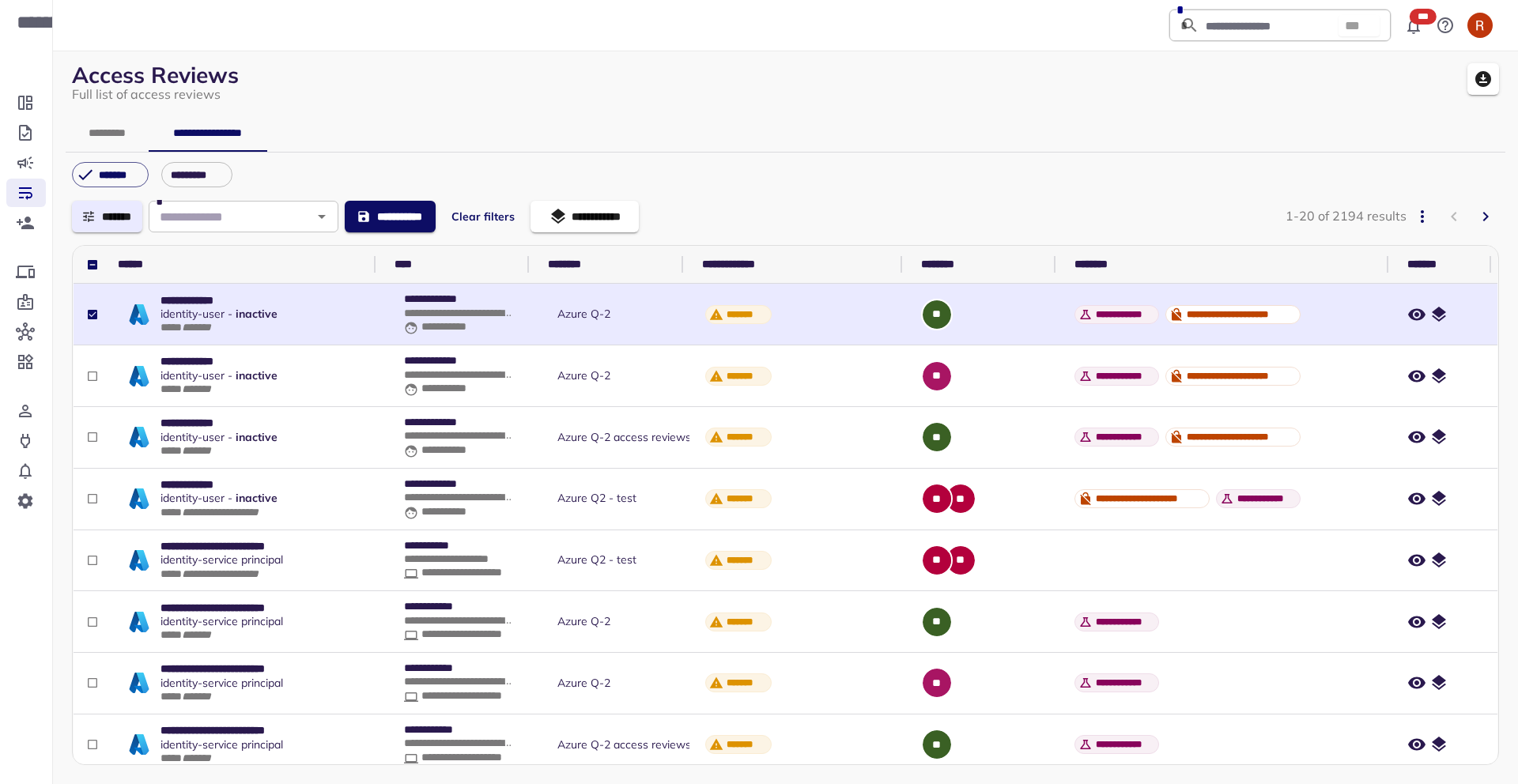 click on "**********" at bounding box center (584, 217) 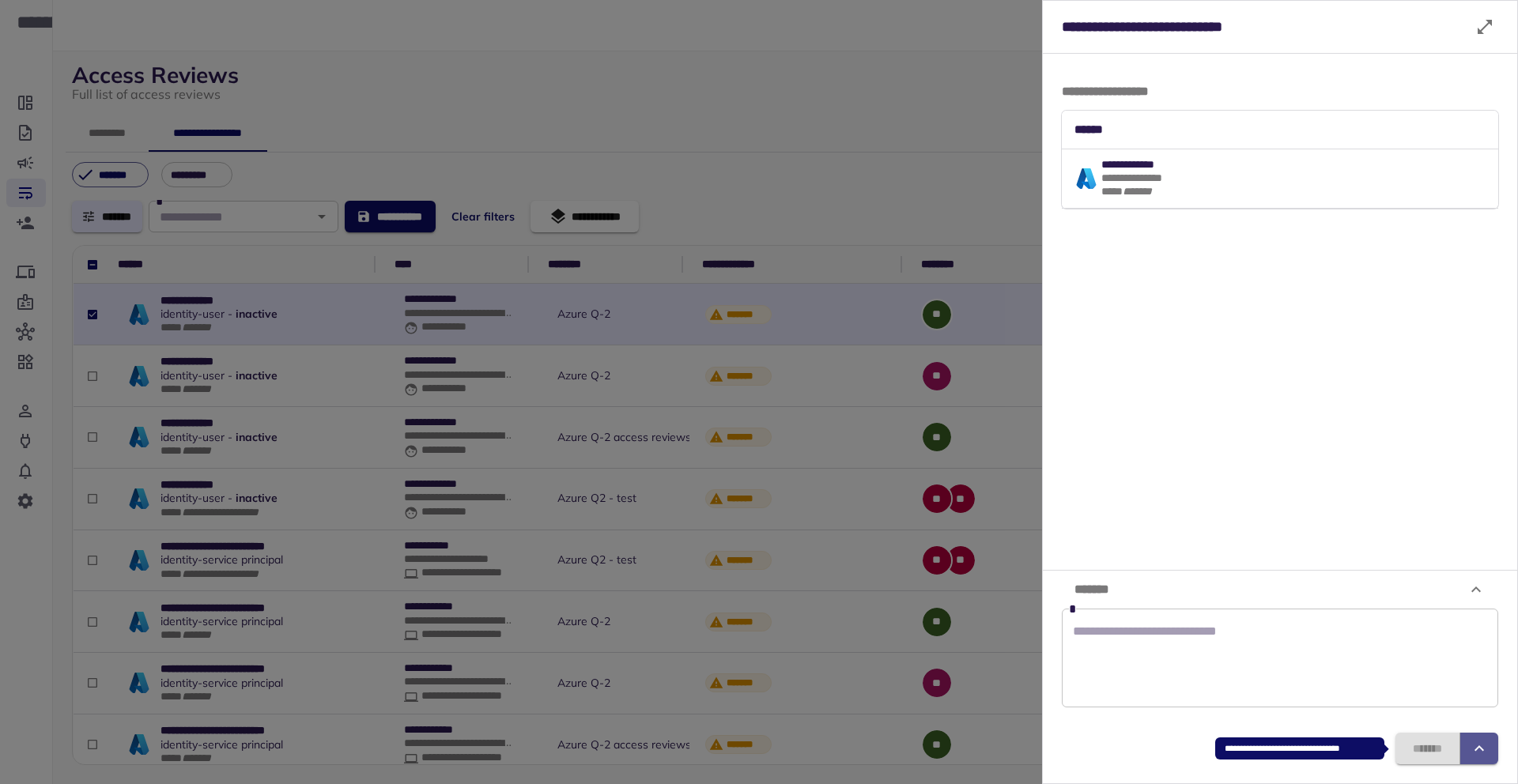 click 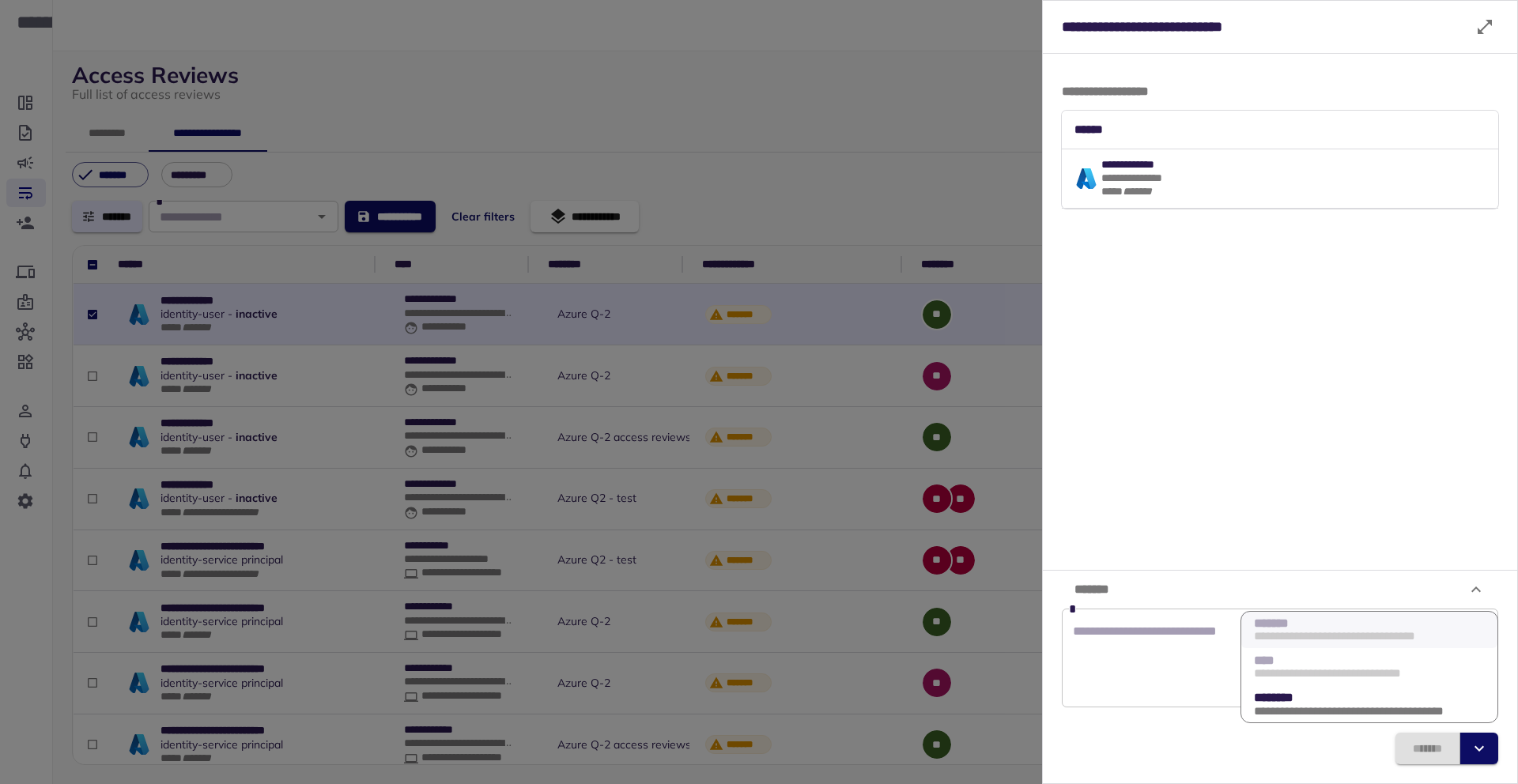 click on "*******" at bounding box center (1280, 748) 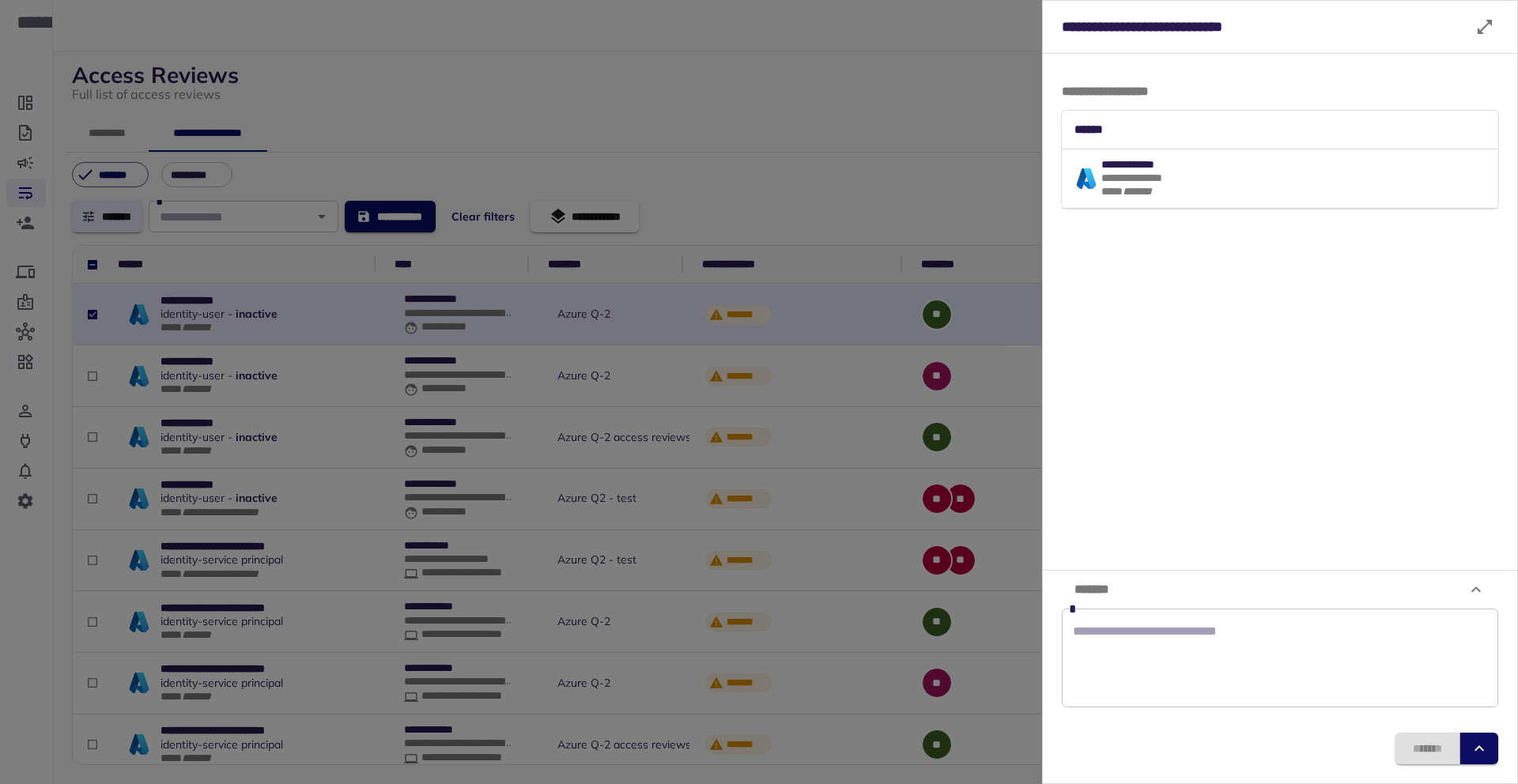click at bounding box center [759, 392] 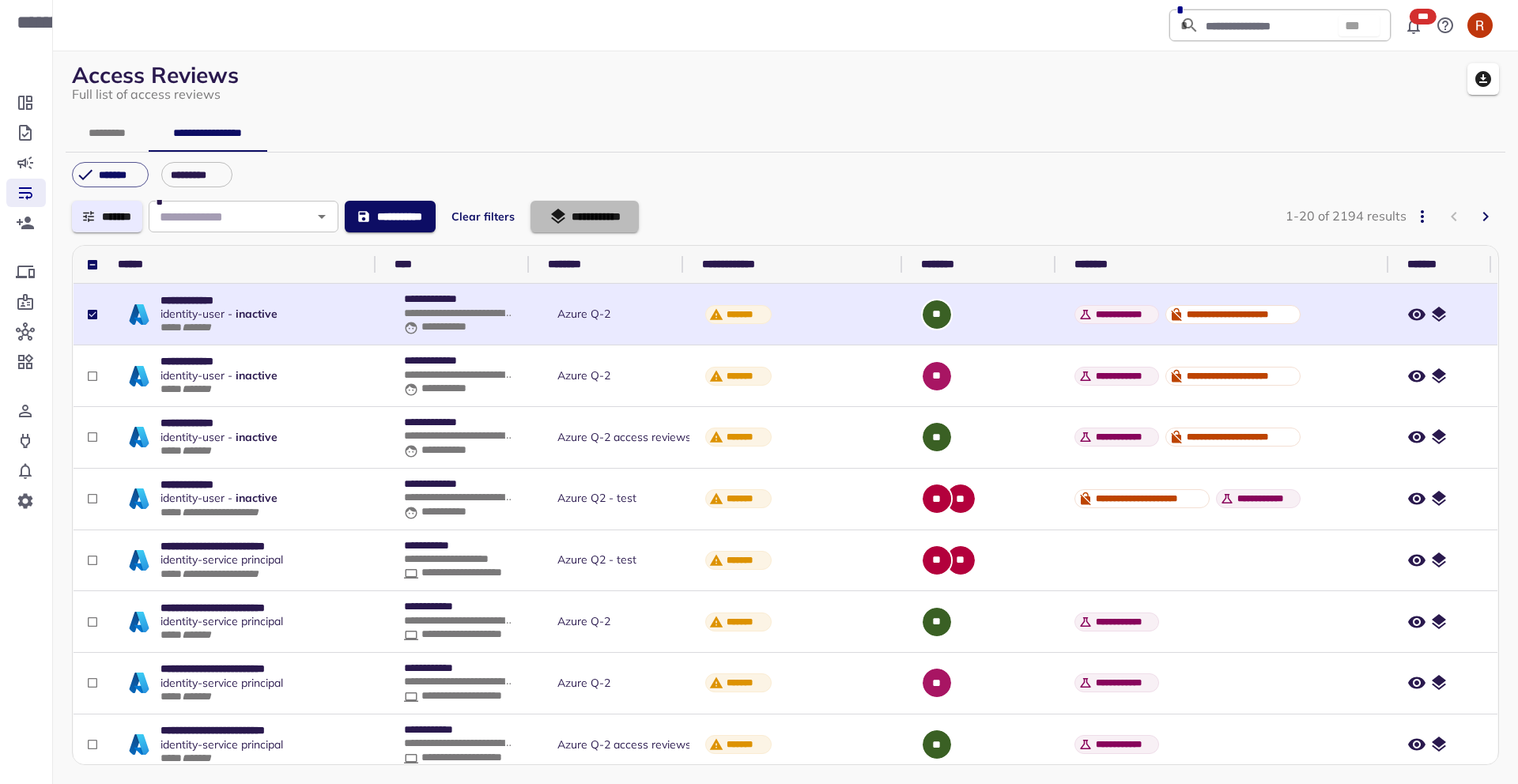 click on "**********" at bounding box center [584, 217] 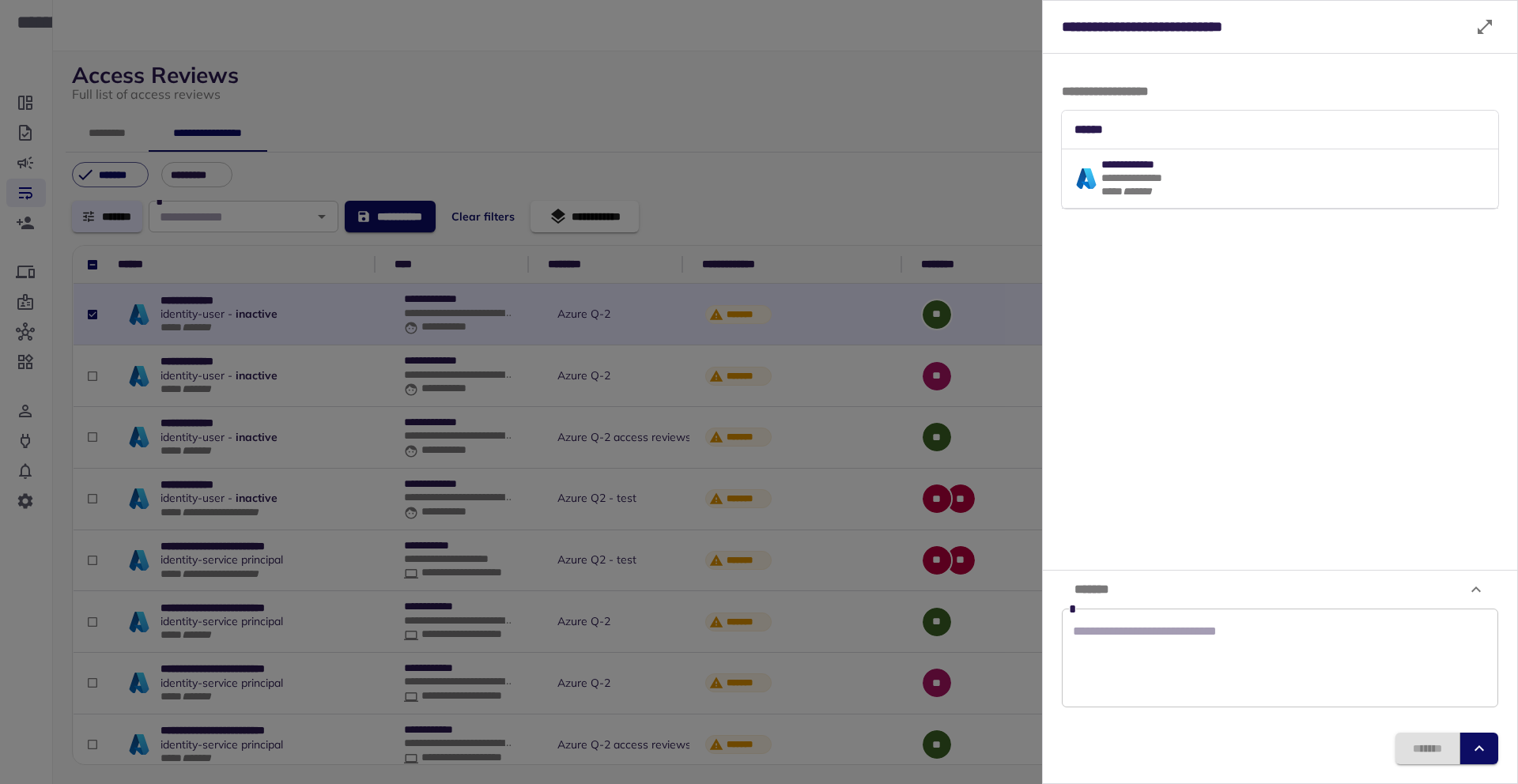 click 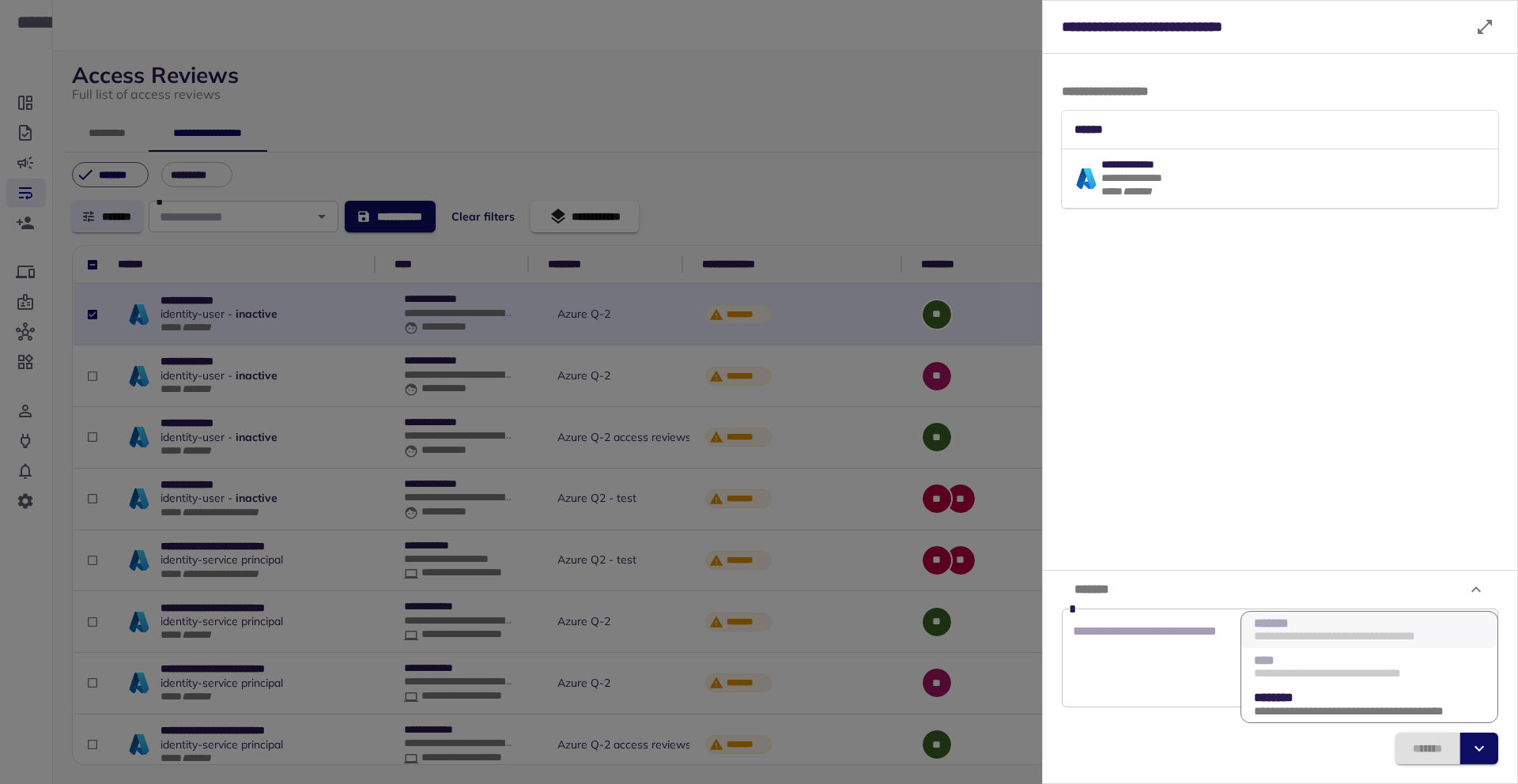 click on "*******" at bounding box center (1280, 748) 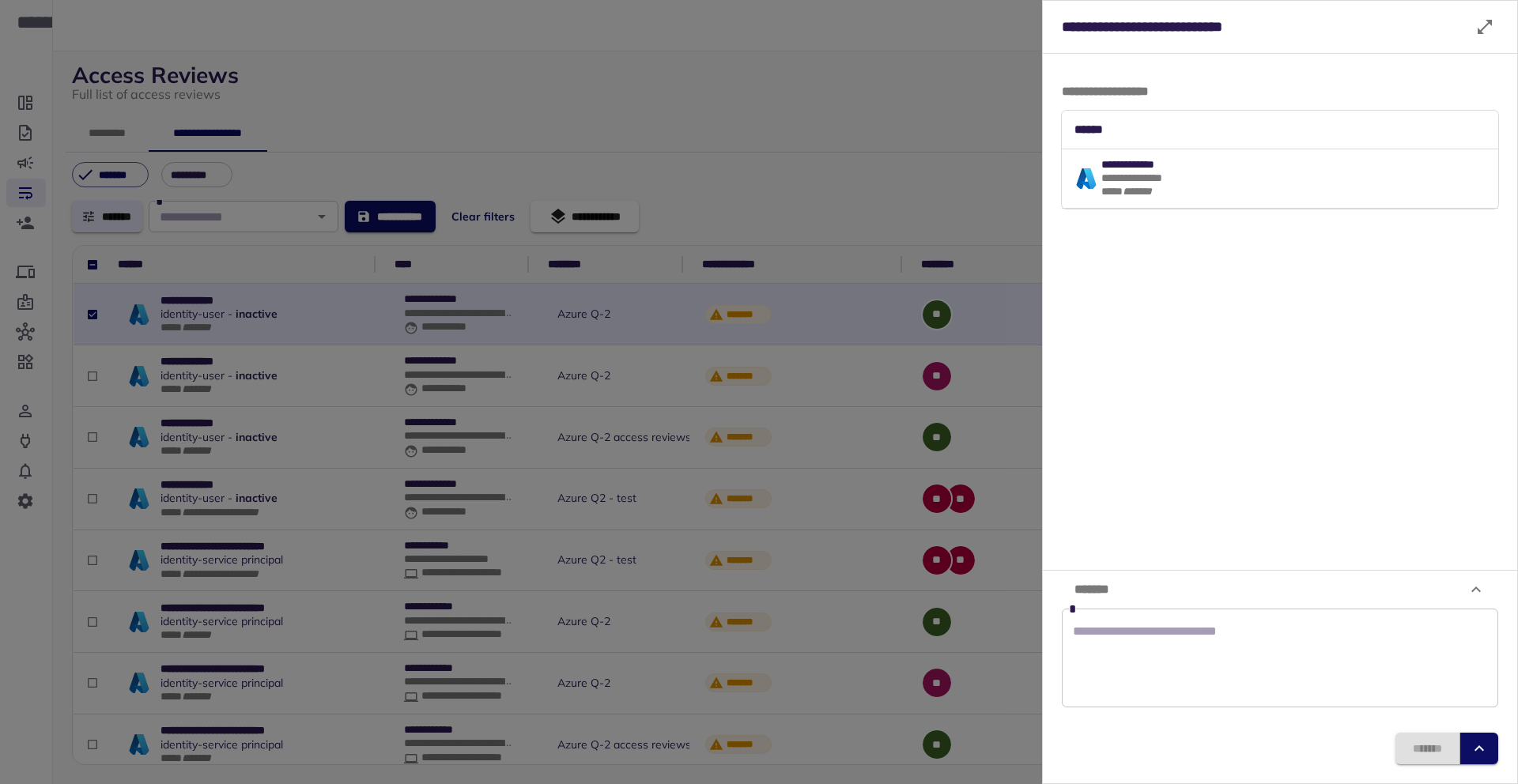 click at bounding box center (759, 392) 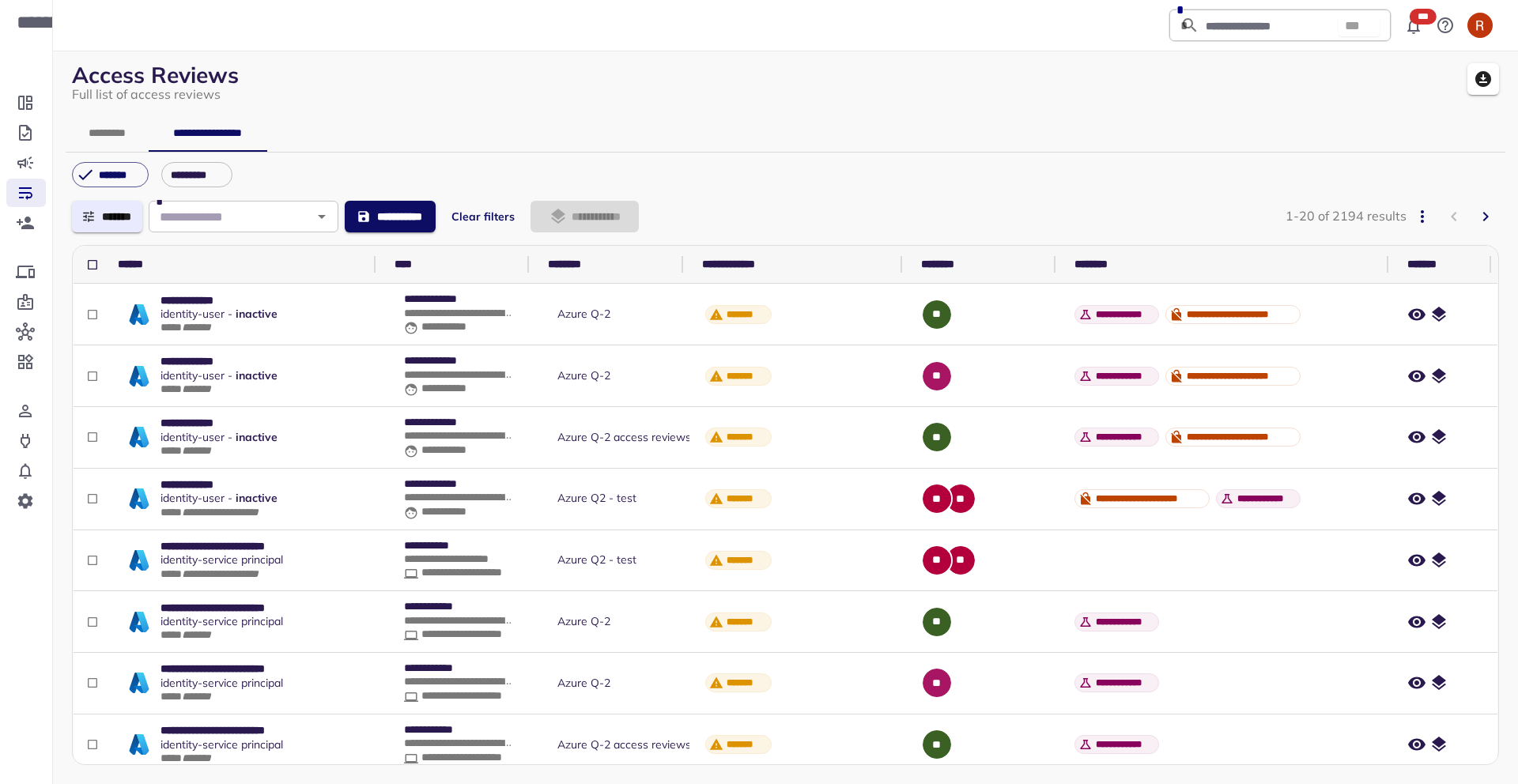 click 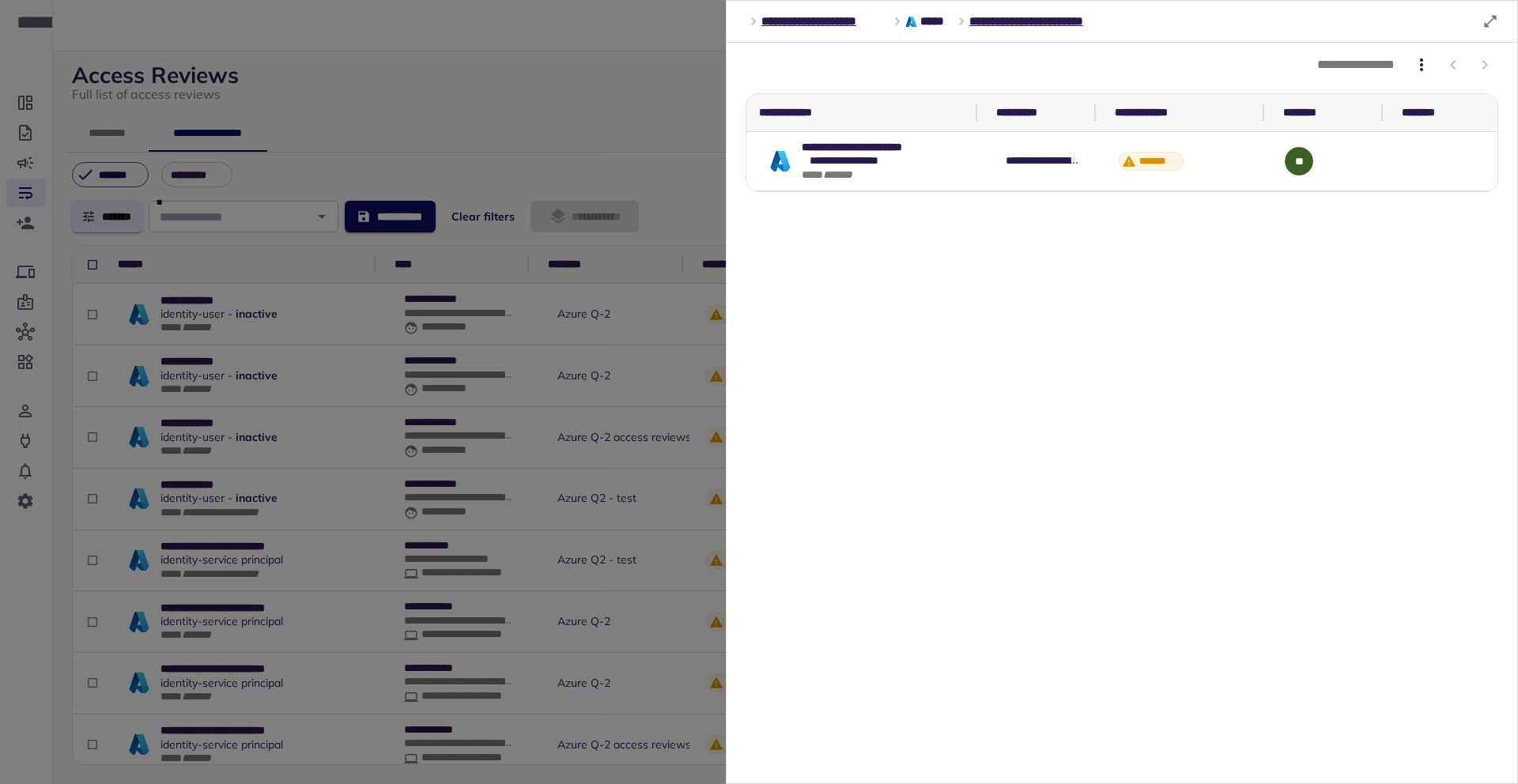click at bounding box center [759, 392] 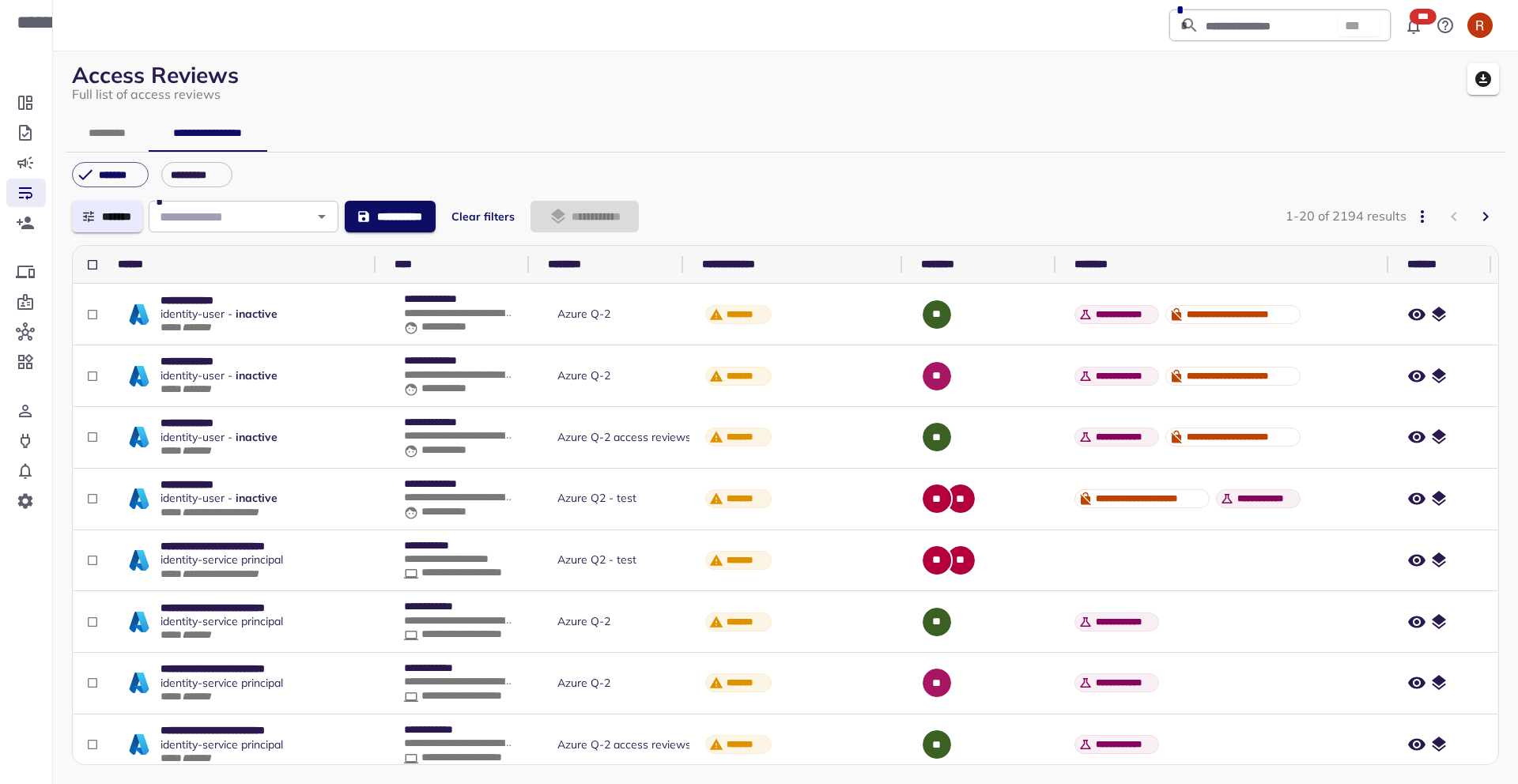 click 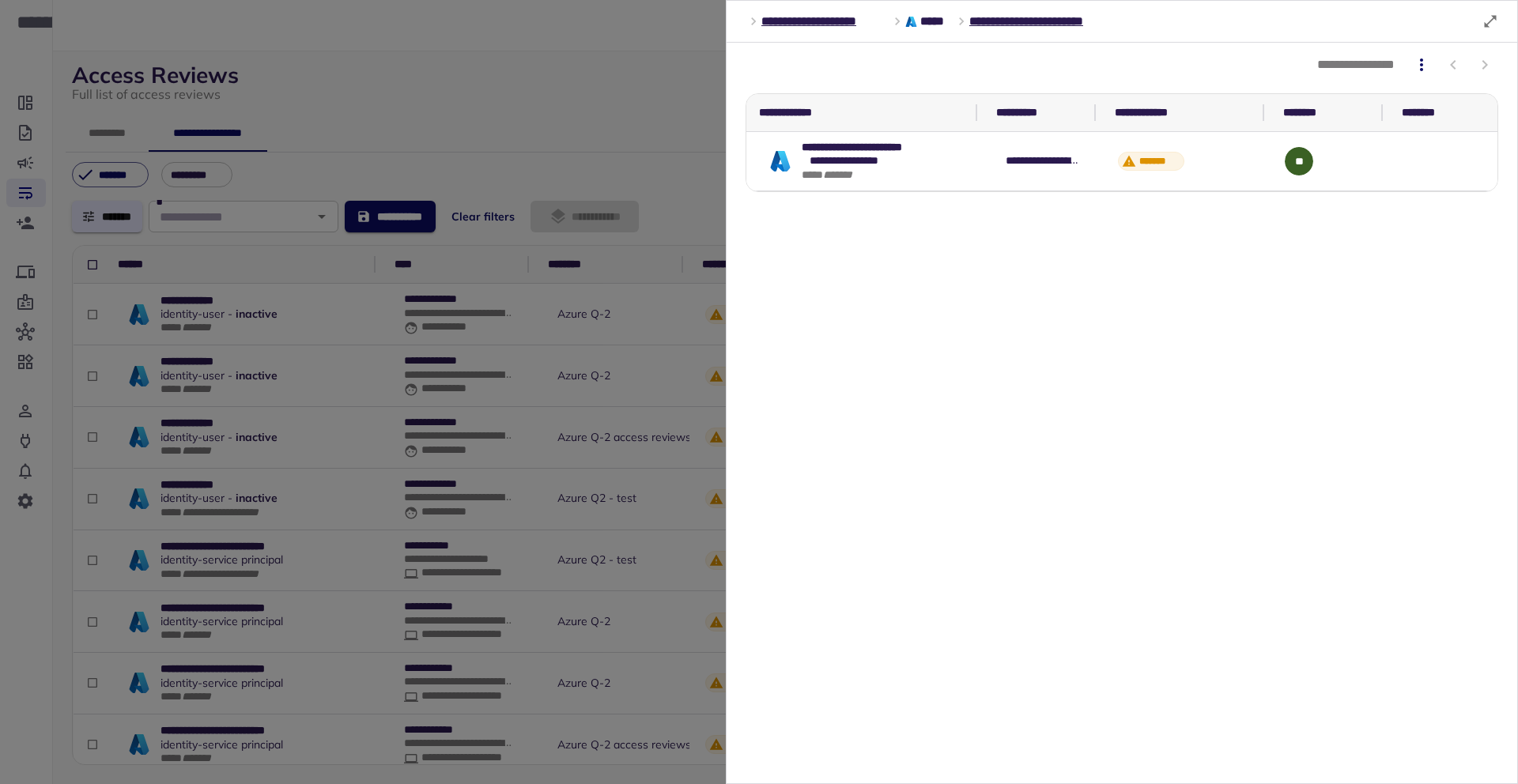 scroll, scrollTop: 0, scrollLeft: 247, axis: horizontal 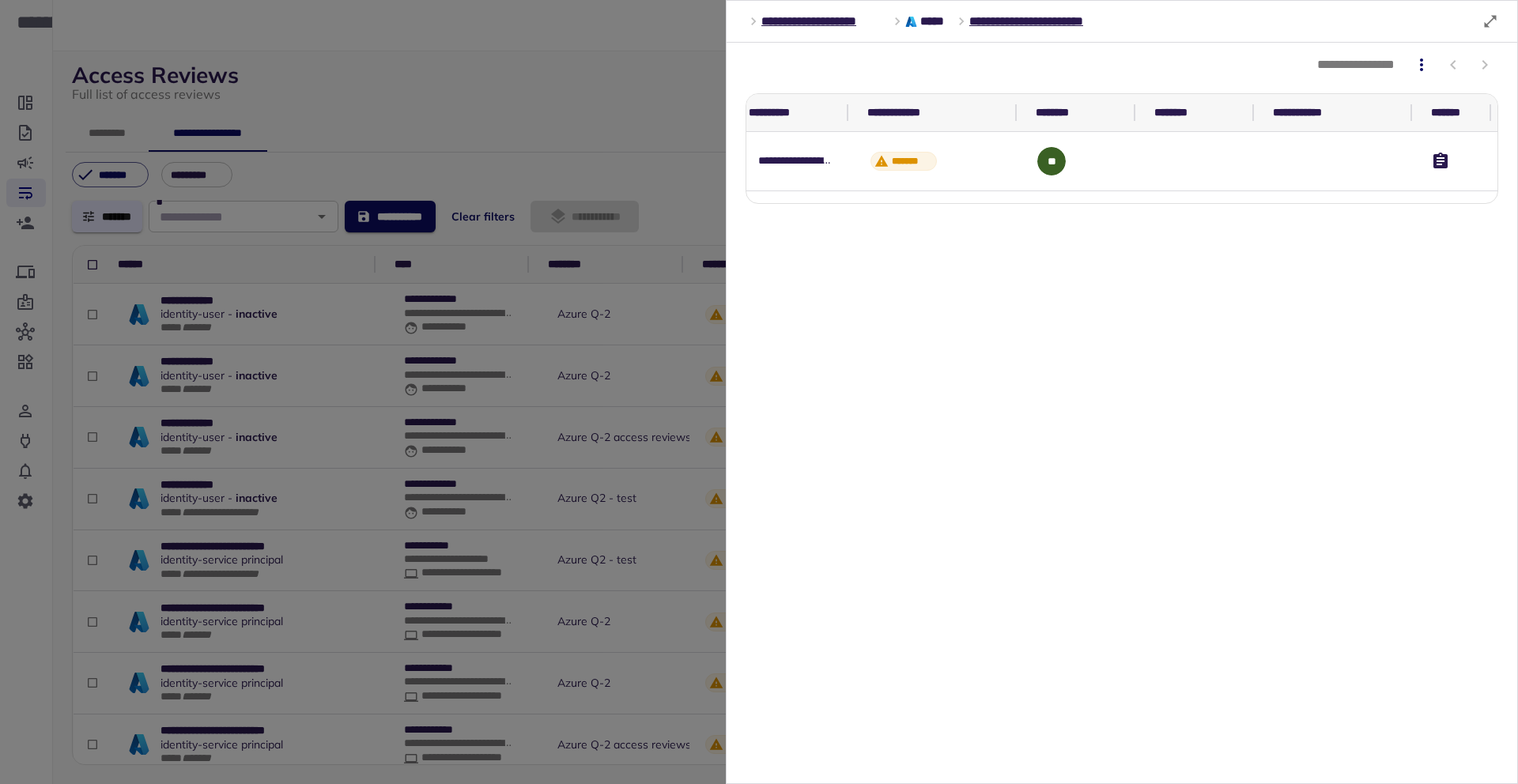 click at bounding box center (759, 392) 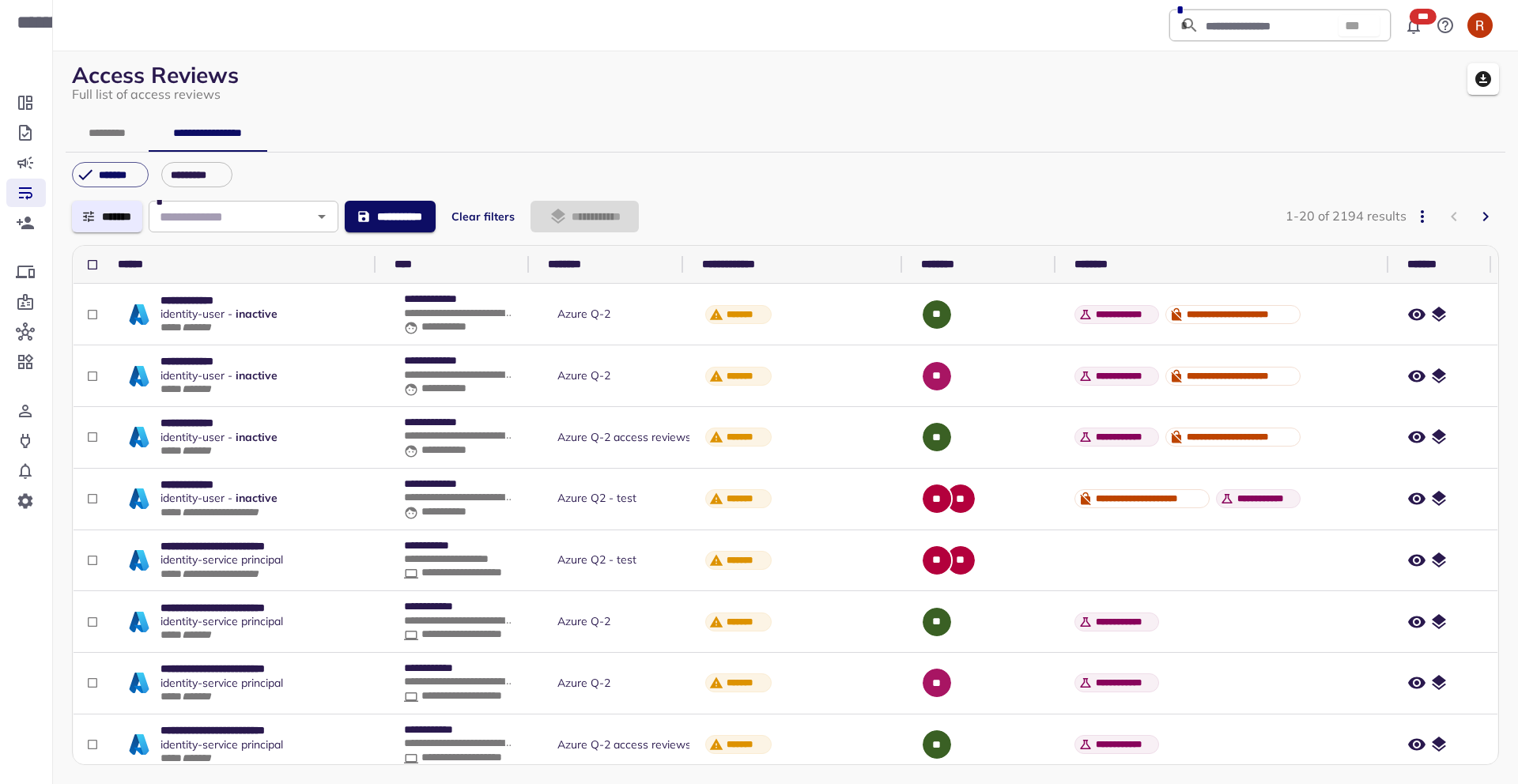 click 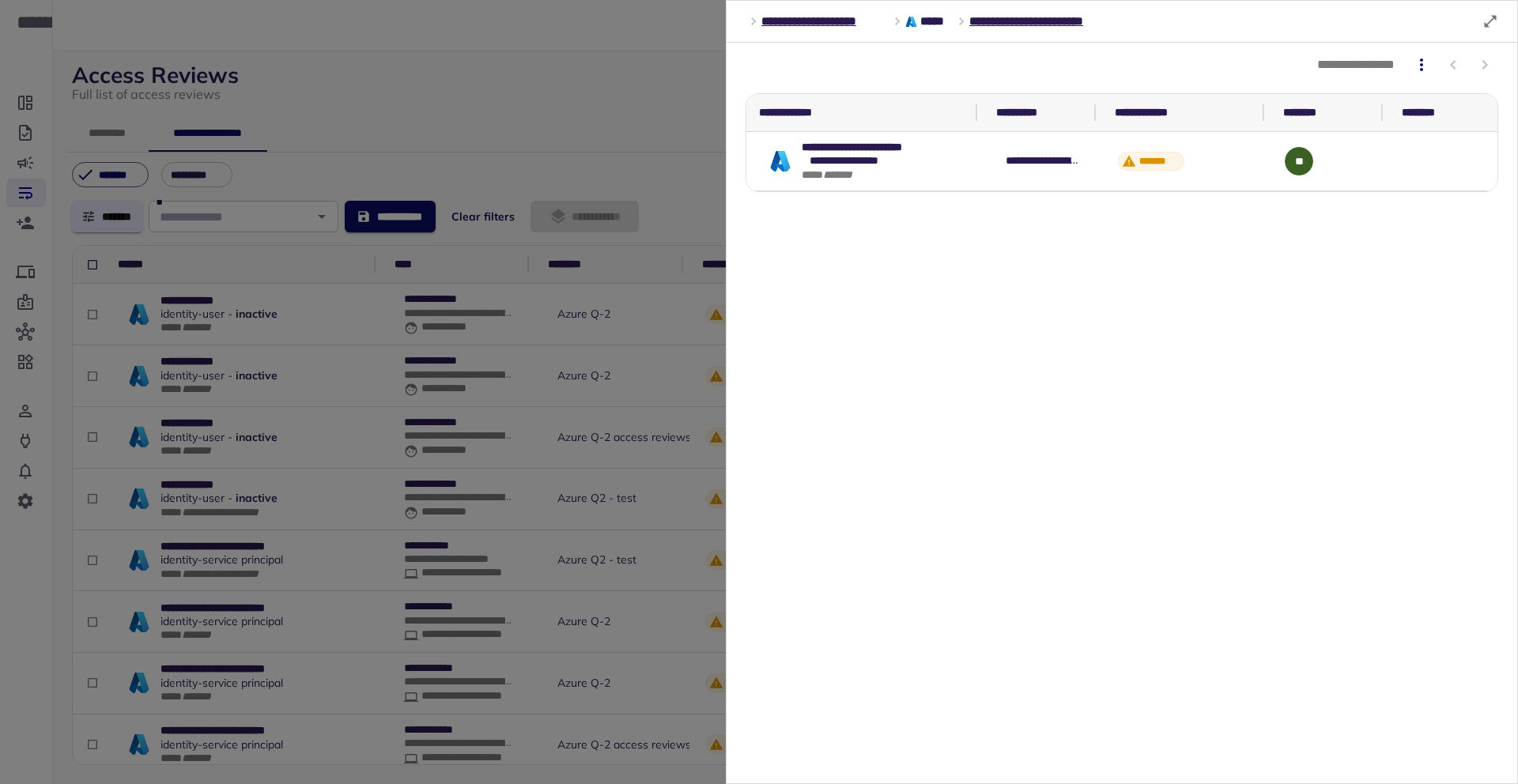 scroll, scrollTop: 0, scrollLeft: 247, axis: horizontal 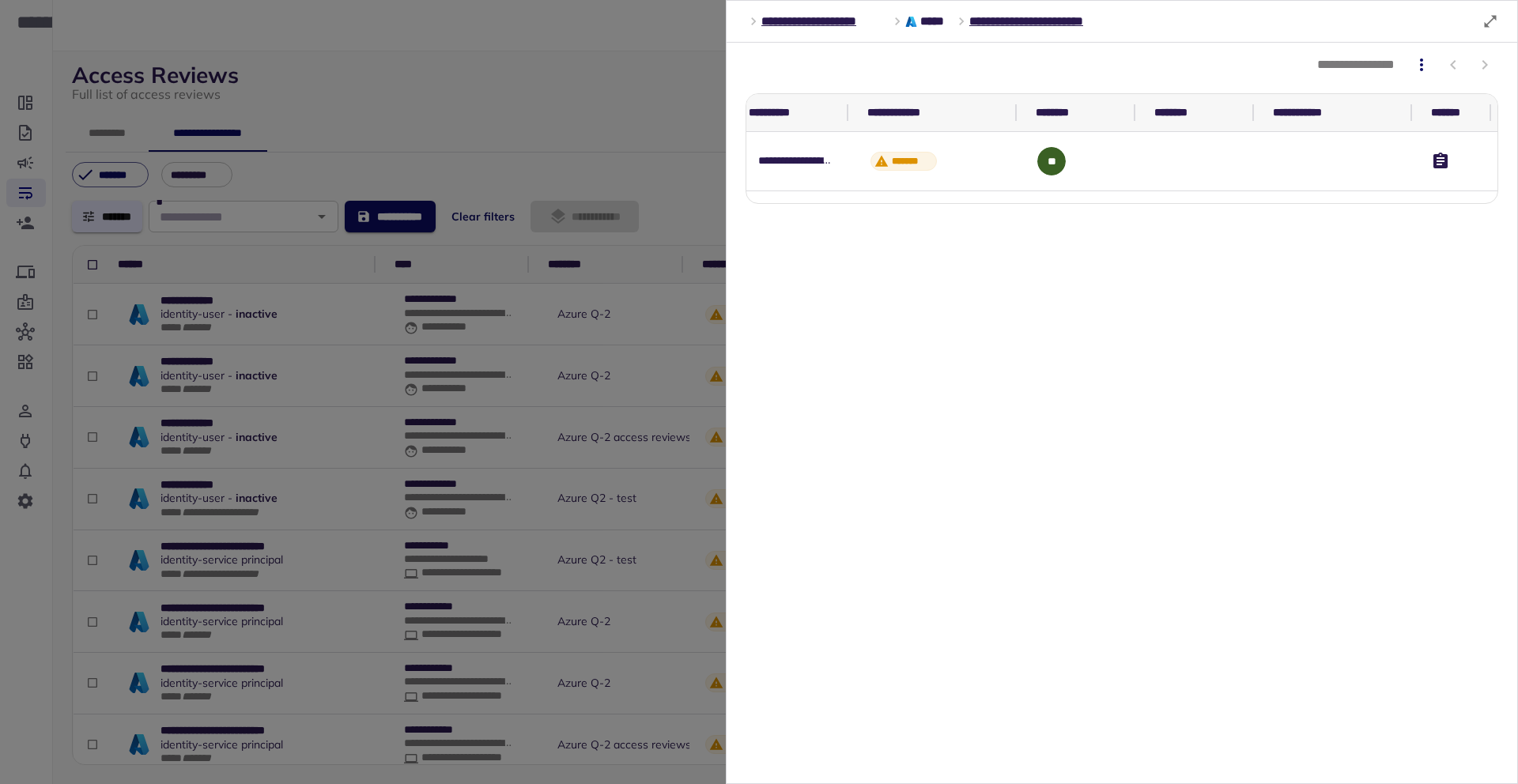 drag, startPoint x: 1468, startPoint y: 602, endPoint x: 1466, endPoint y: 142, distance: 460.00435 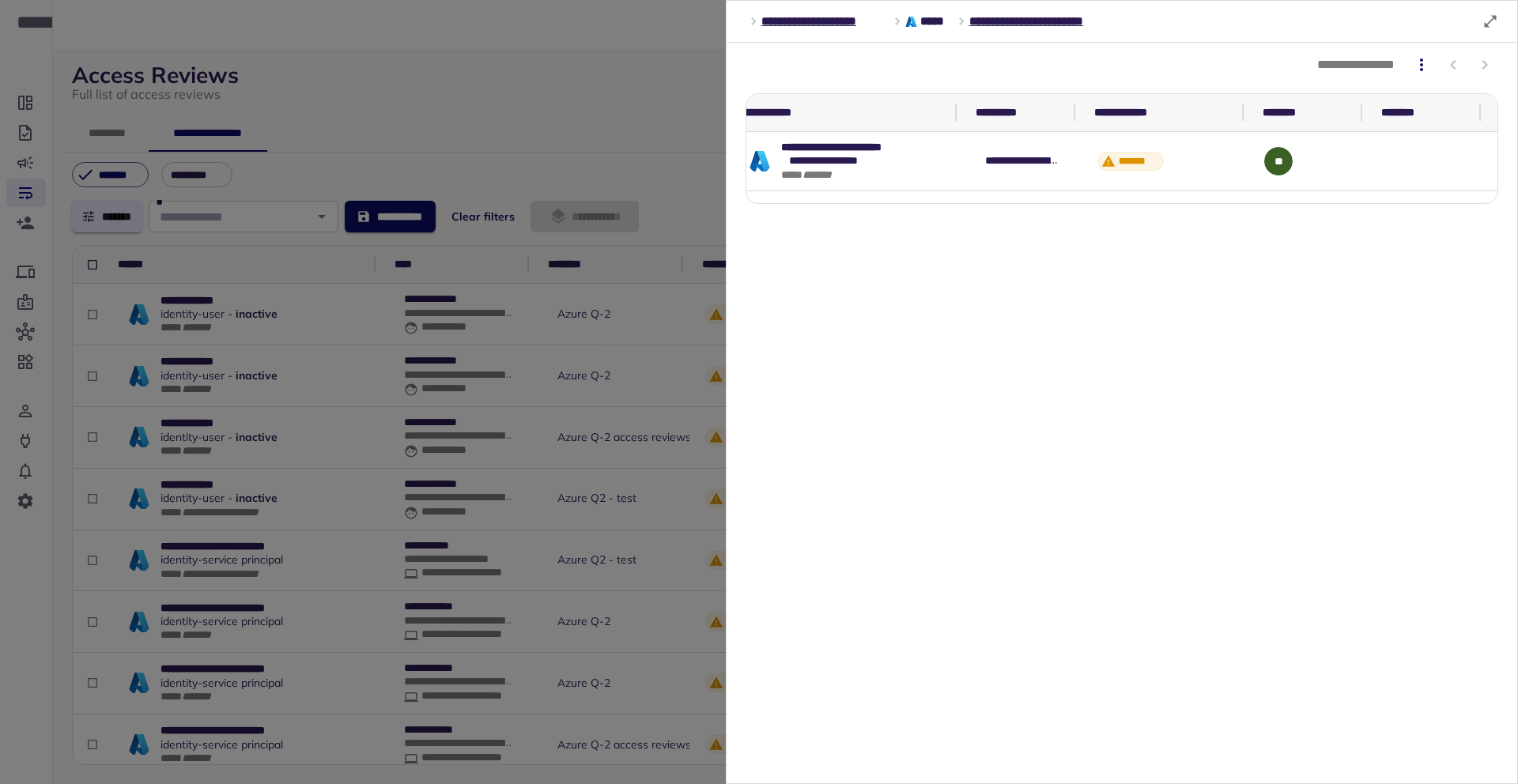 scroll, scrollTop: 0, scrollLeft: 0, axis: both 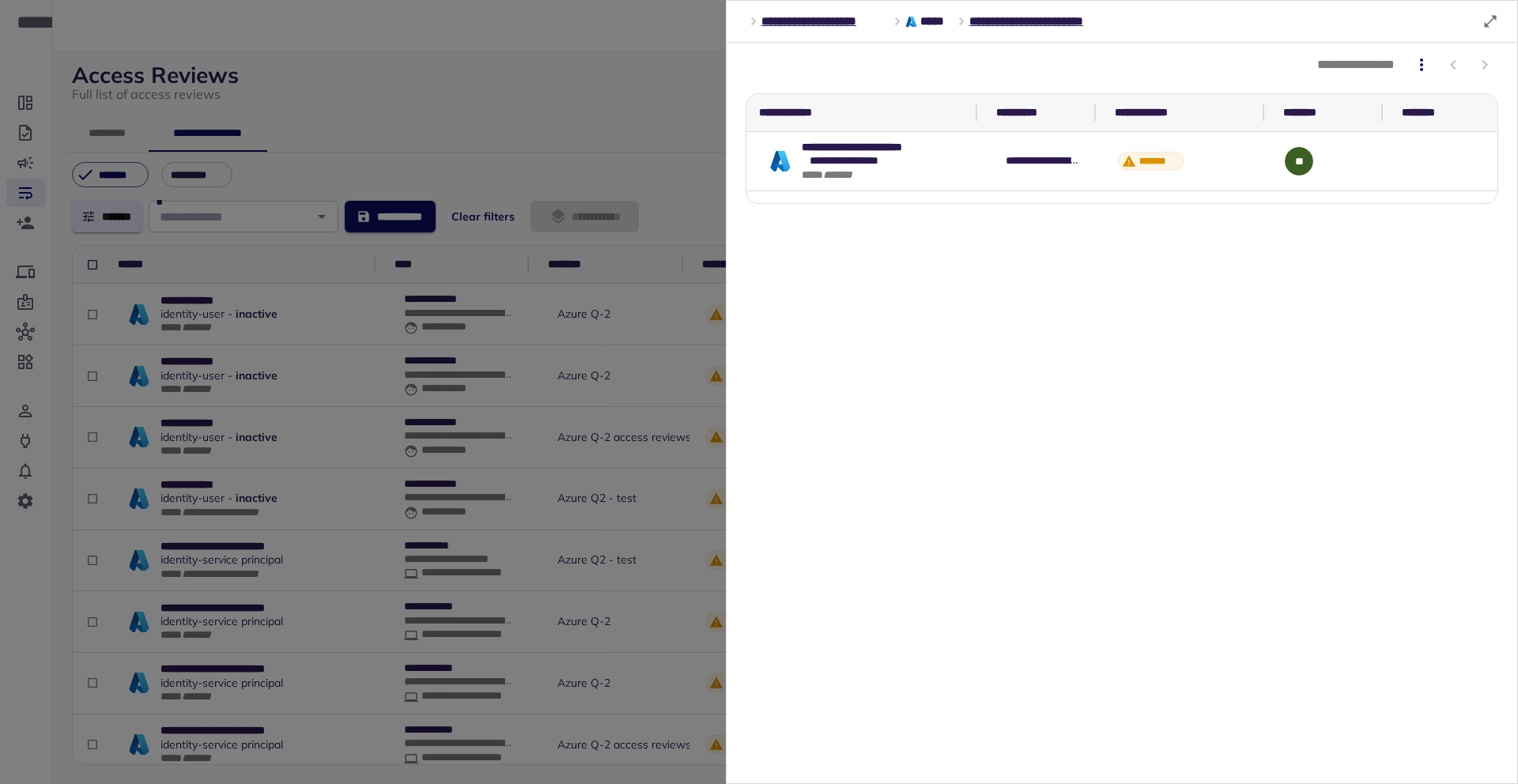 click at bounding box center [759, 392] 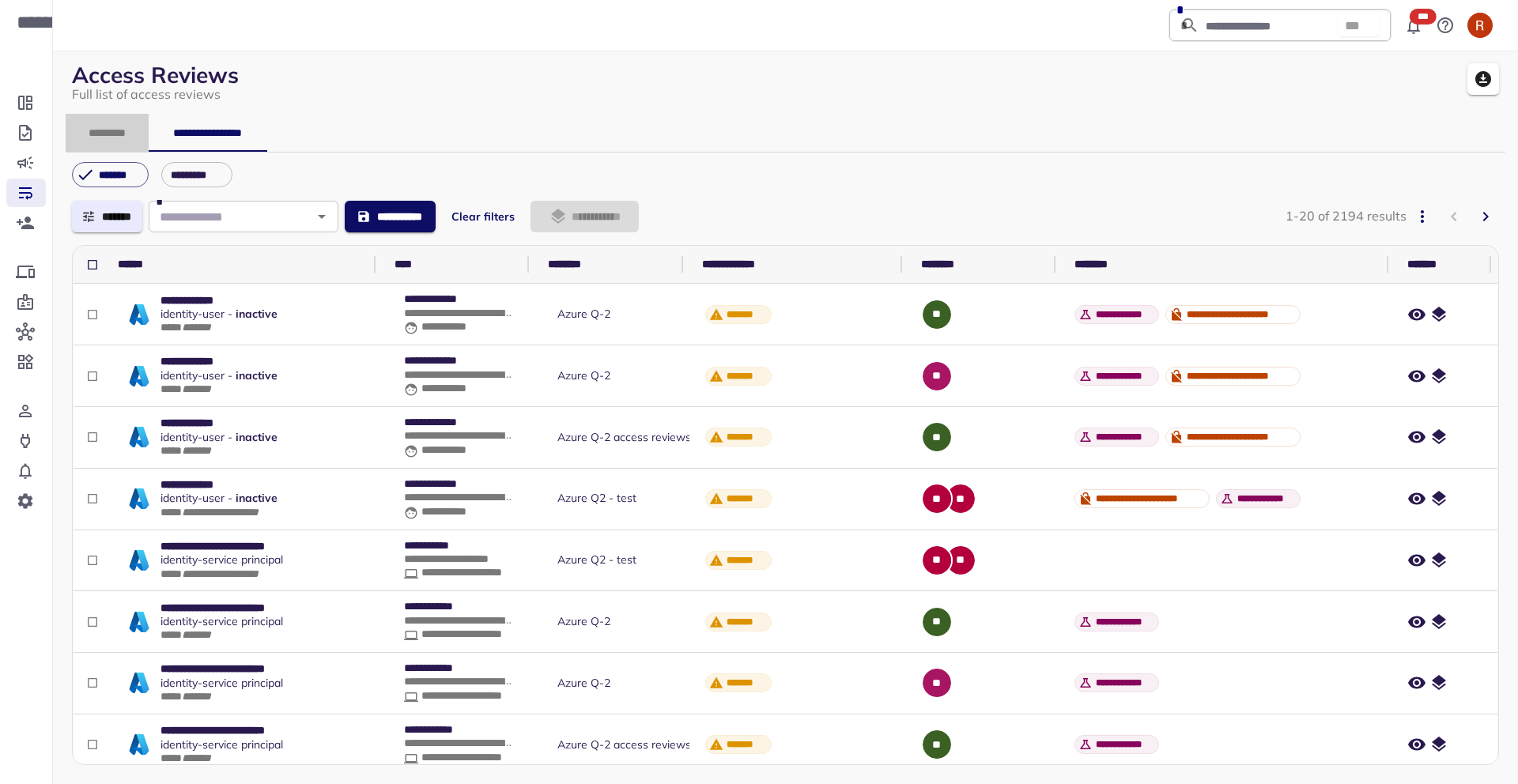 click on "*********" at bounding box center (107, 133) 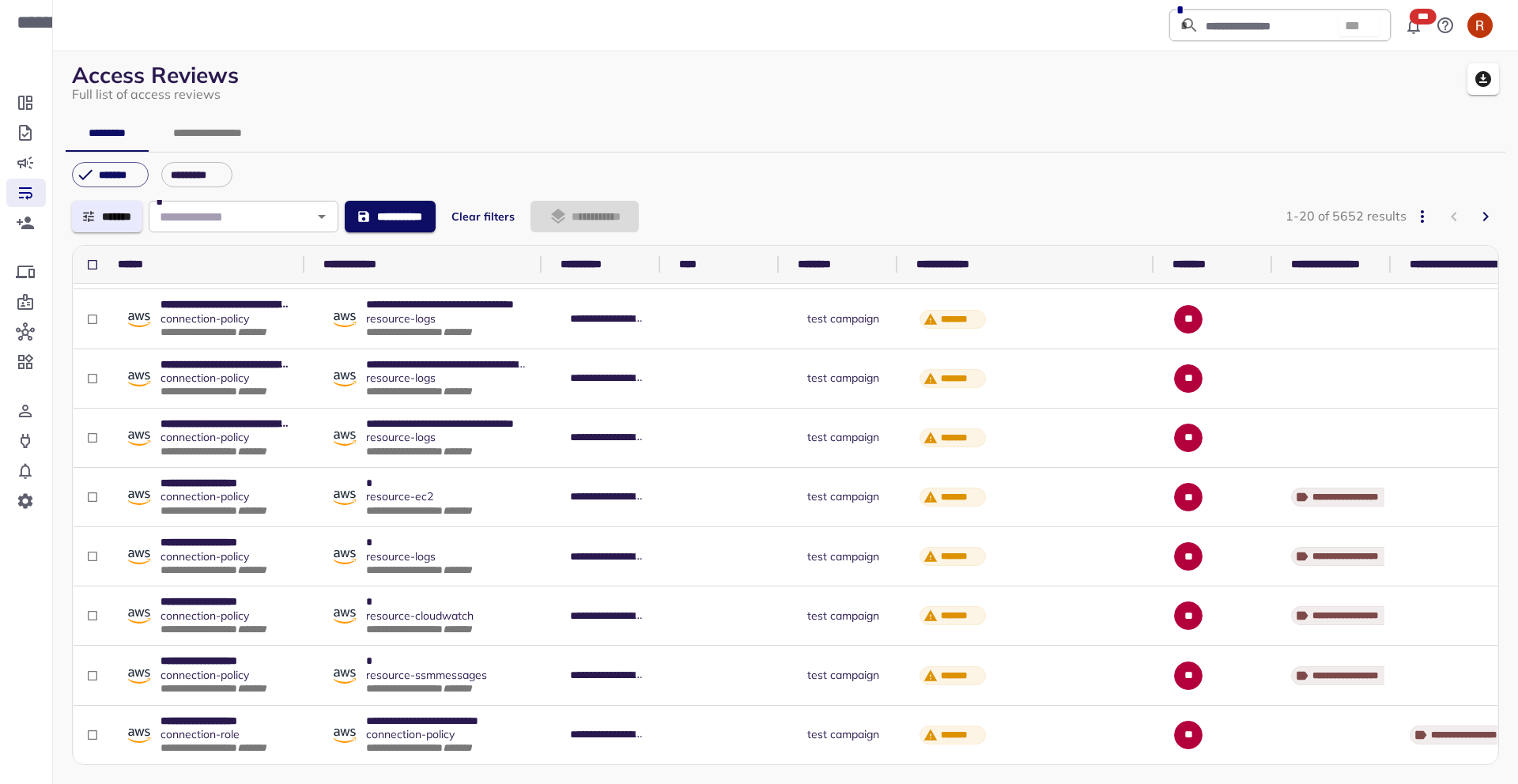 scroll, scrollTop: 0, scrollLeft: 0, axis: both 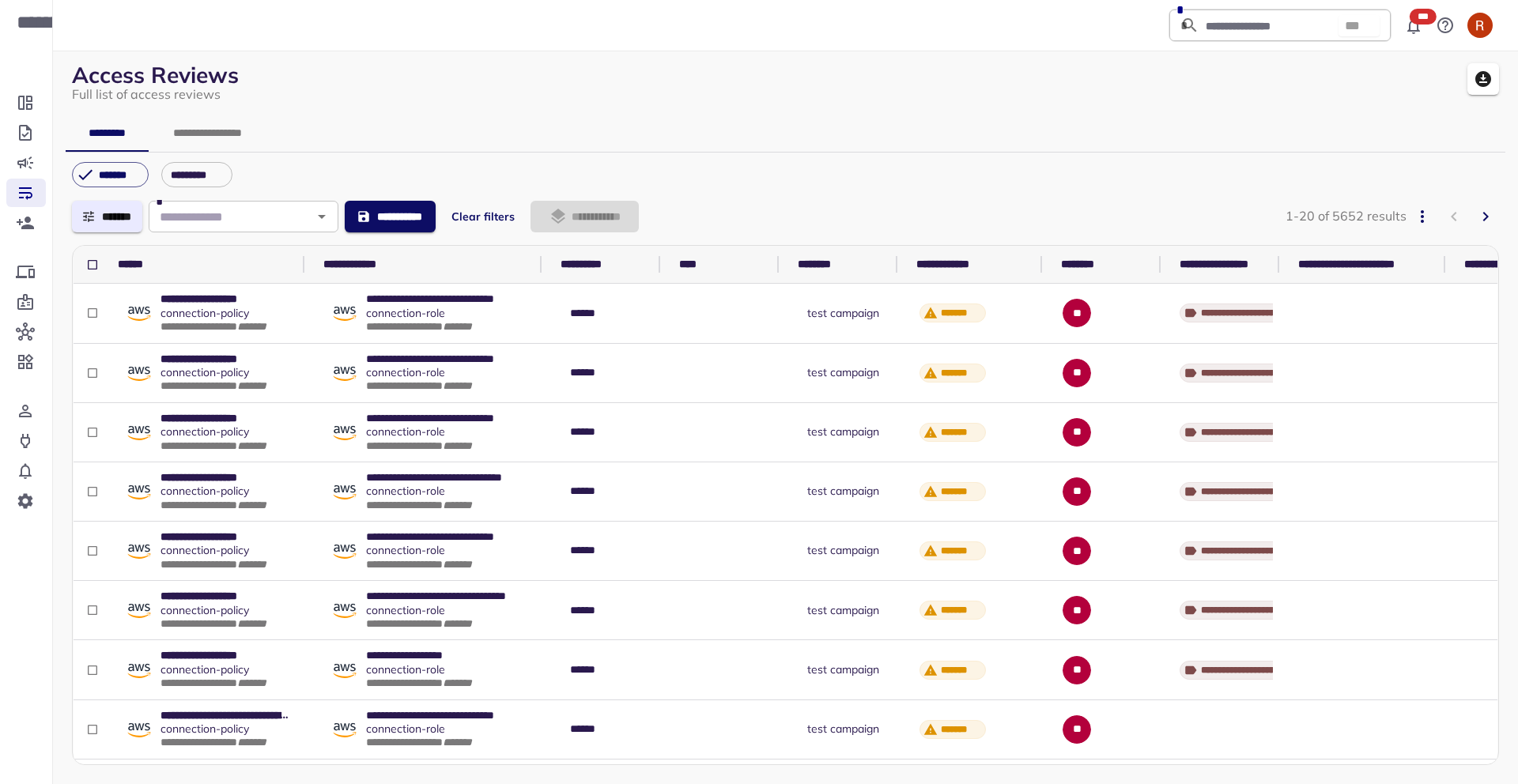 drag, startPoint x: 1155, startPoint y: 265, endPoint x: 1048, endPoint y: 273, distance: 107.2986 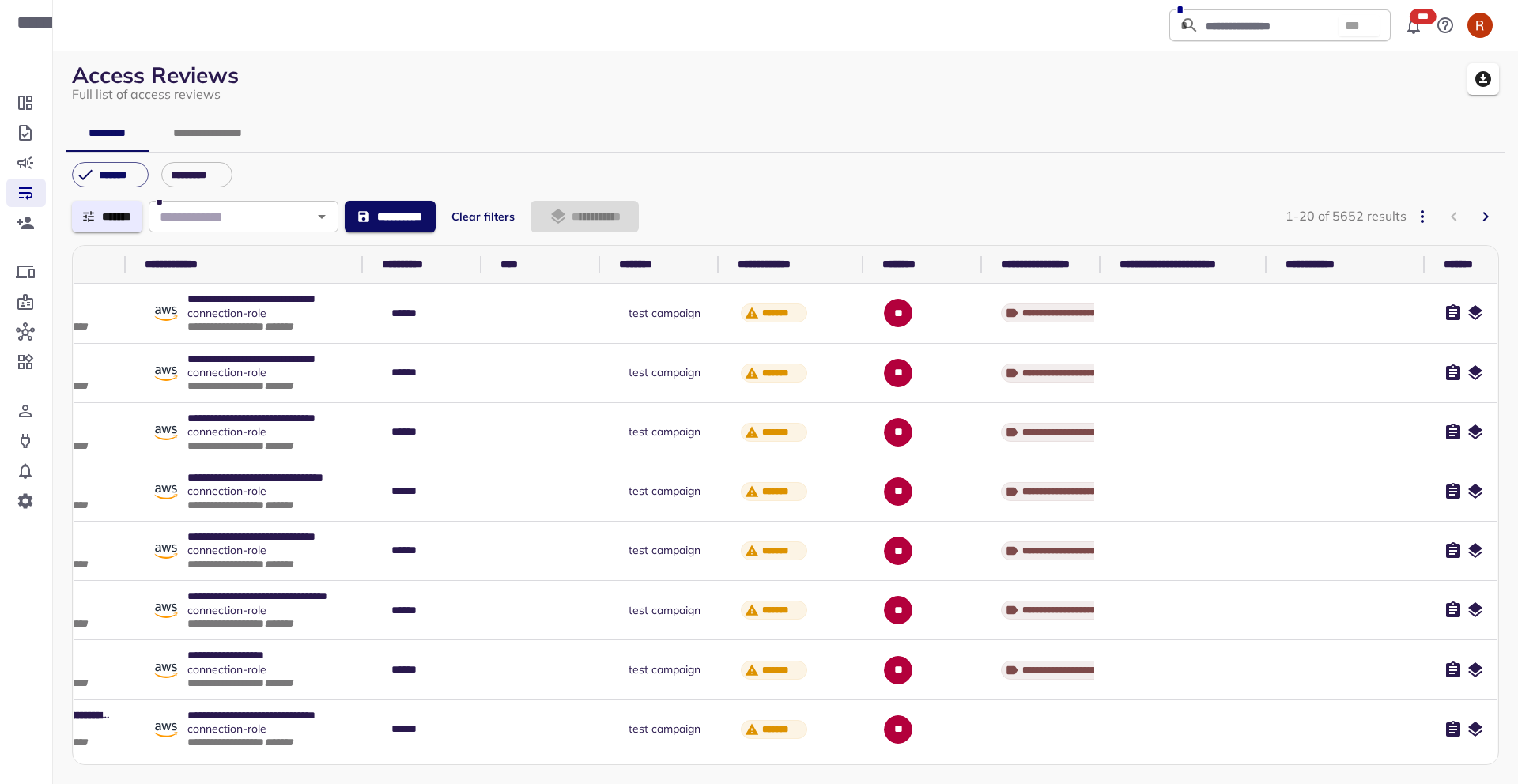 scroll, scrollTop: 0, scrollLeft: 203, axis: horizontal 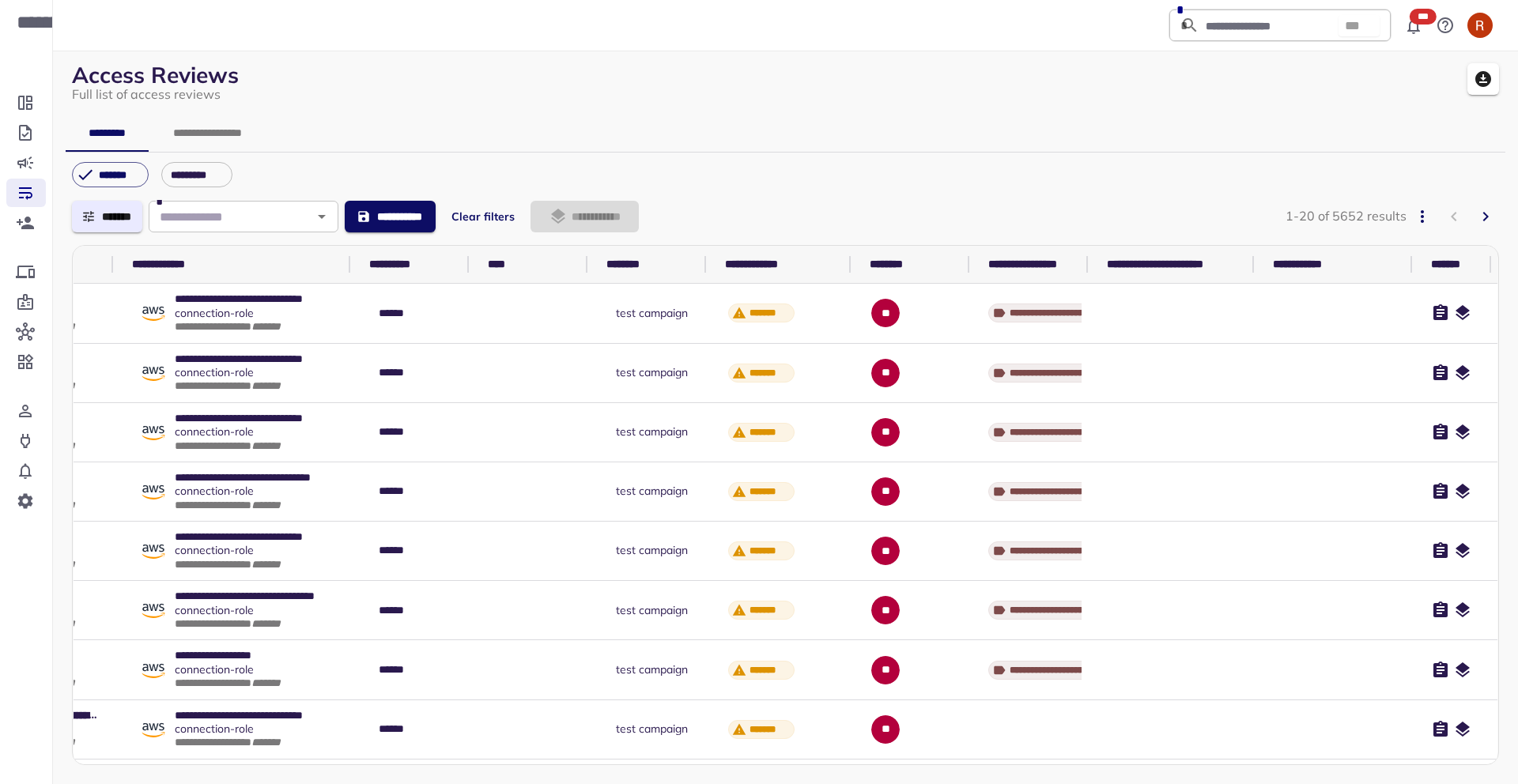 click 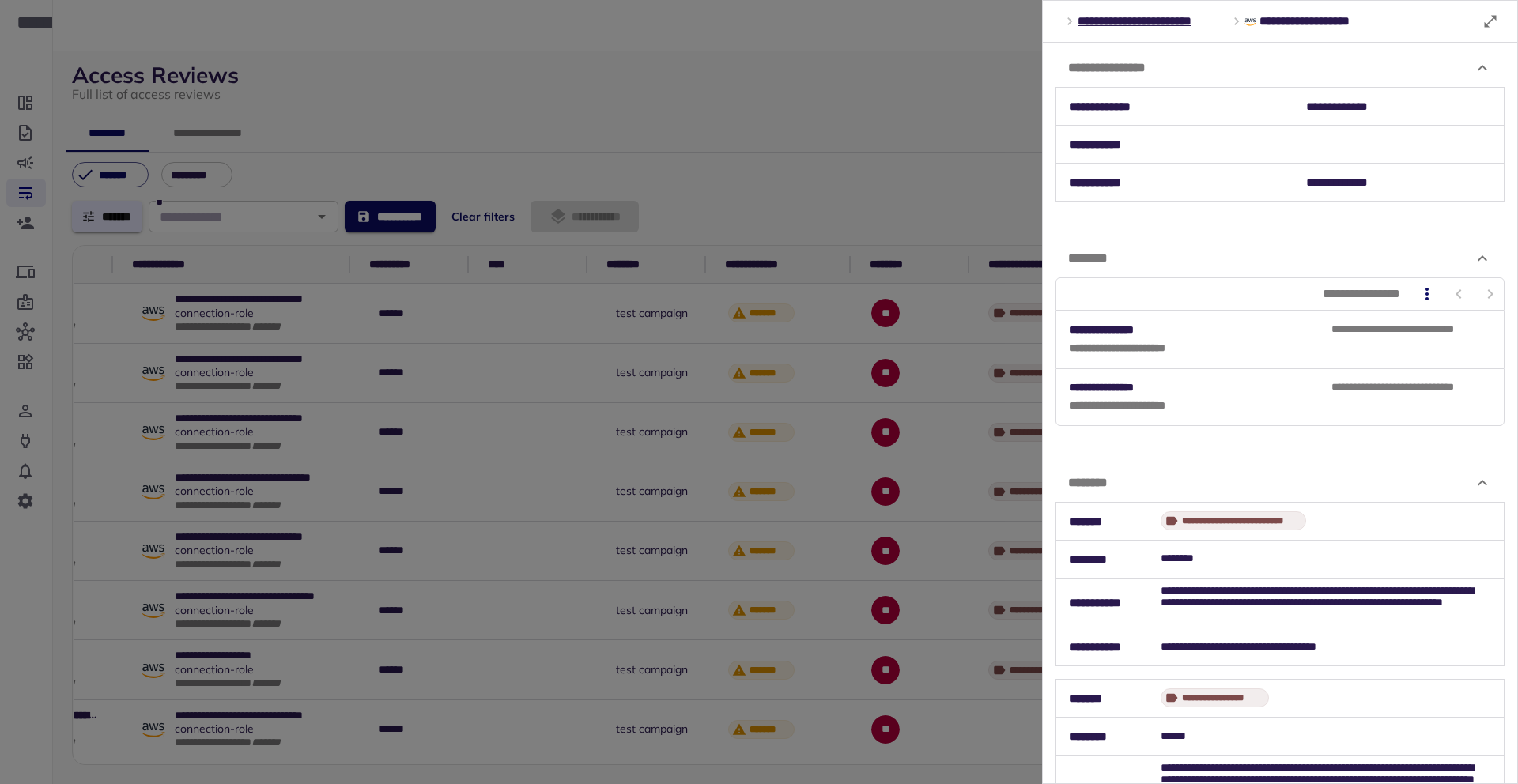 click at bounding box center [759, 392] 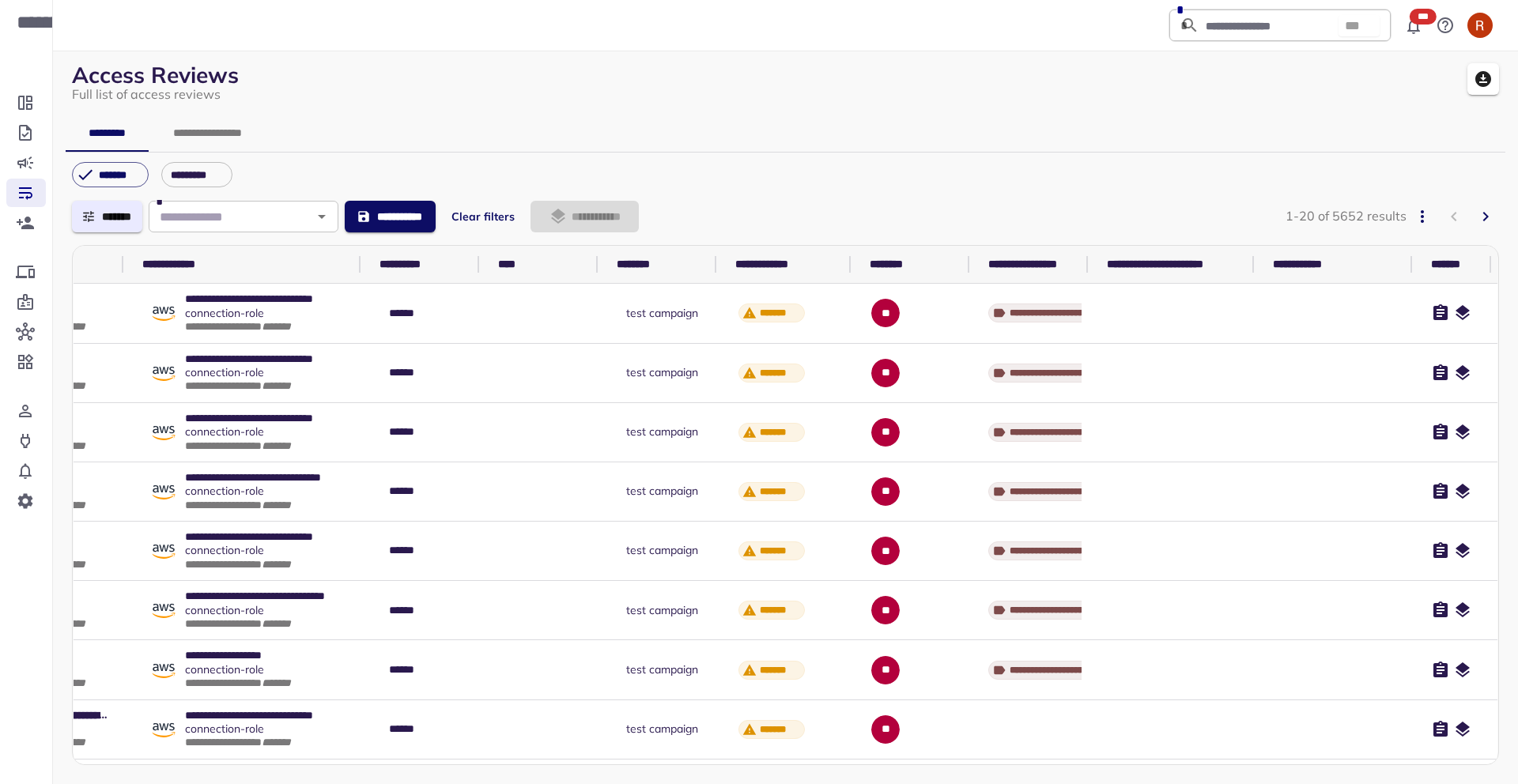 scroll, scrollTop: 0, scrollLeft: 145, axis: horizontal 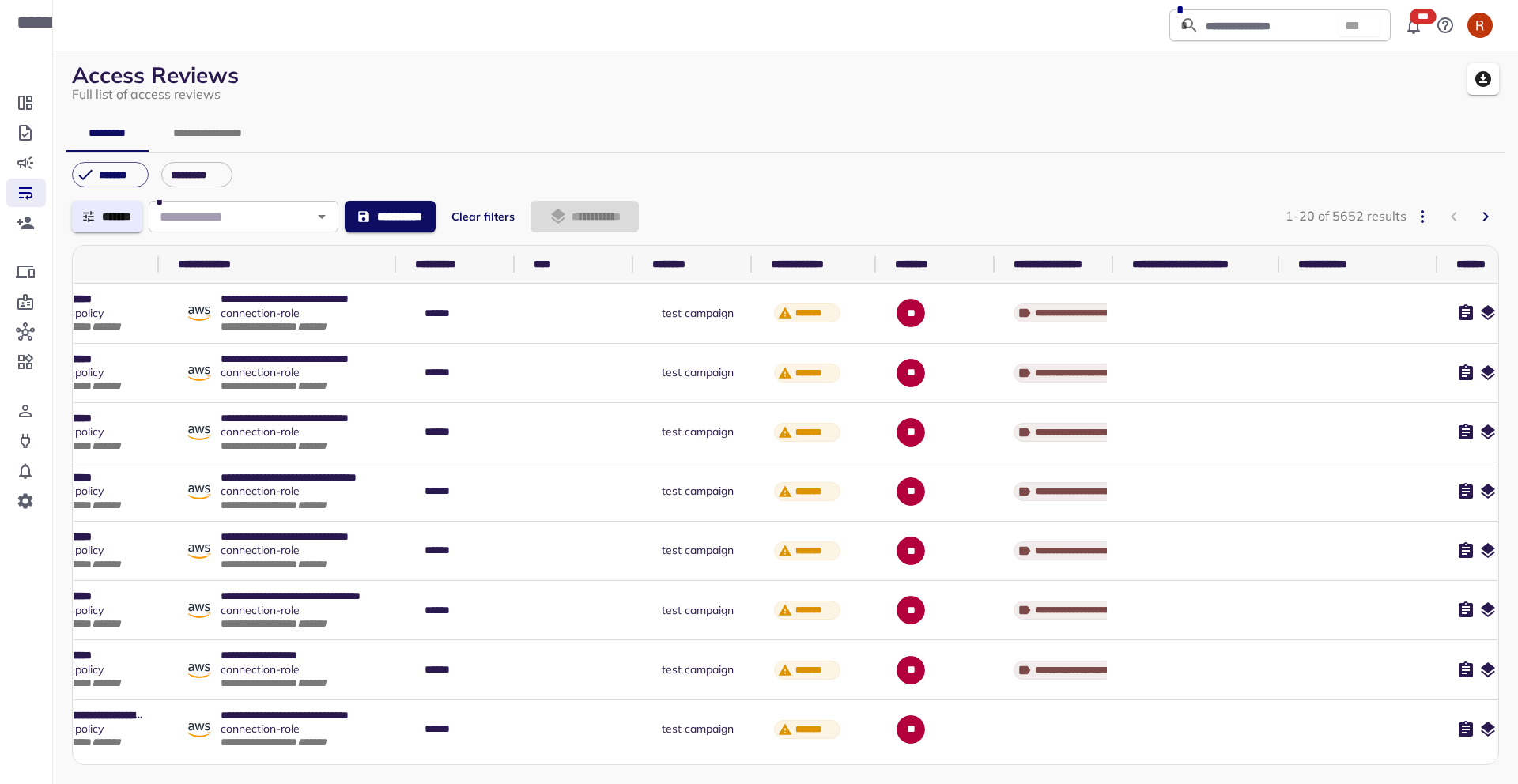 drag, startPoint x: 836, startPoint y: 259, endPoint x: 902, endPoint y: 261, distance: 66.0303 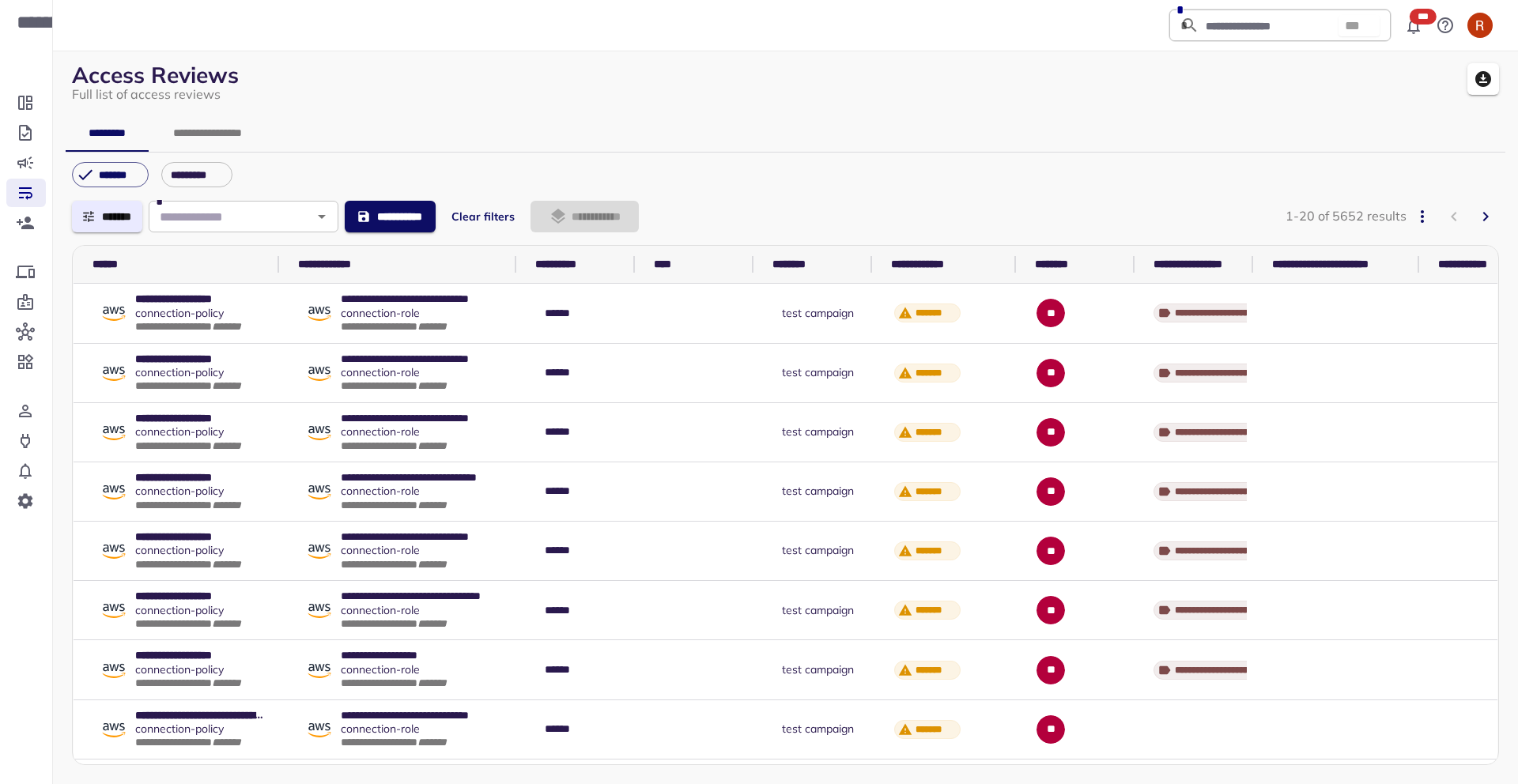scroll, scrollTop: 0, scrollLeft: 0, axis: both 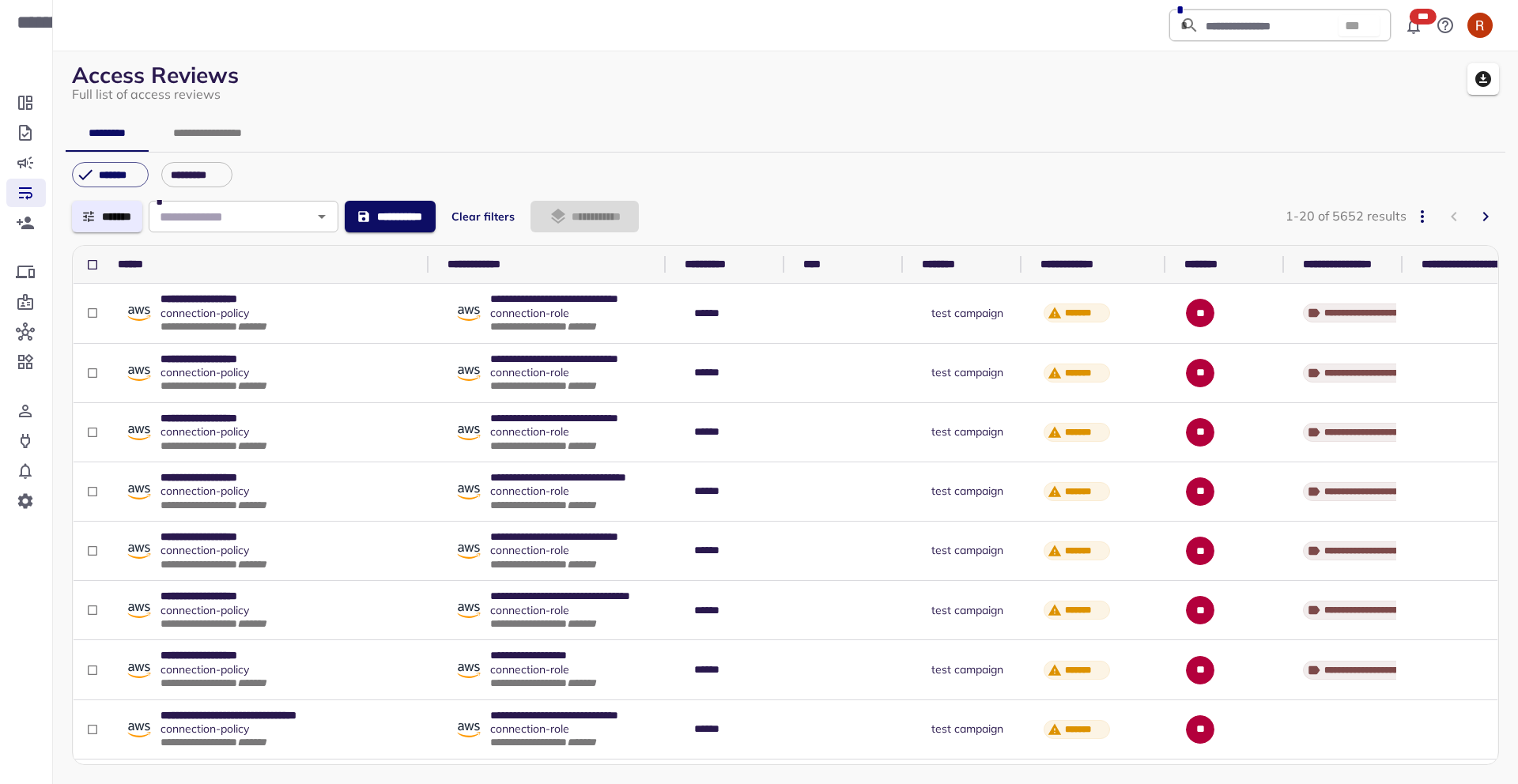 drag, startPoint x: 303, startPoint y: 270, endPoint x: 435, endPoint y: 306, distance: 136.82105 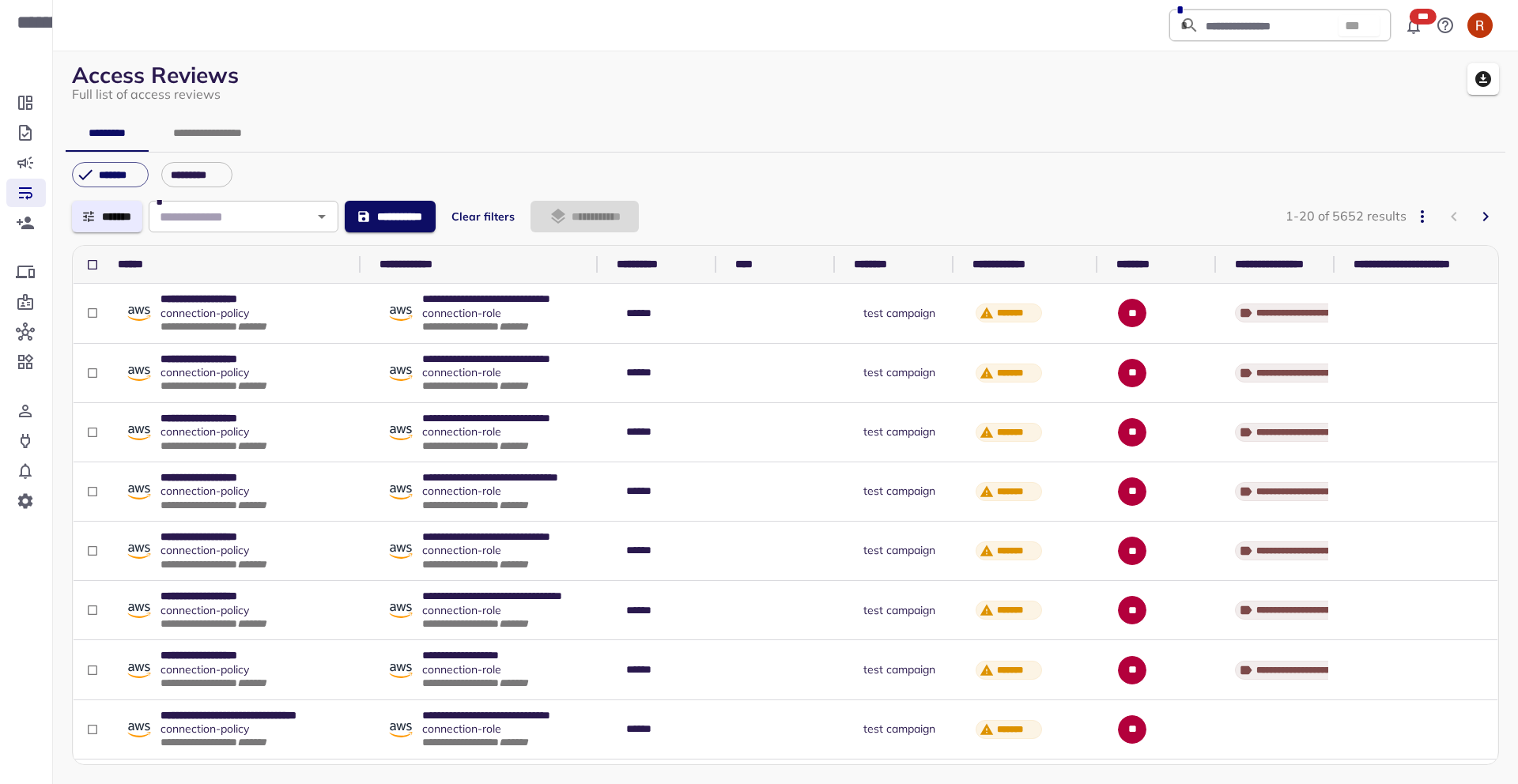 drag, startPoint x: 427, startPoint y: 263, endPoint x: 367, endPoint y: 277, distance: 61.61169 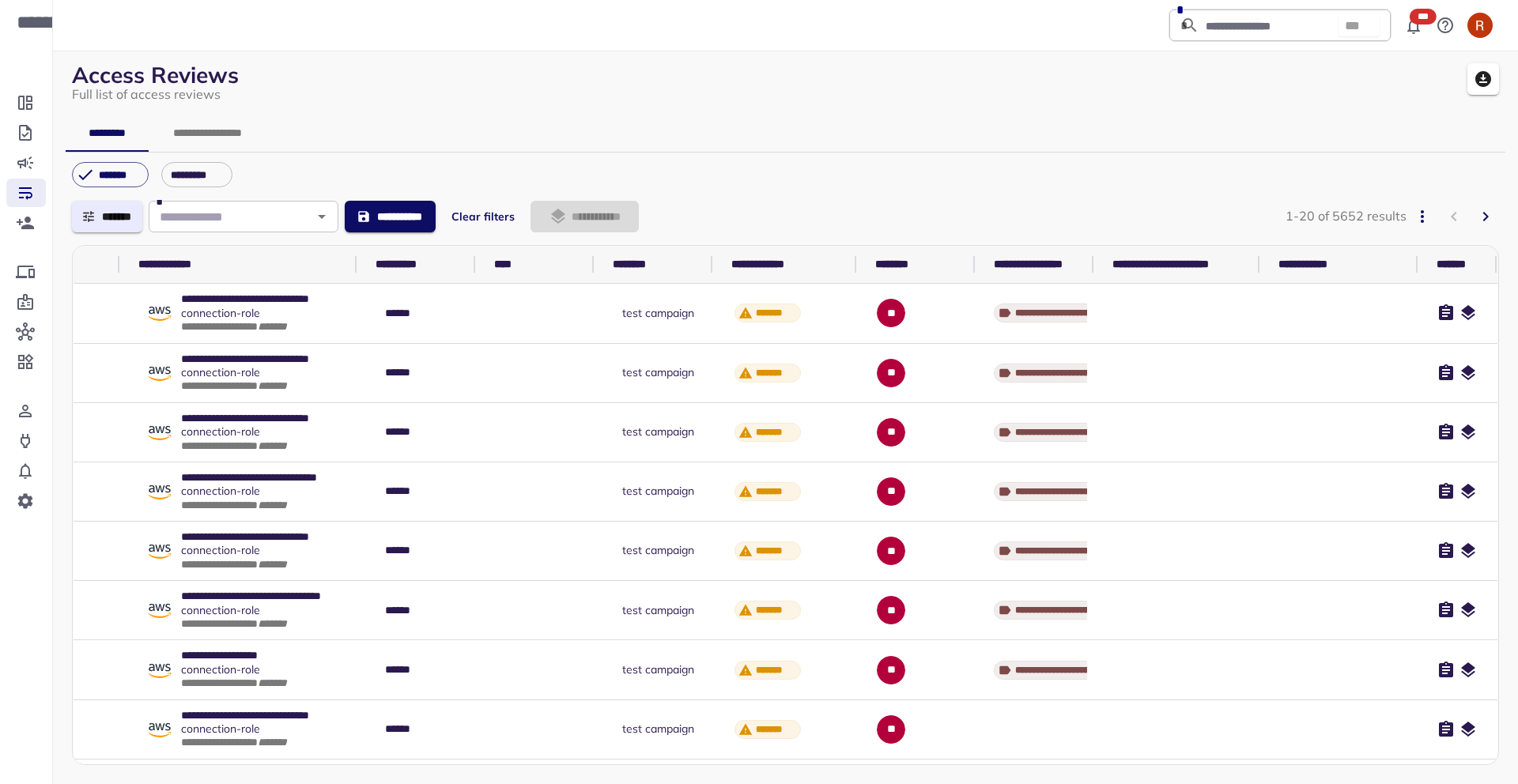 scroll, scrollTop: 0, scrollLeft: 259, axis: horizontal 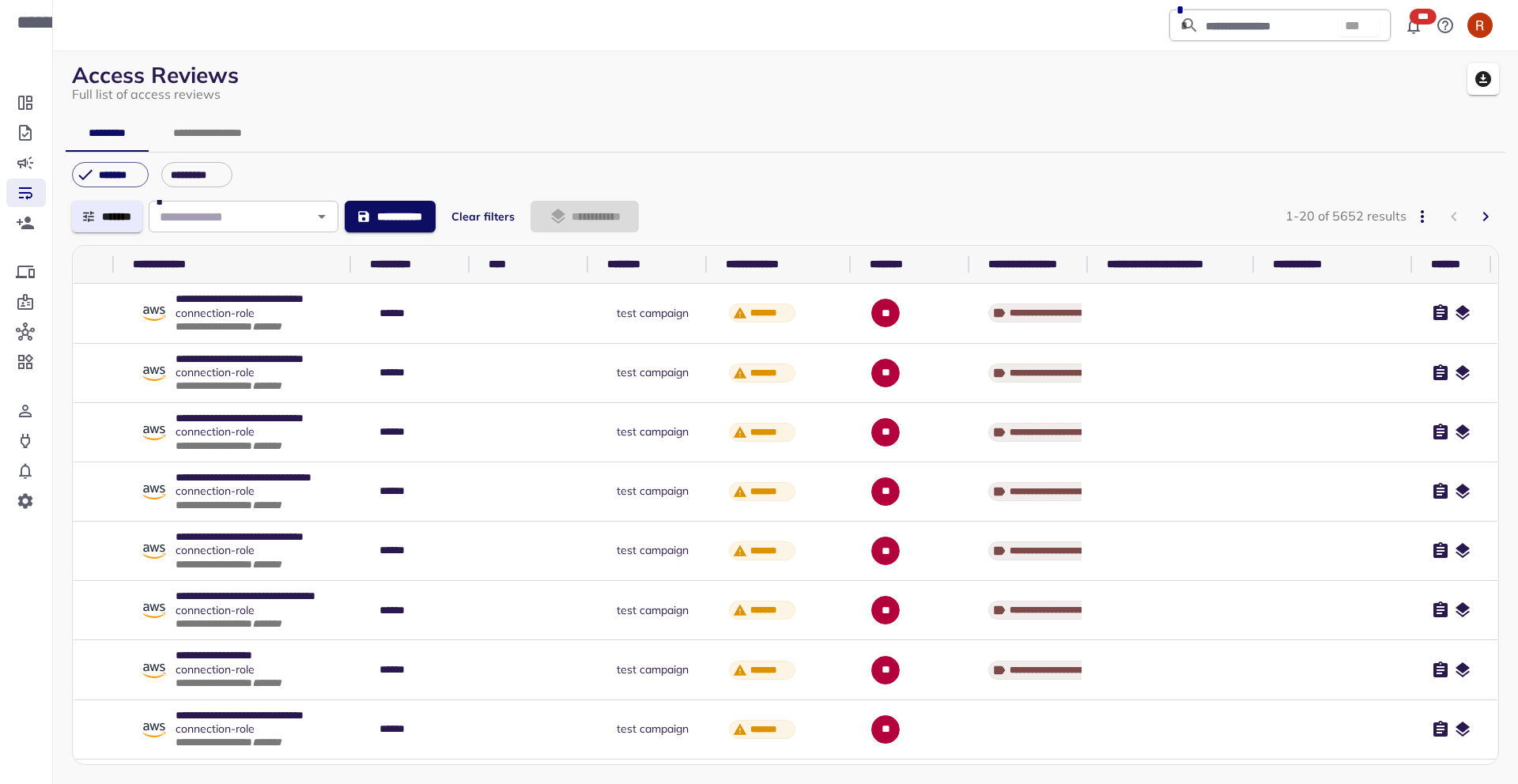 click 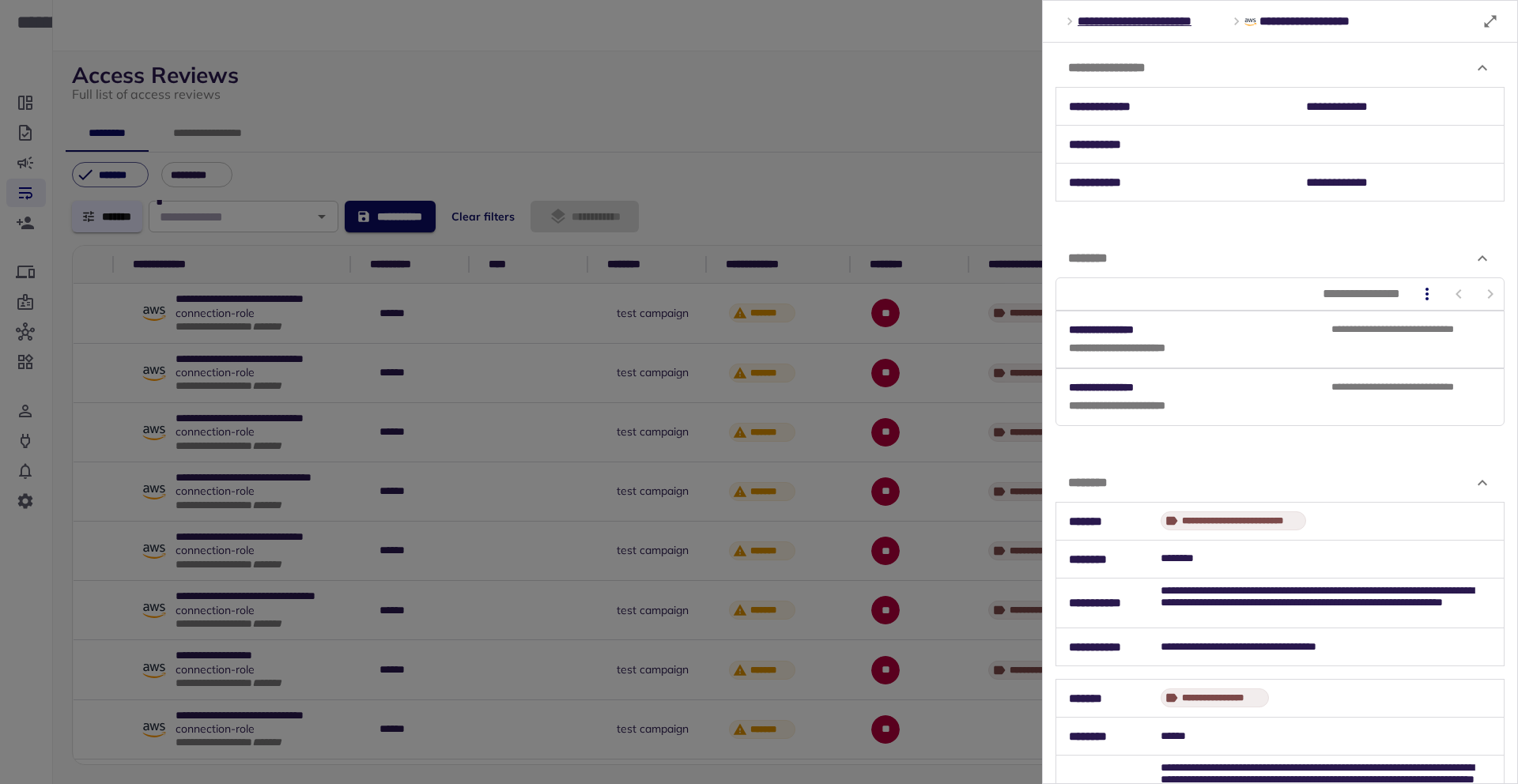 click on "**********" at bounding box center [1274, 348] 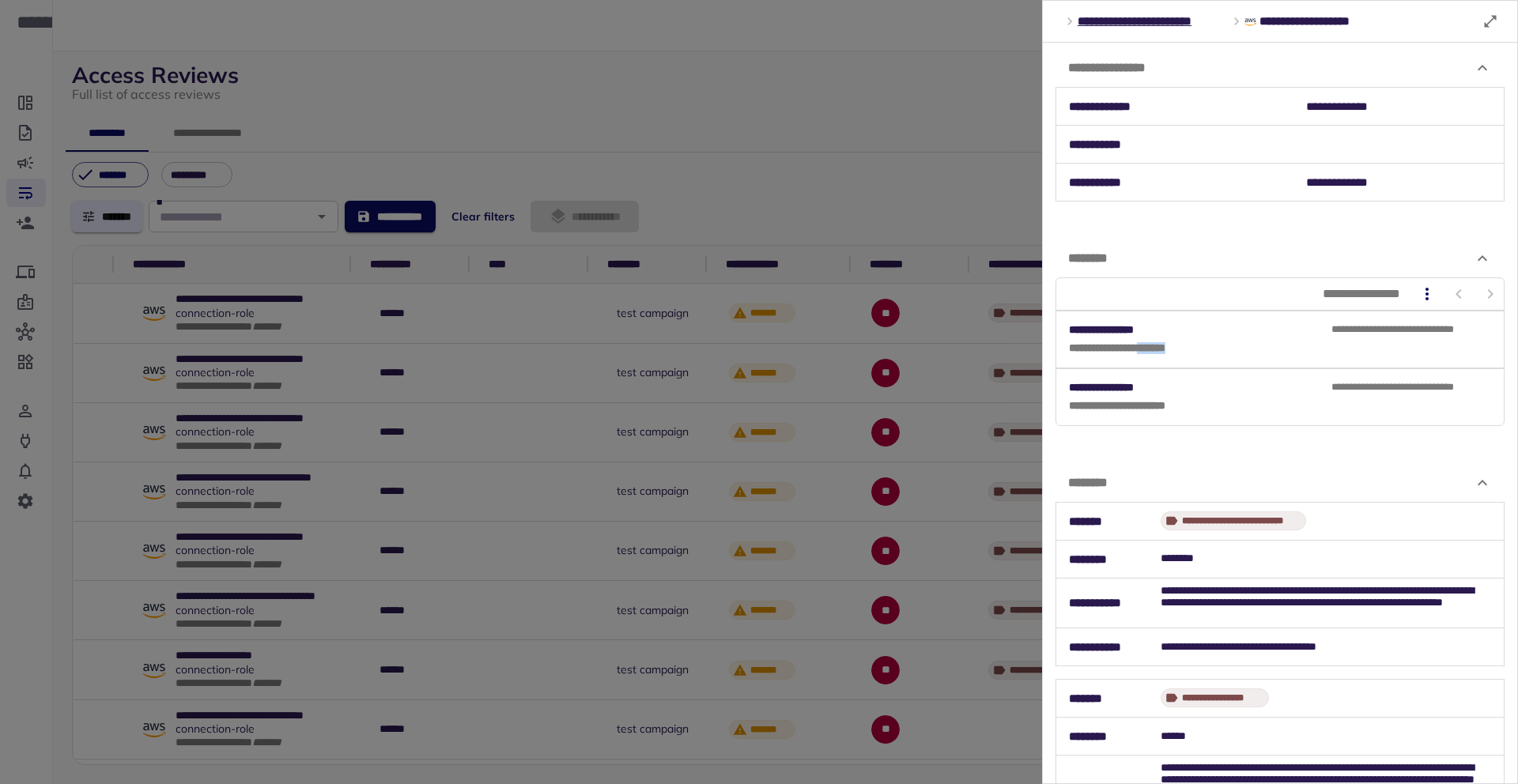 click on "**********" at bounding box center [1274, 348] 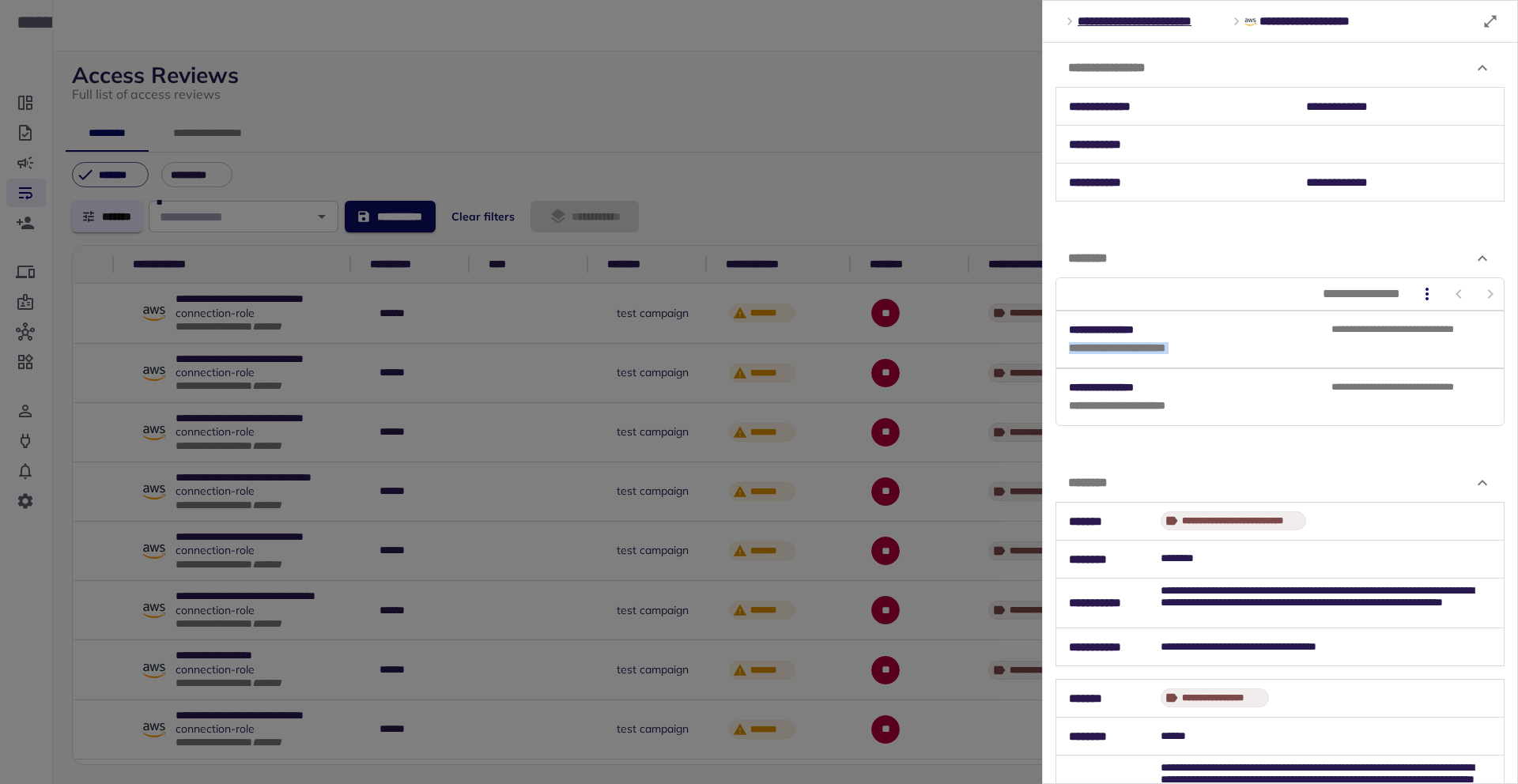 click on "**********" at bounding box center [1274, 348] 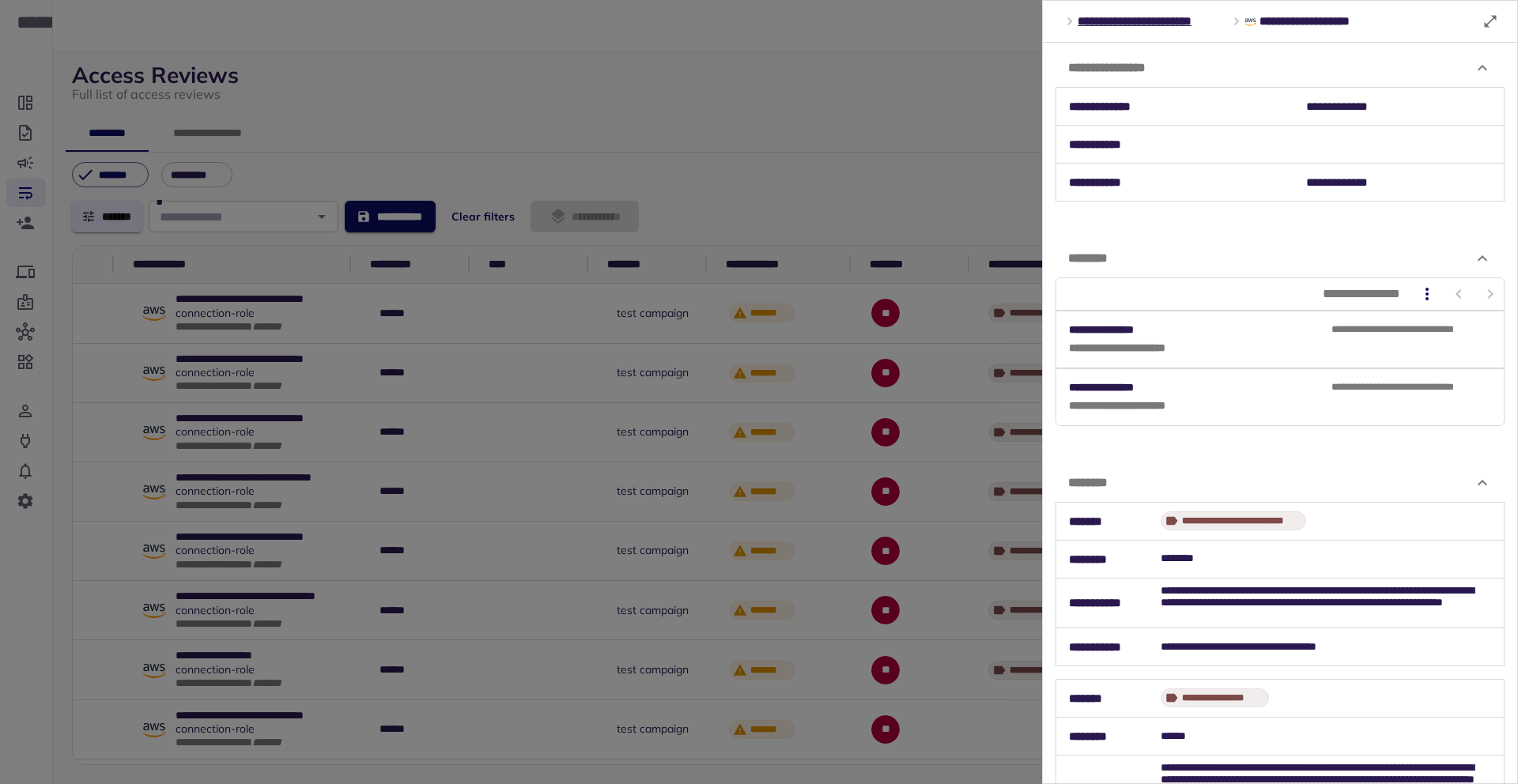 click on "**********" at bounding box center [1274, 405] 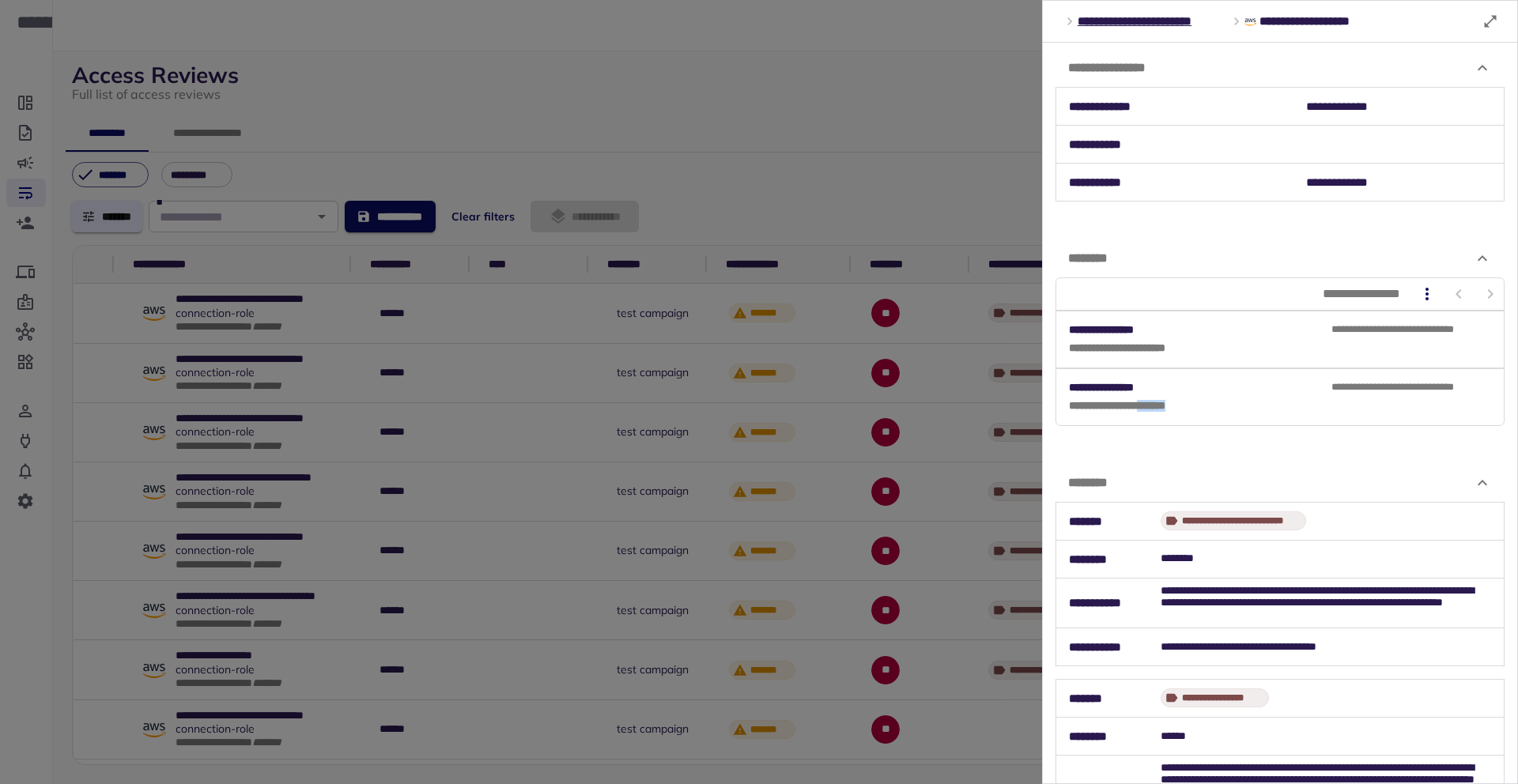 click on "**********" at bounding box center [1274, 405] 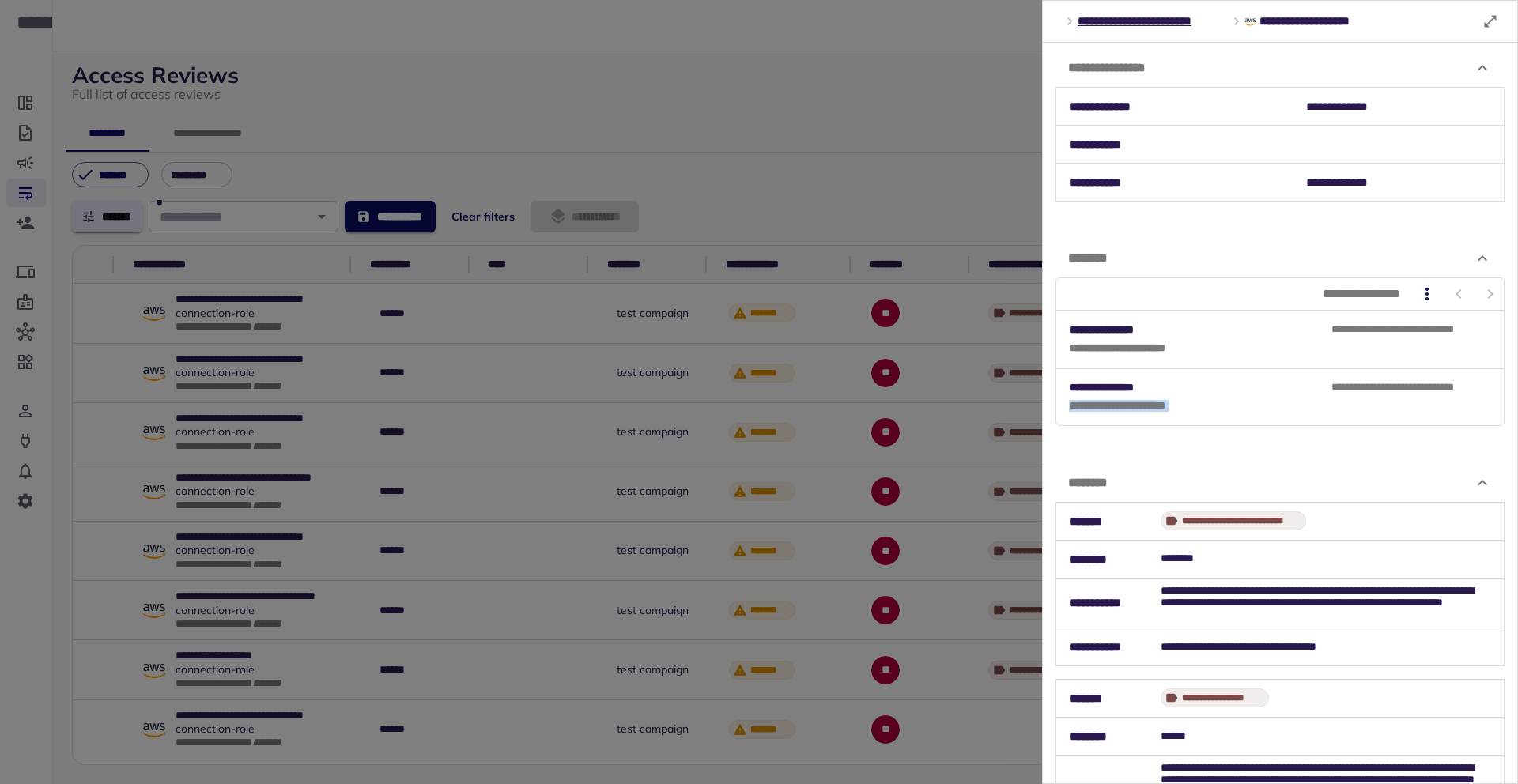 click on "**********" at bounding box center [1274, 405] 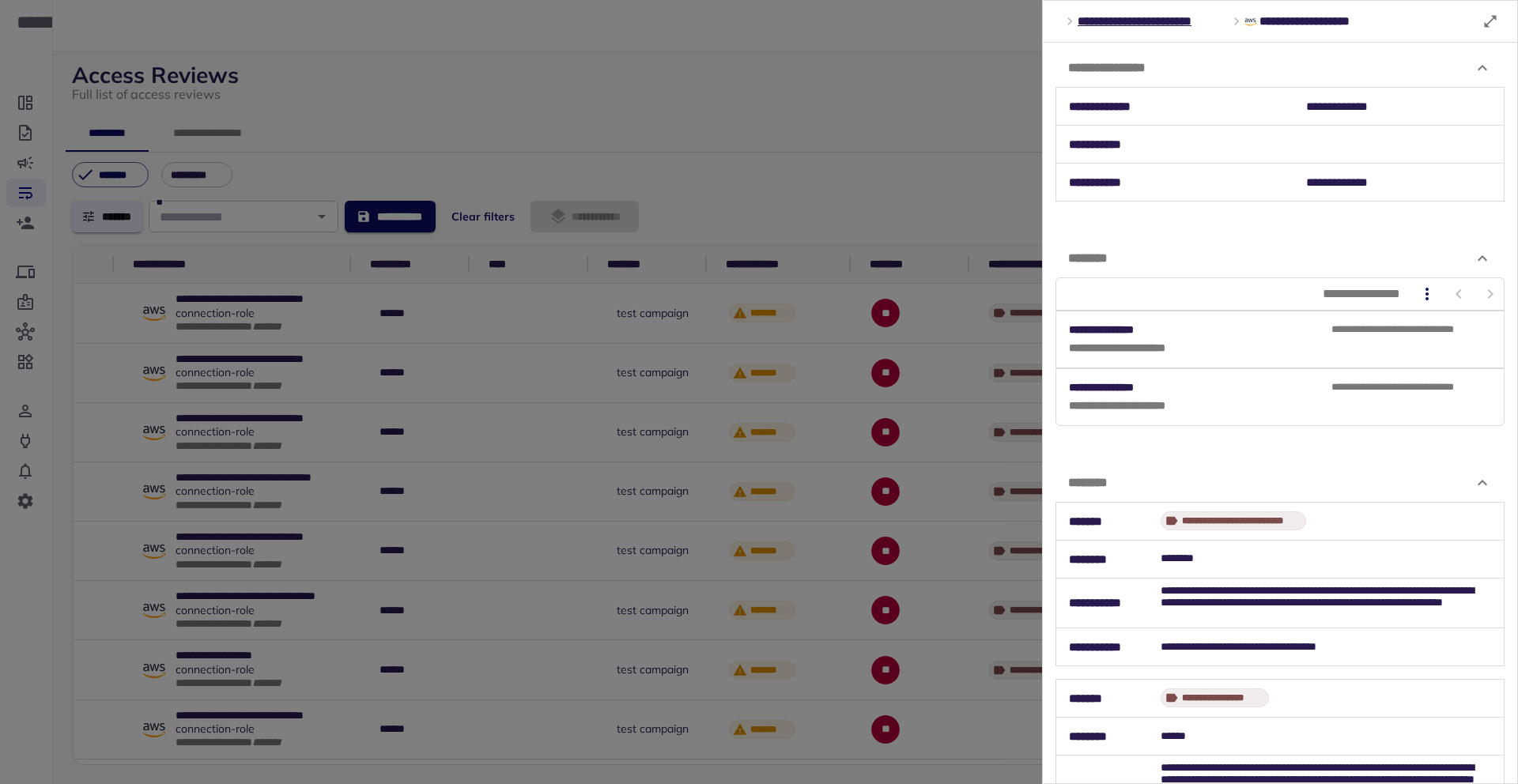 click on "**********" at bounding box center (1280, 413) 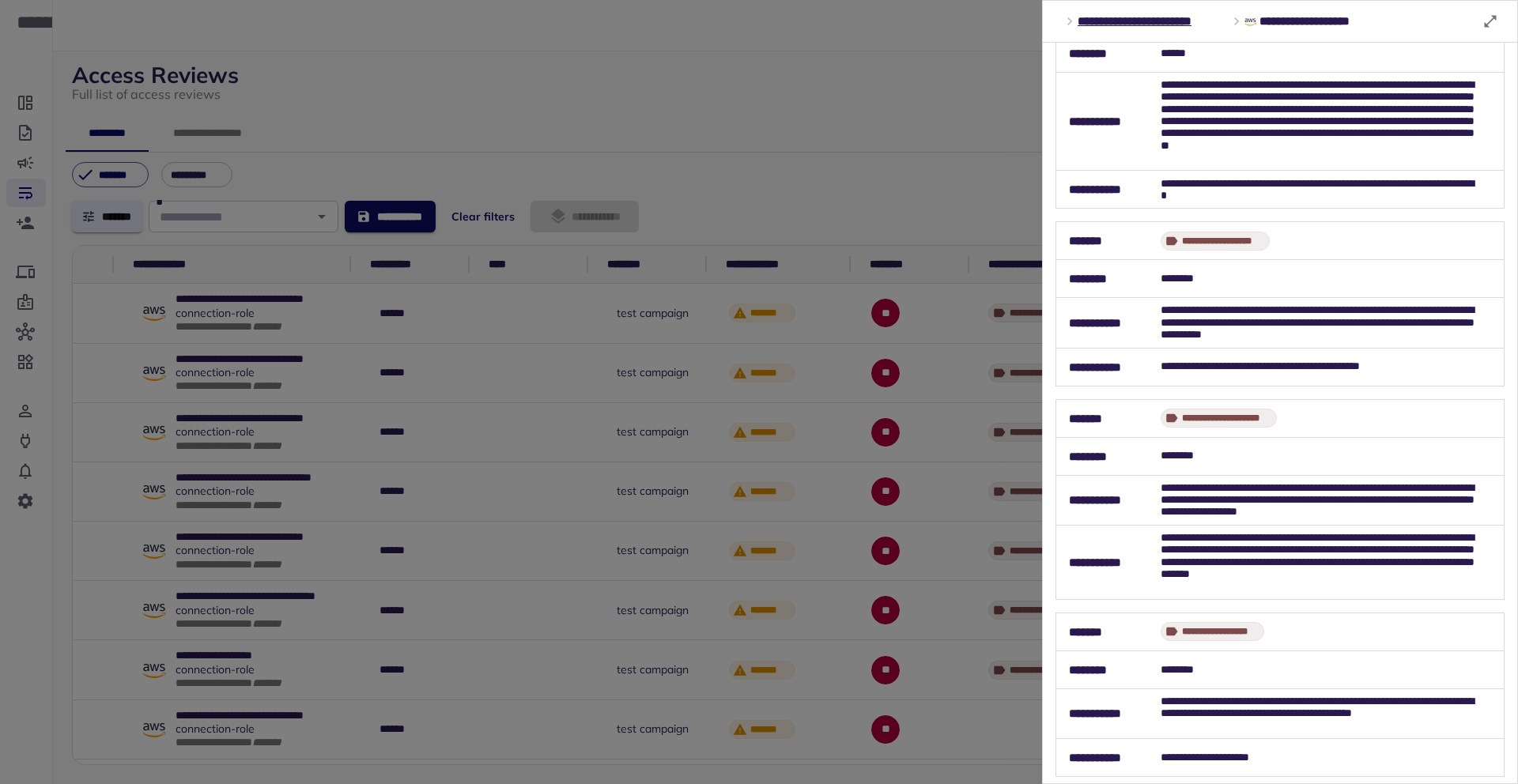 scroll, scrollTop: 0, scrollLeft: 0, axis: both 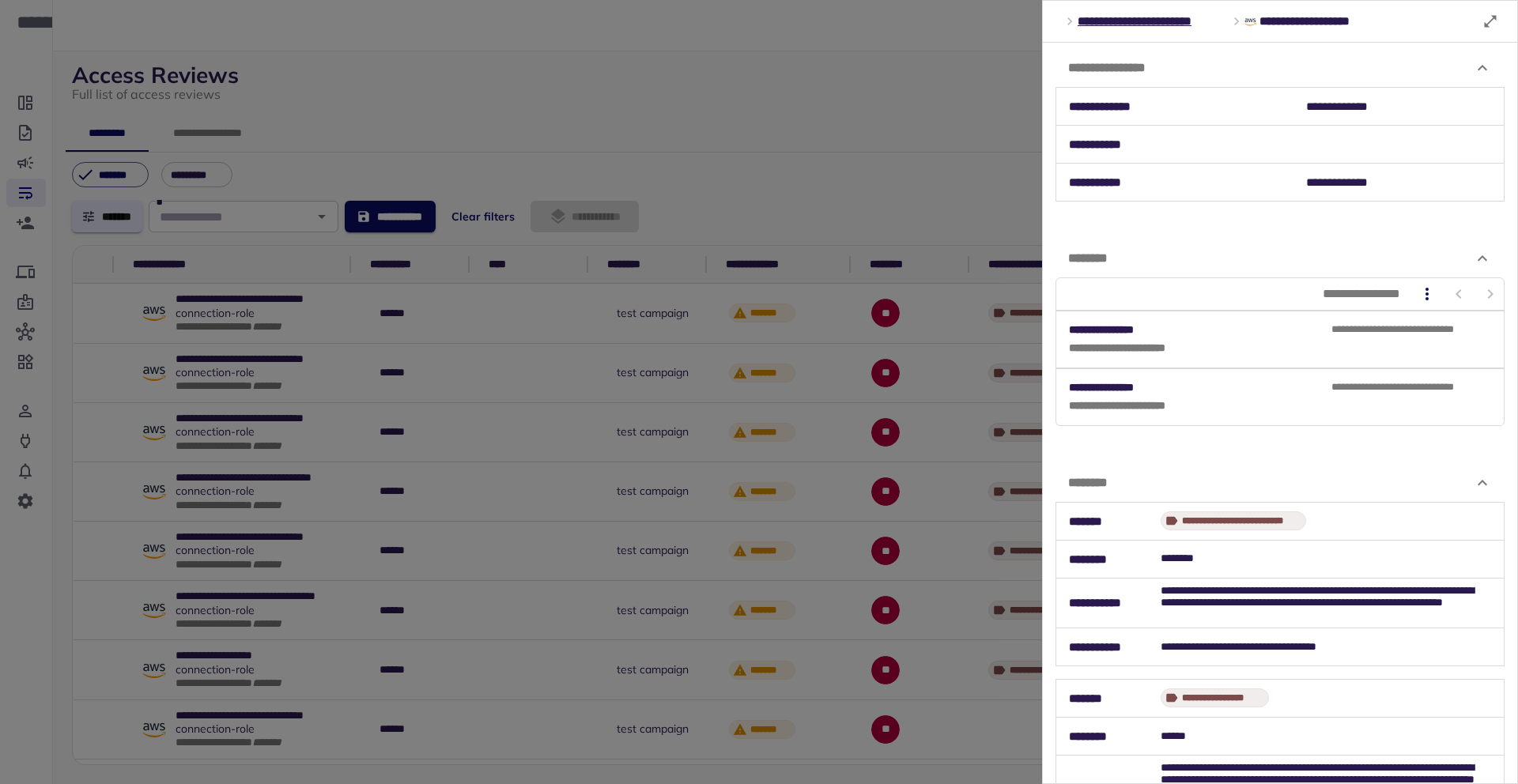 click on "********" at bounding box center (1280, 483) 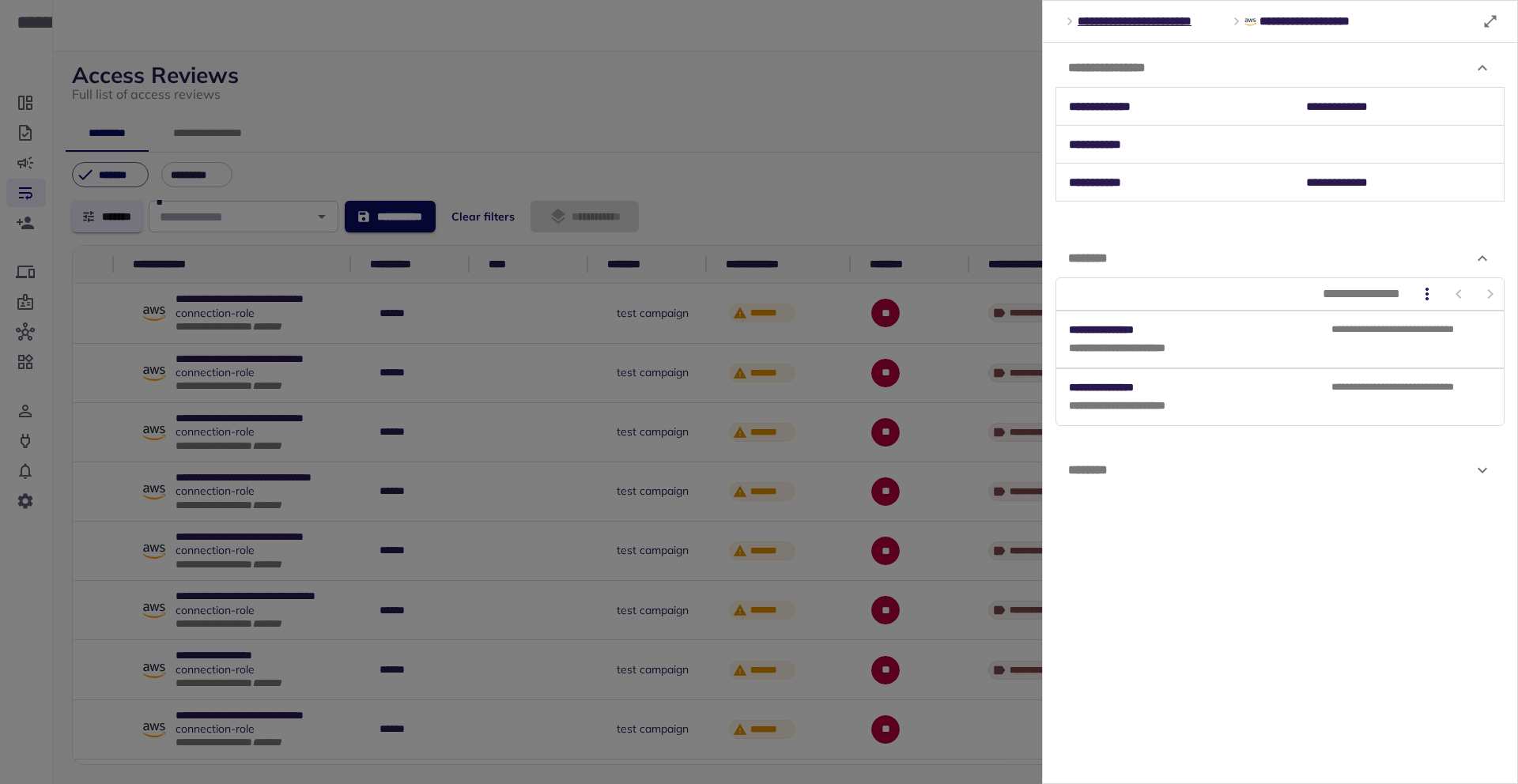 click on "********" at bounding box center (1271, 470) 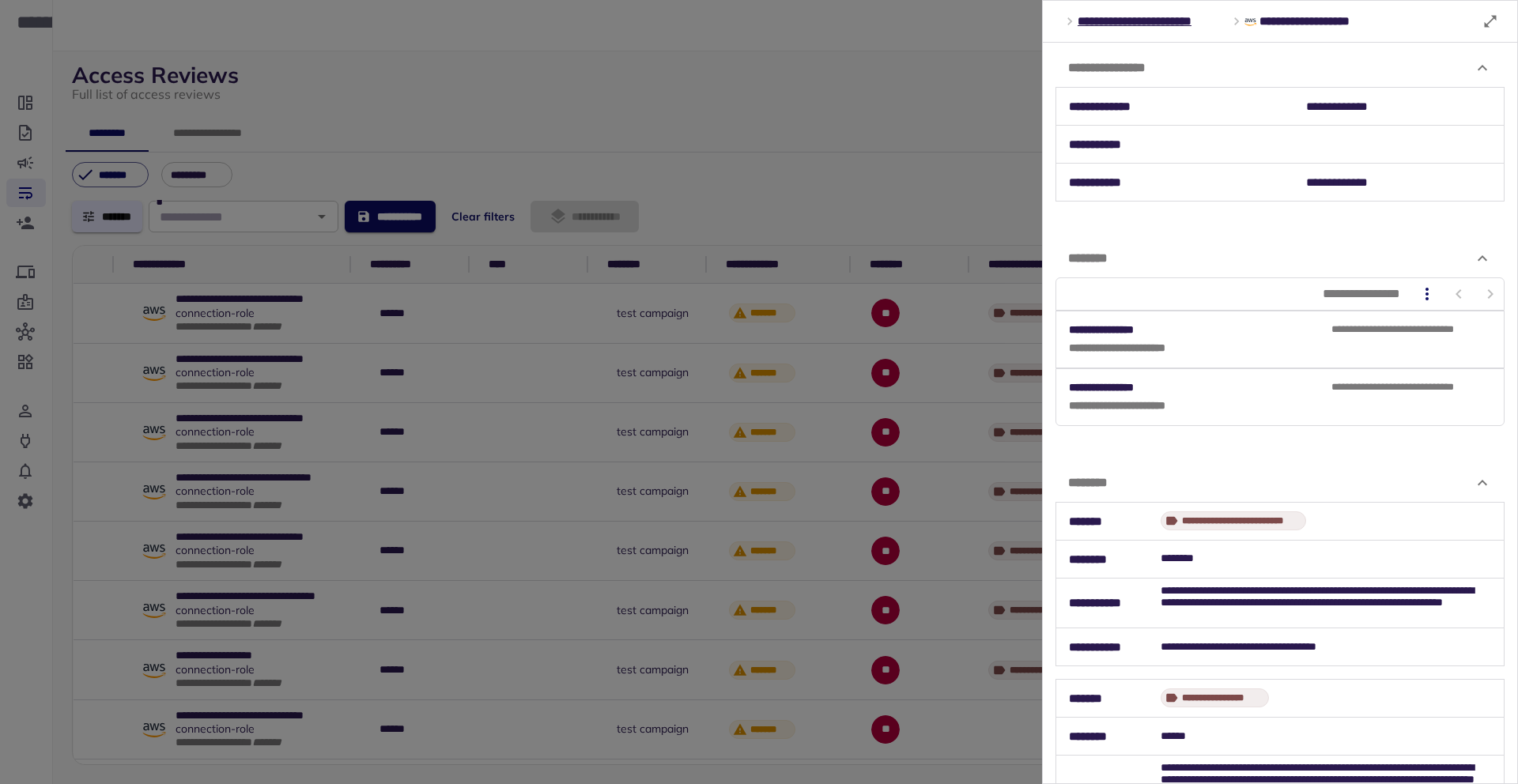 click on "********" at bounding box center (1280, 483) 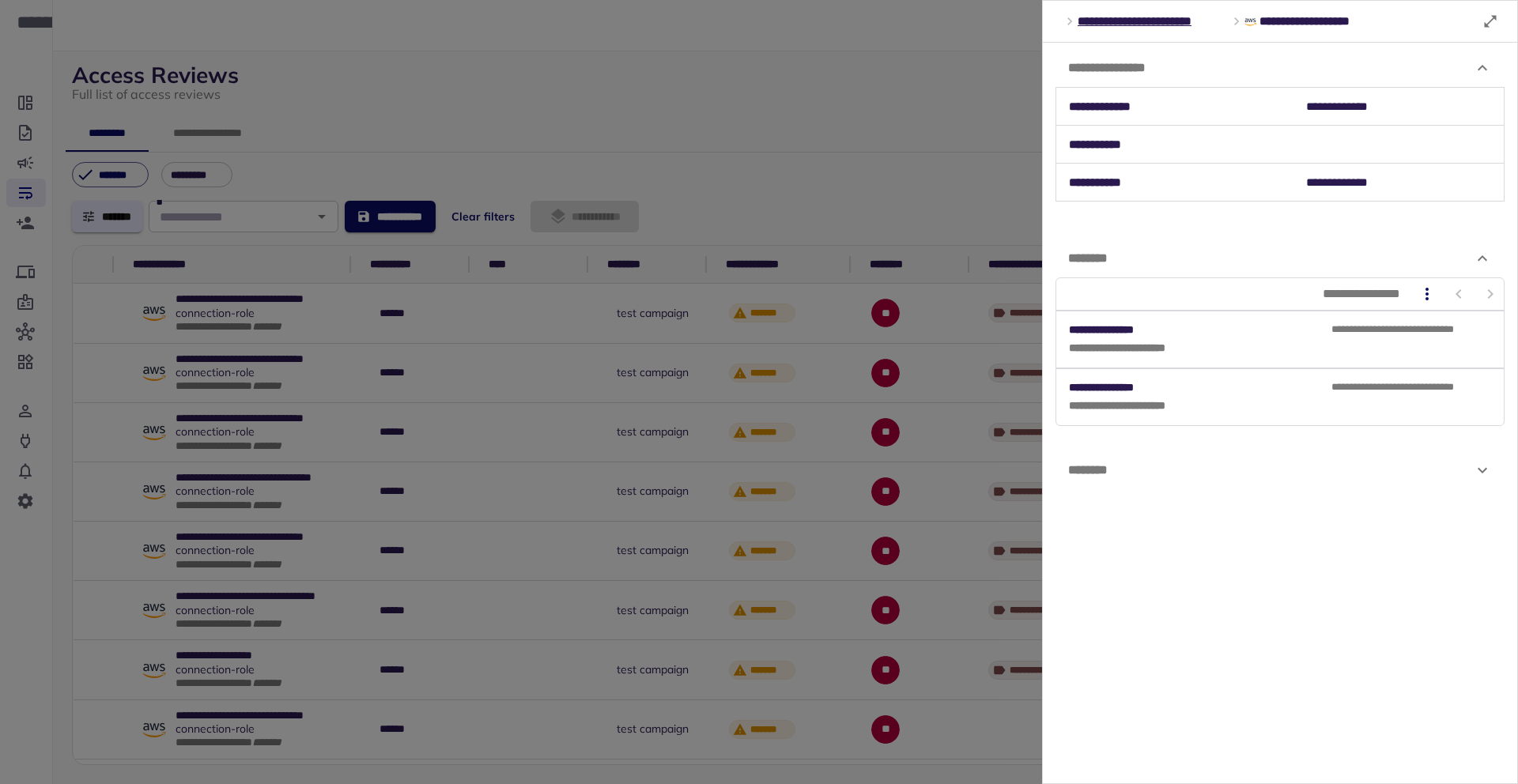 click on "********" at bounding box center [1280, 470] 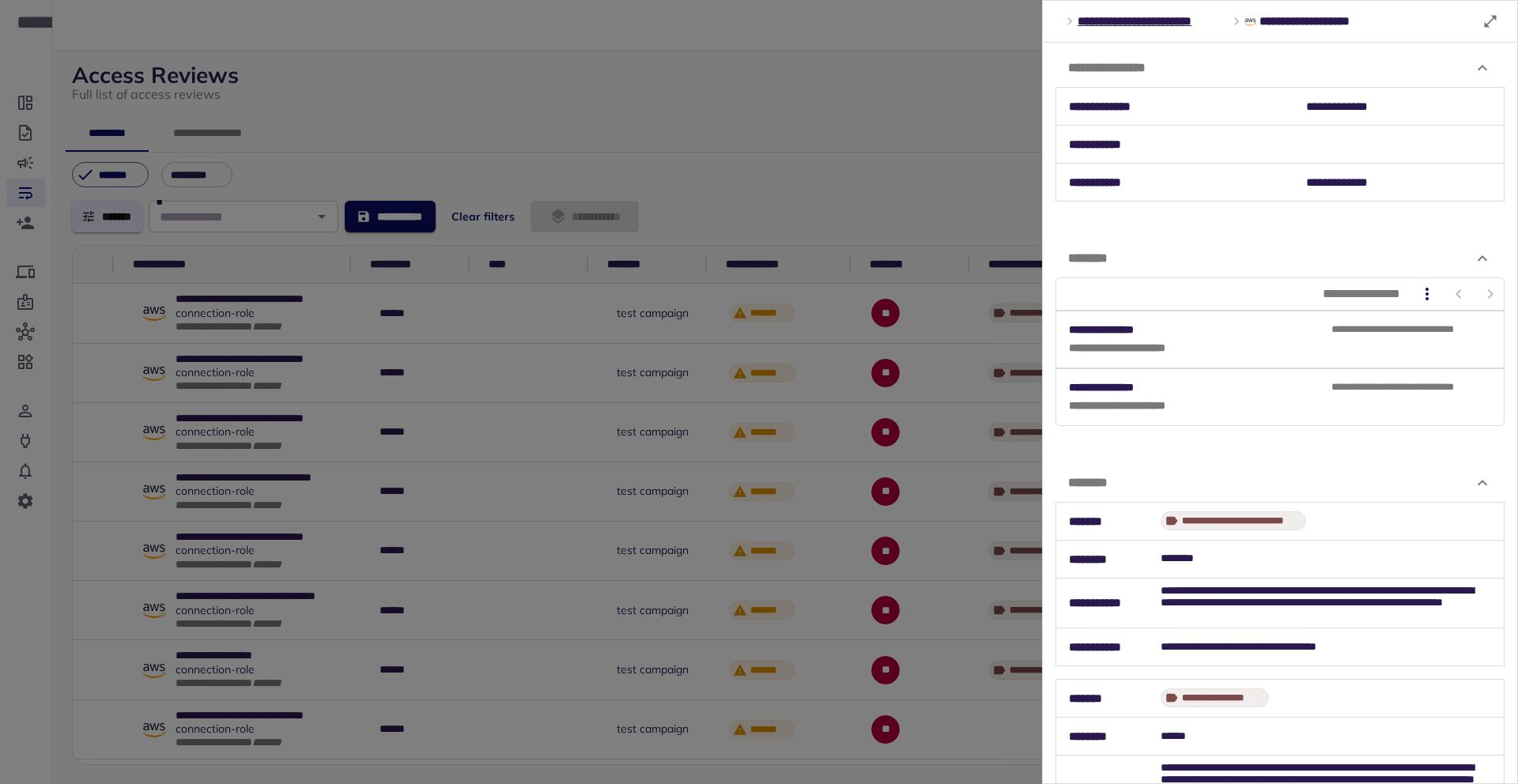 click on "********" at bounding box center (1280, 483) 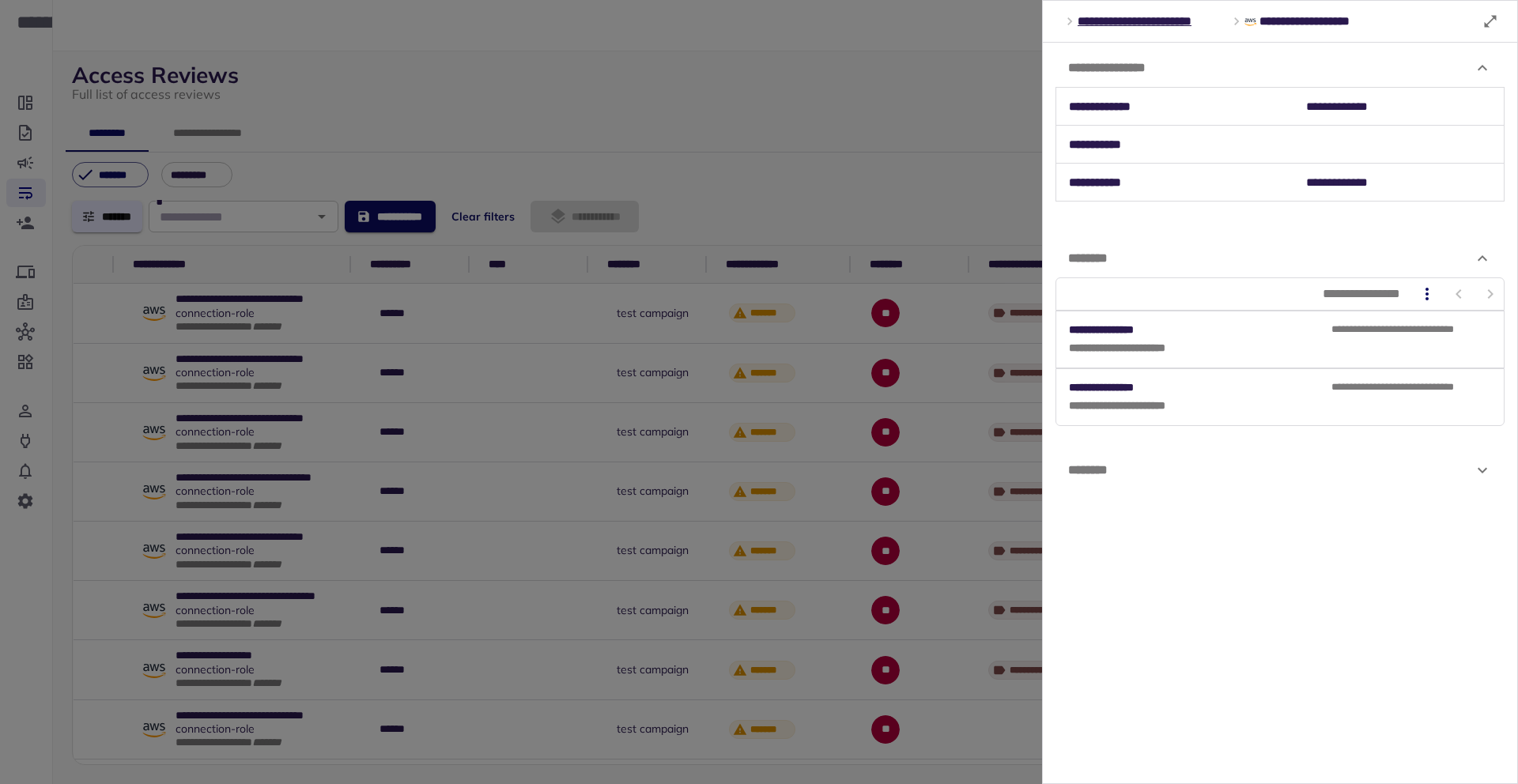 click on "********" at bounding box center (1271, 470) 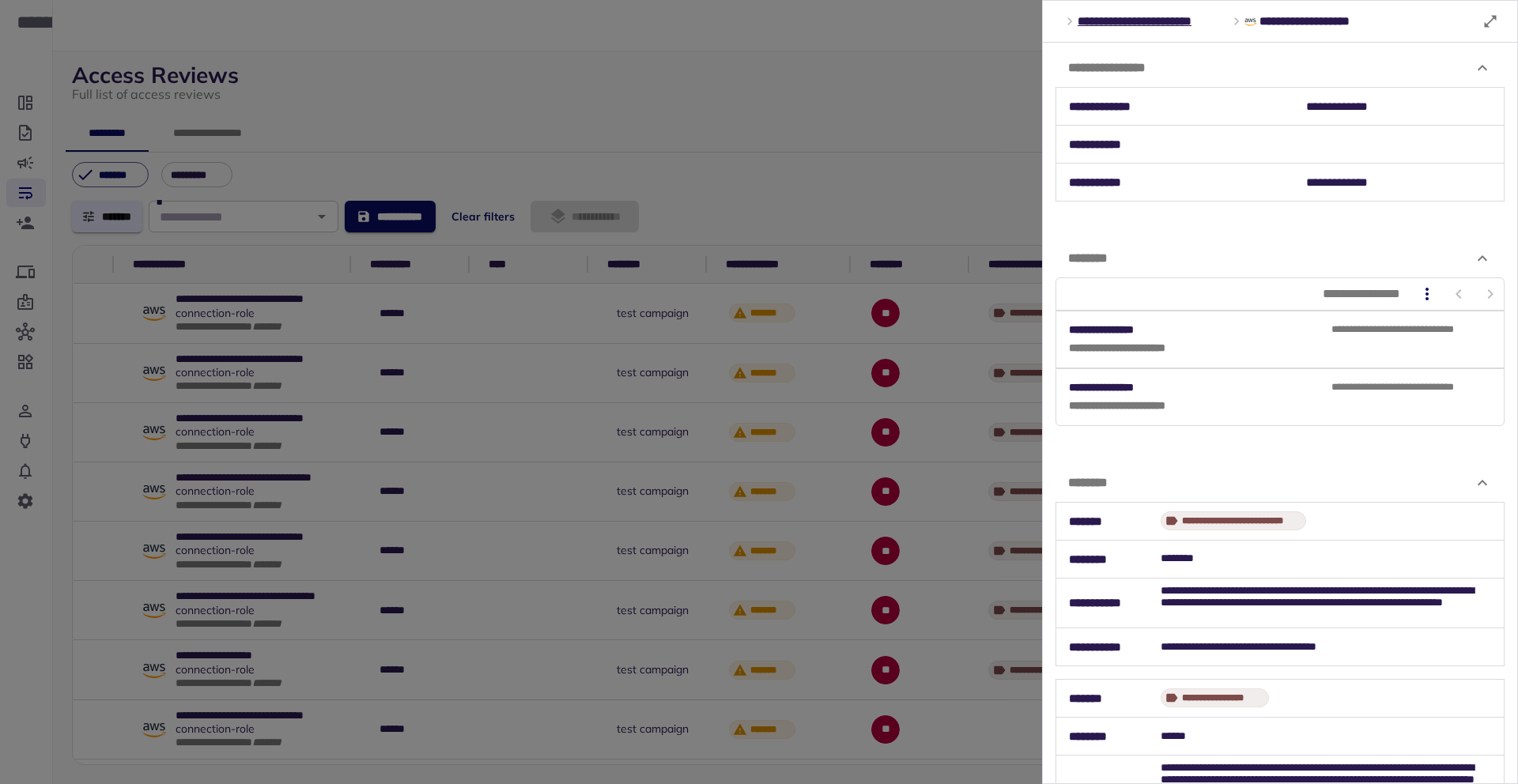 click on "********" at bounding box center [1280, 483] 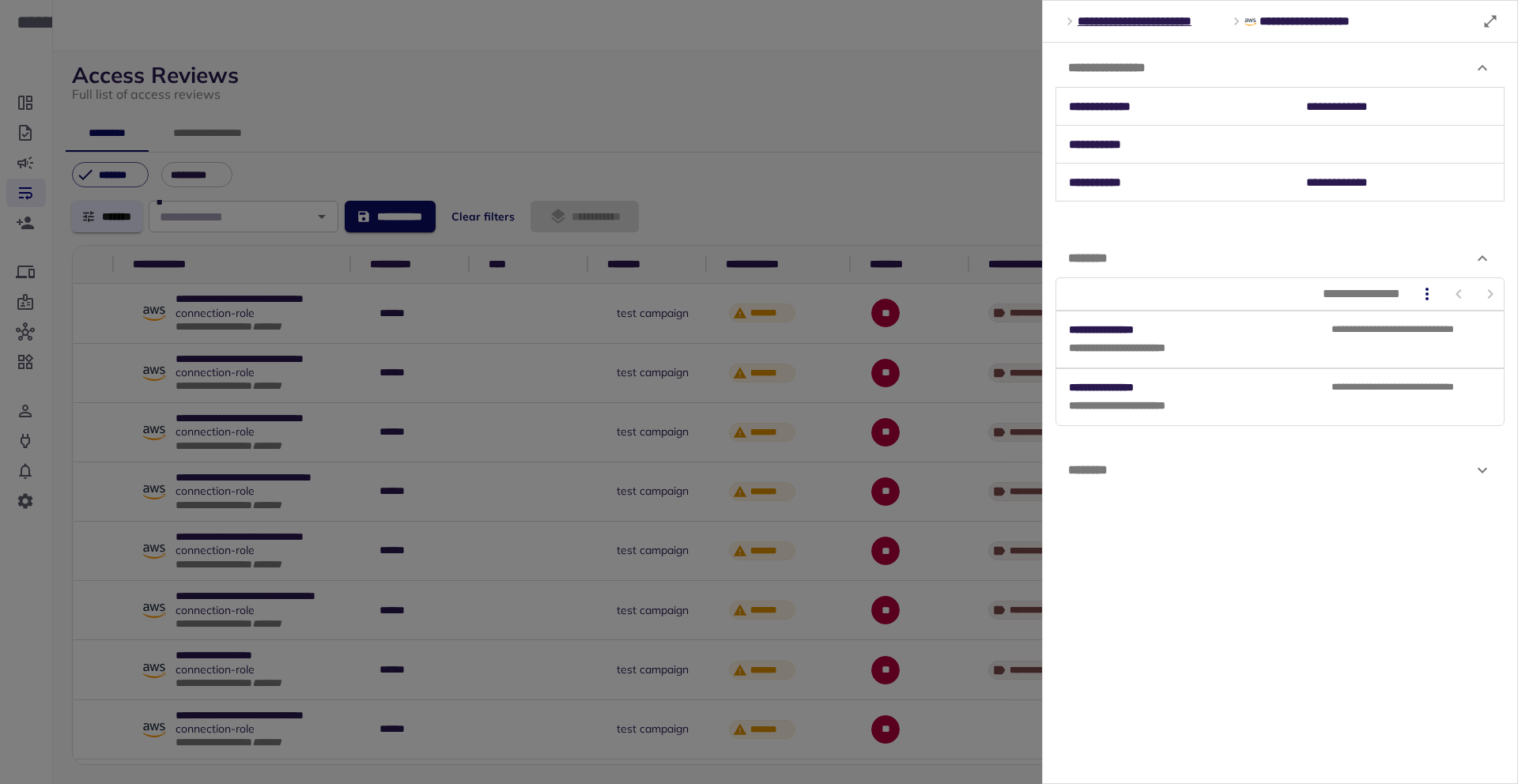 click on "********" at bounding box center (1271, 470) 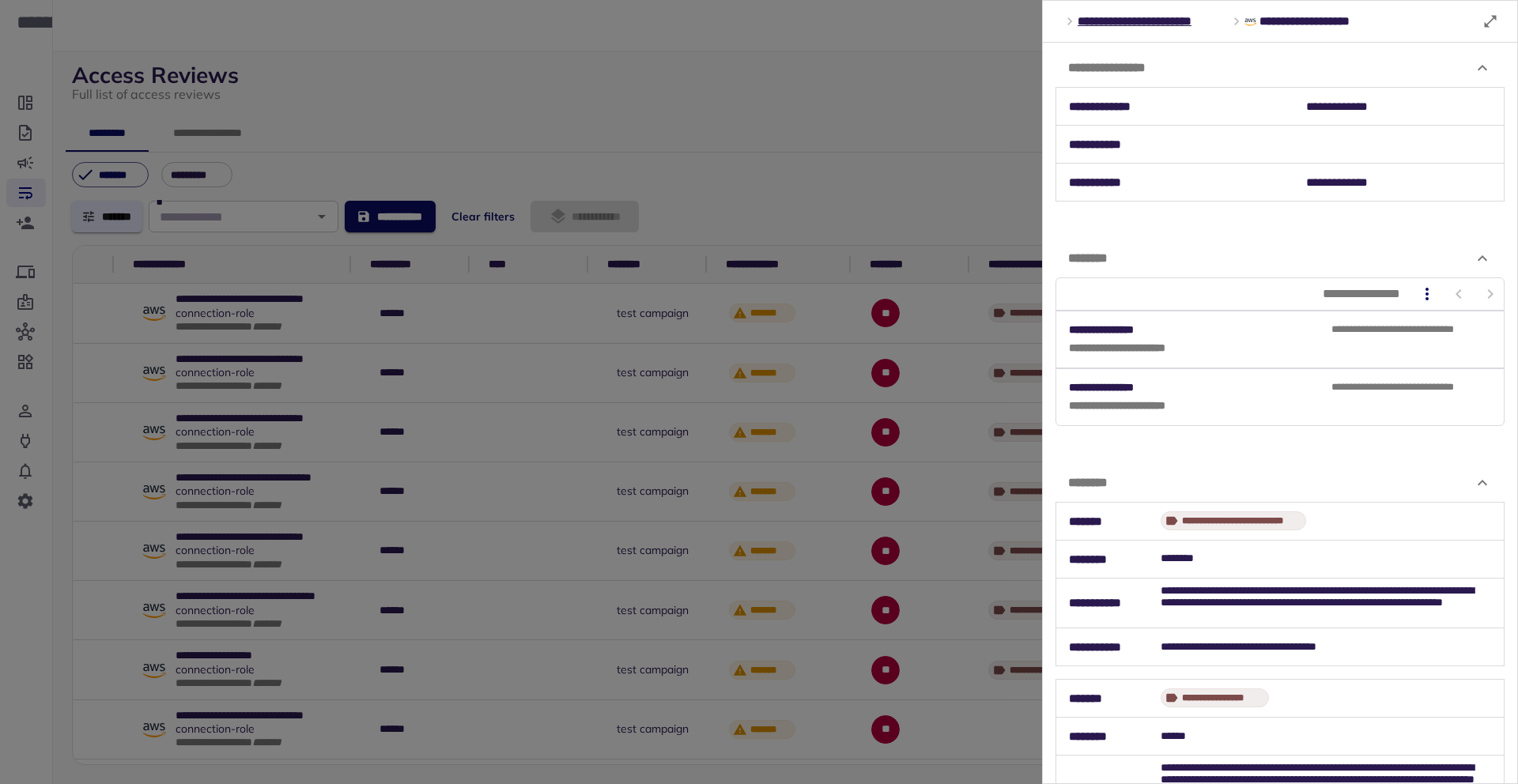 click on "********" at bounding box center [1280, 483] 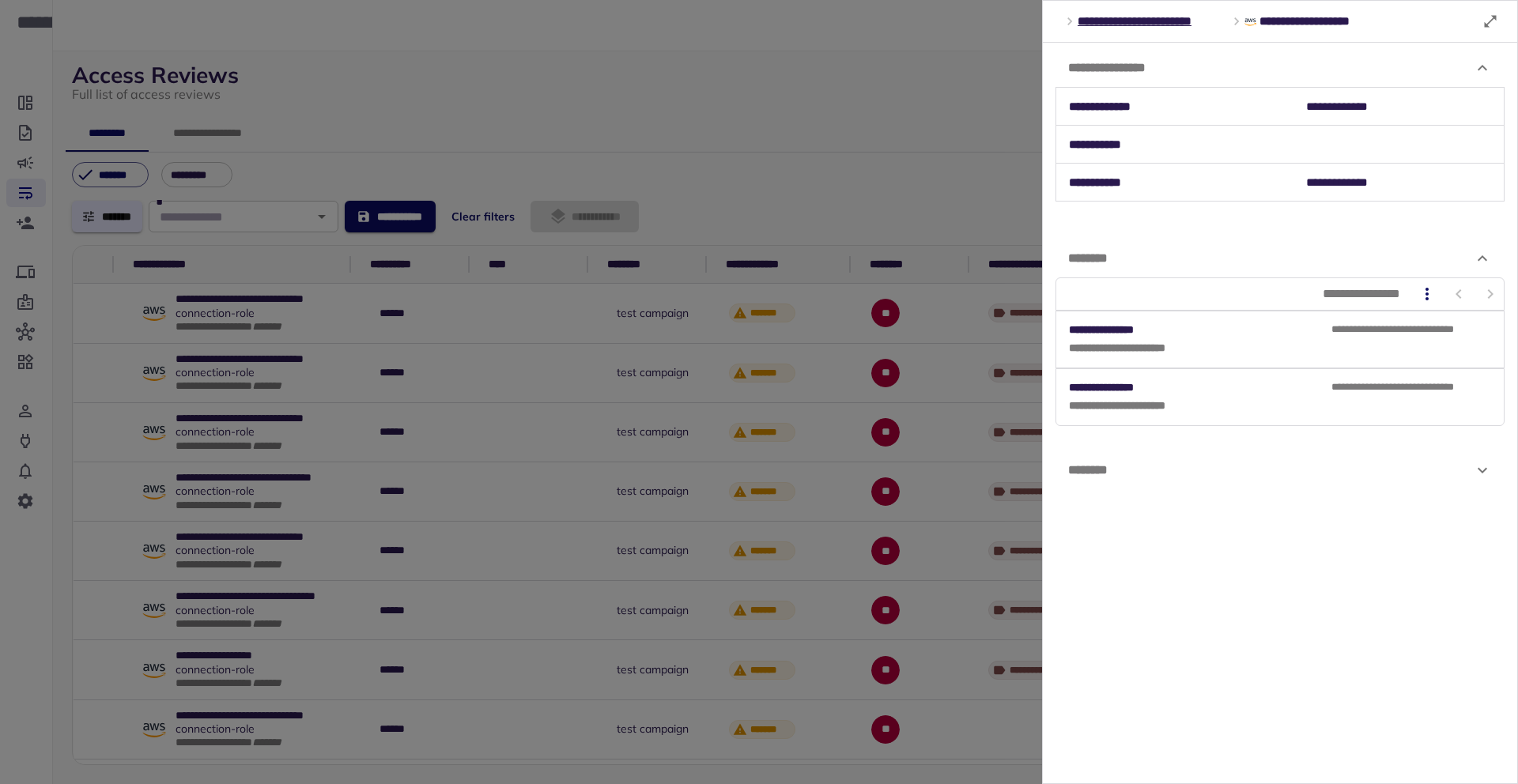 click on "********" at bounding box center (1271, 470) 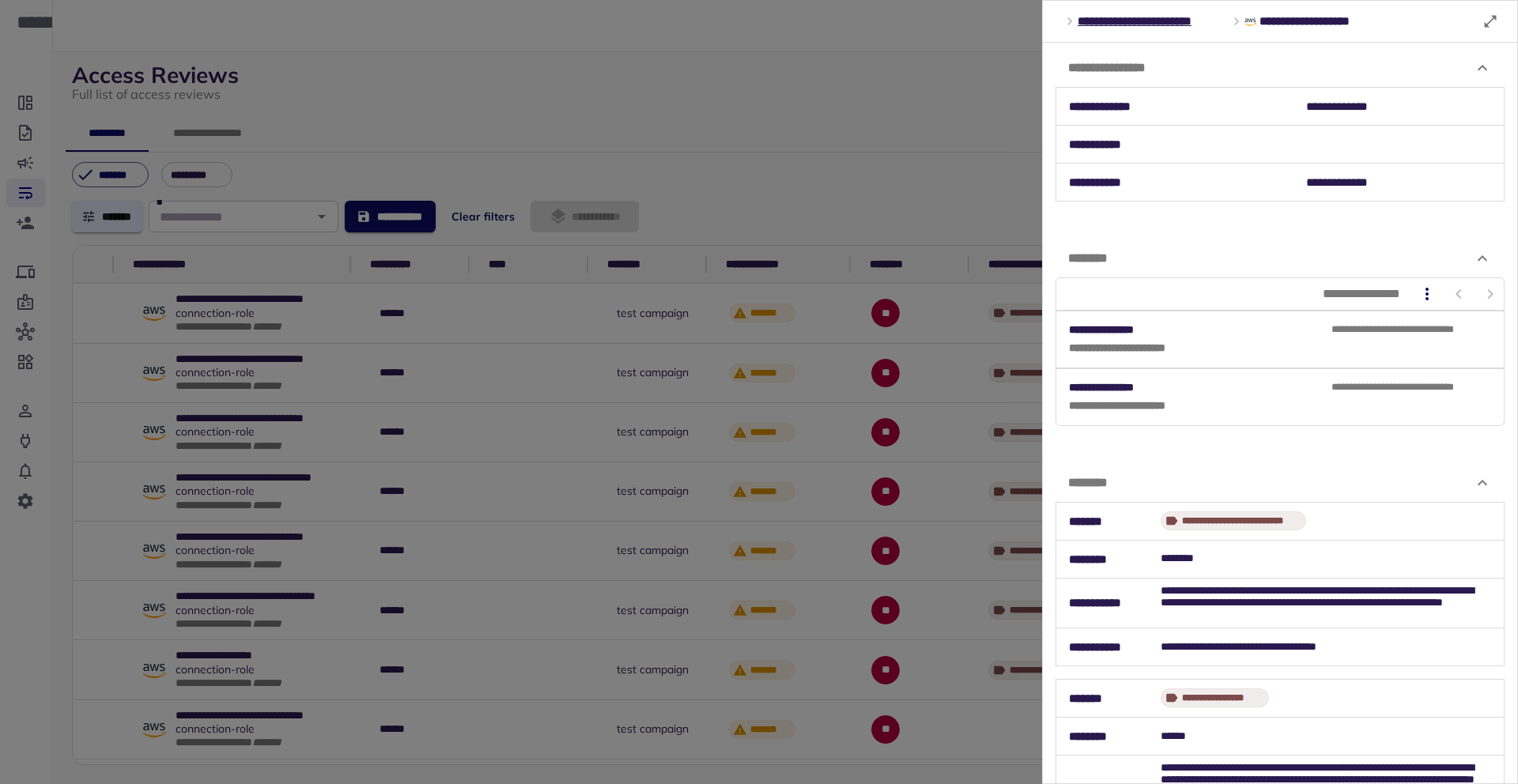 click on "********" at bounding box center (1280, 483) 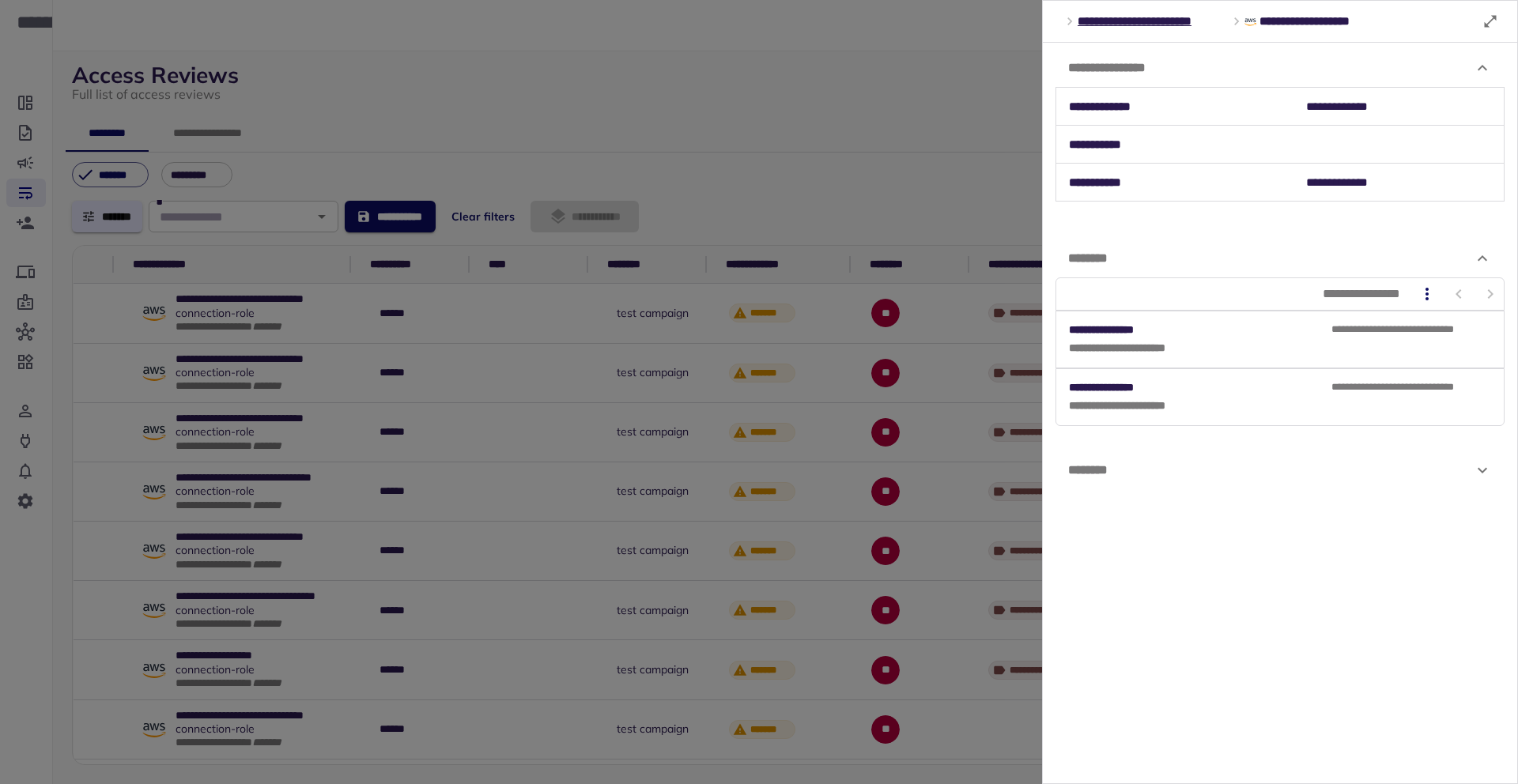 click on "********" at bounding box center [1271, 470] 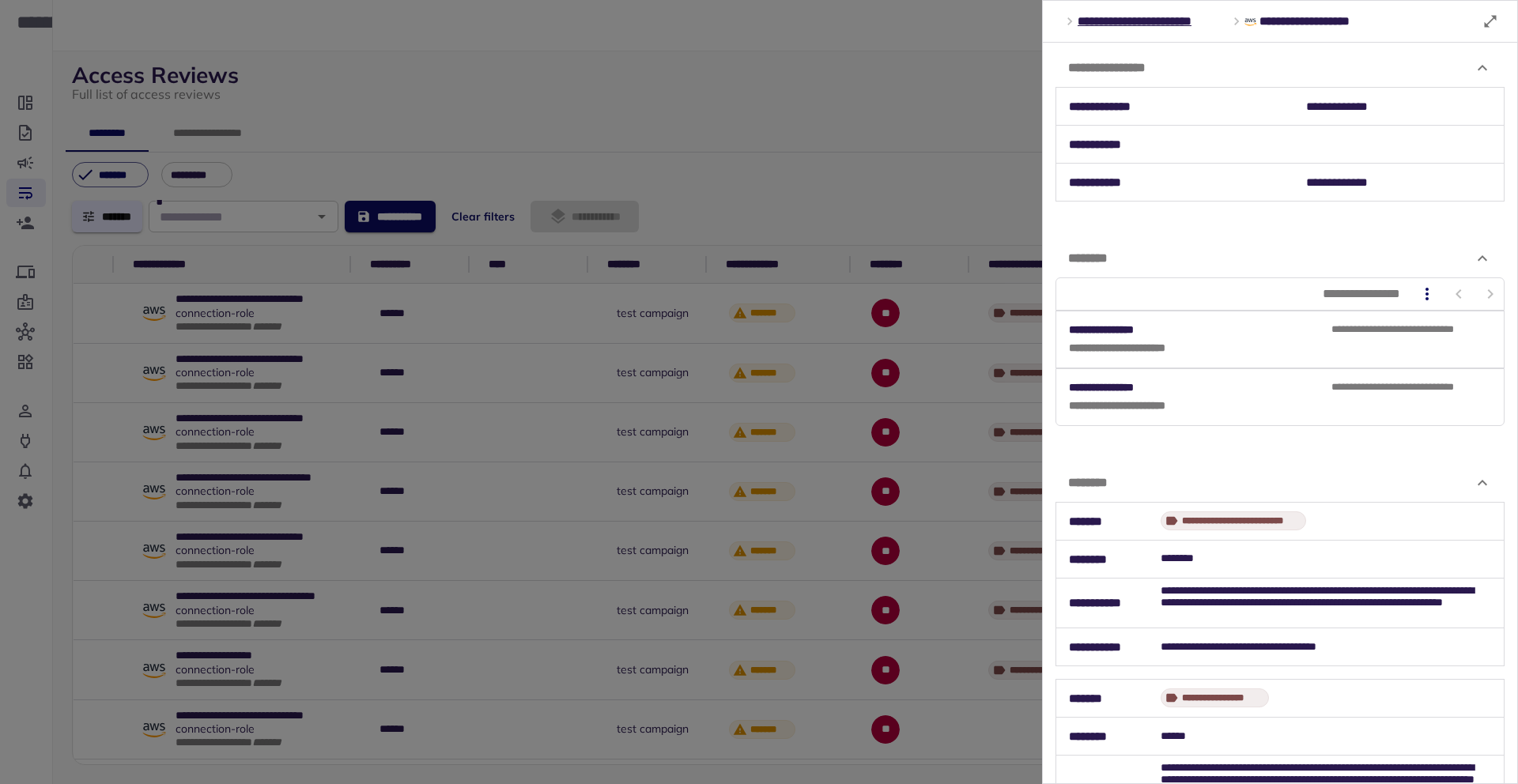 click on "********" at bounding box center (1280, 483) 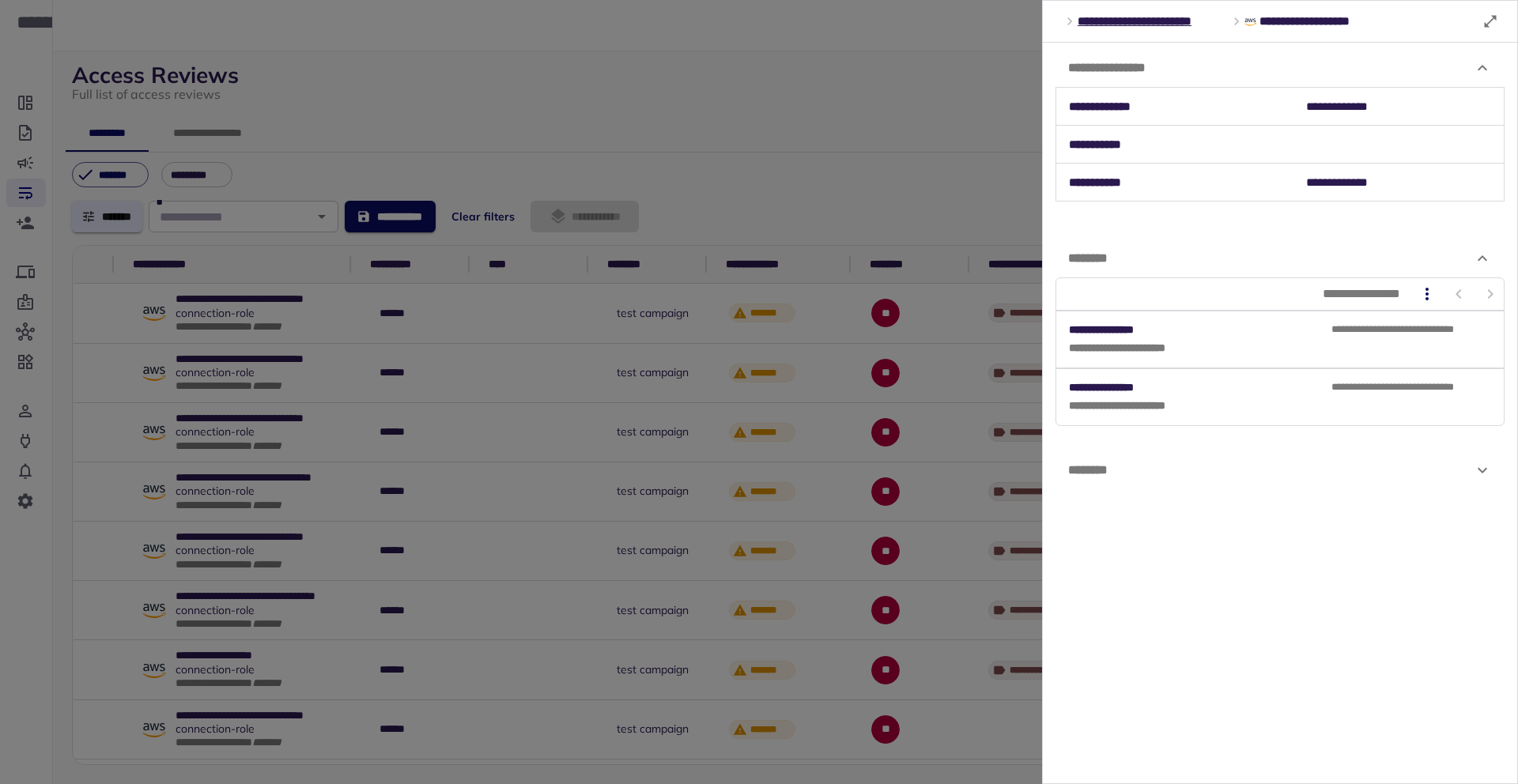 click on "********" at bounding box center [1271, 470] 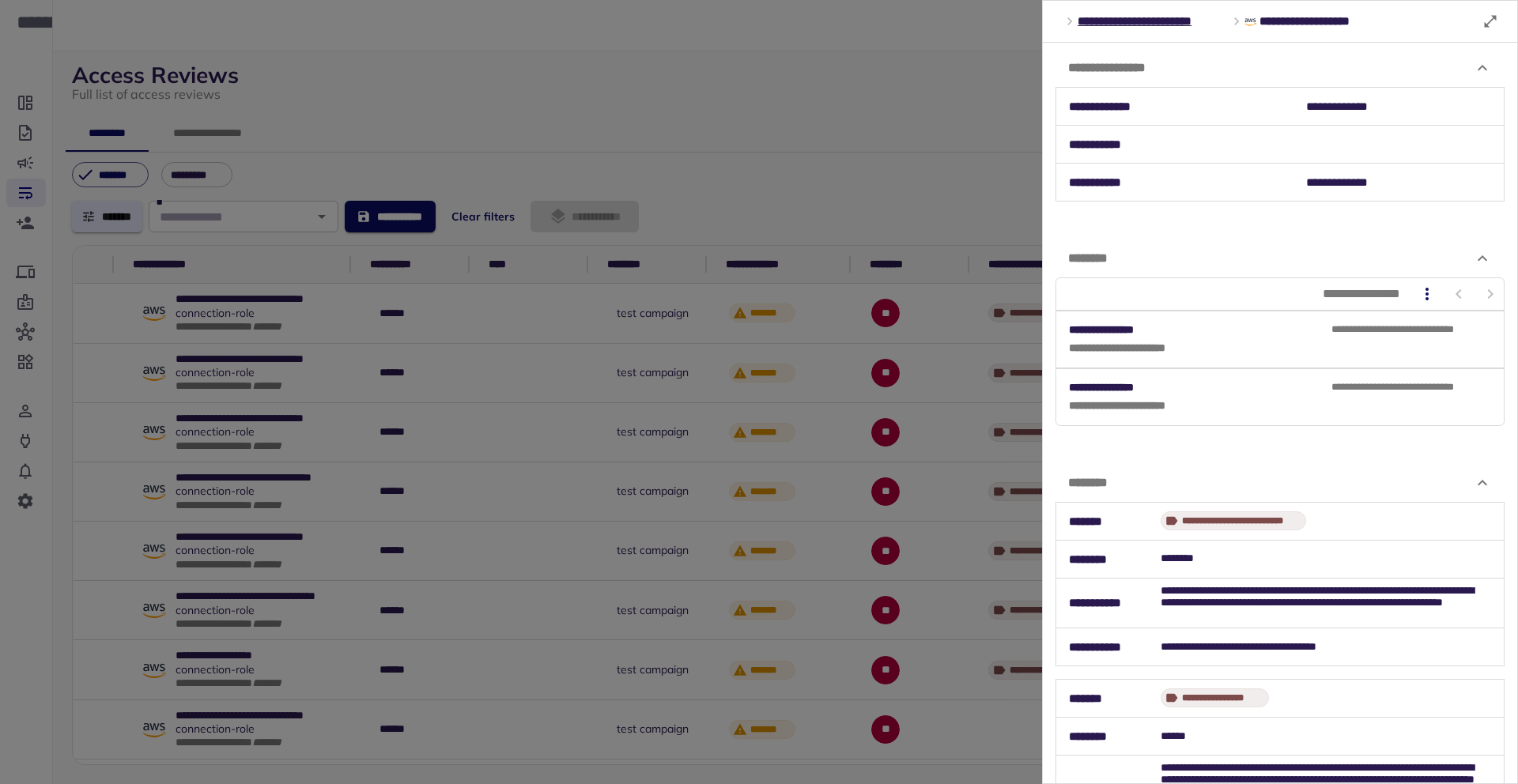 click on "********" at bounding box center [1280, 483] 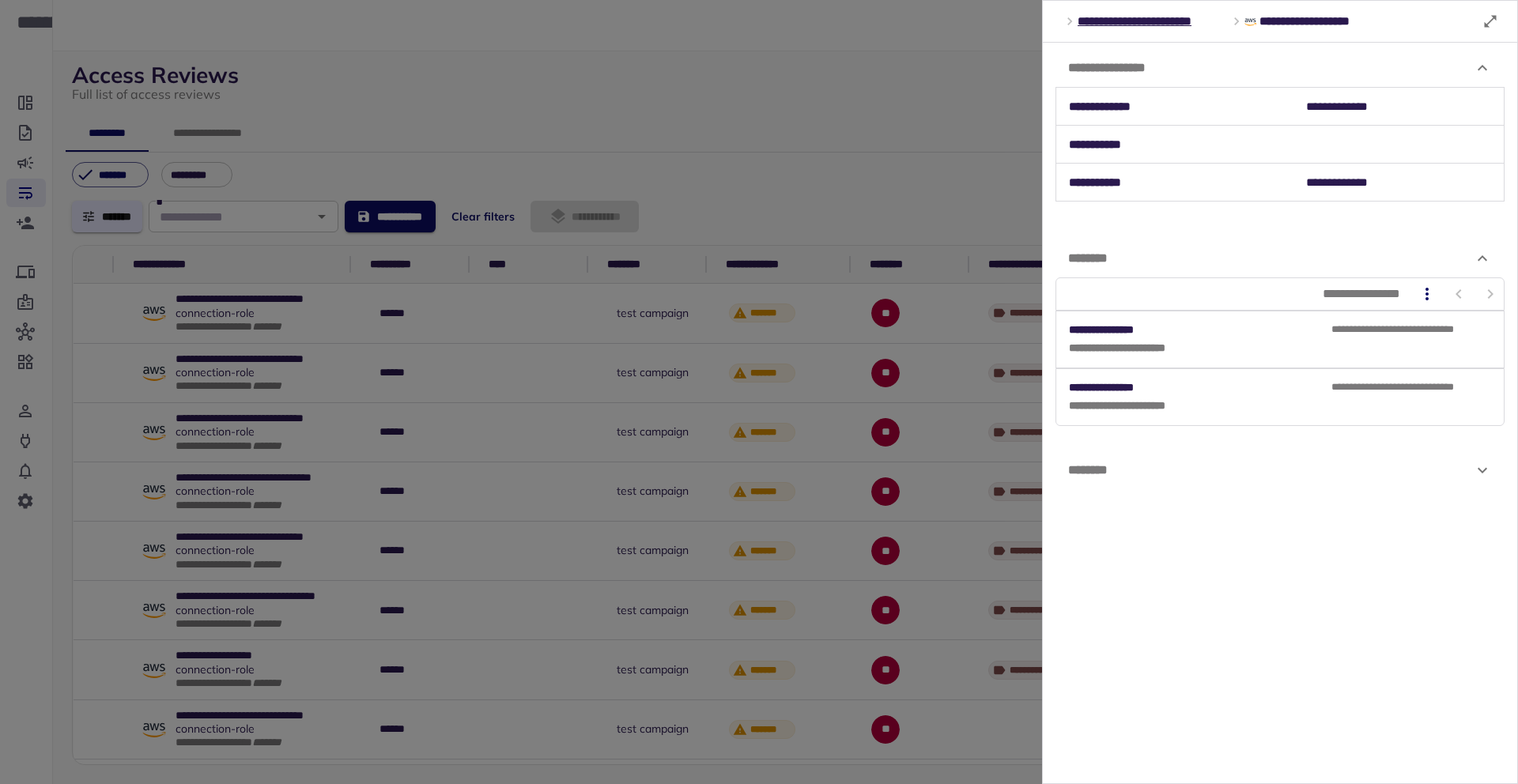 click on "********" at bounding box center [1271, 470] 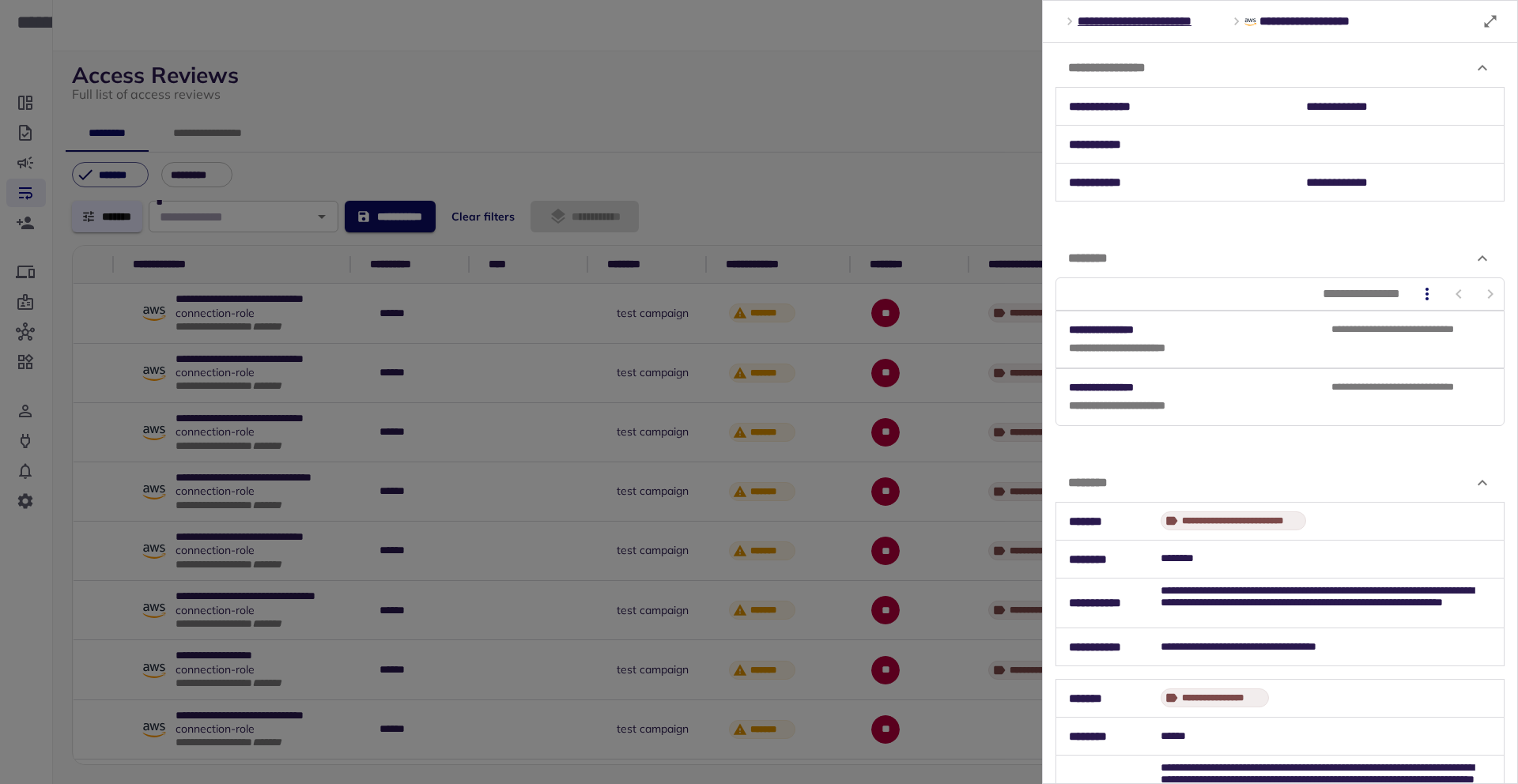 click on "********" at bounding box center (1280, 483) 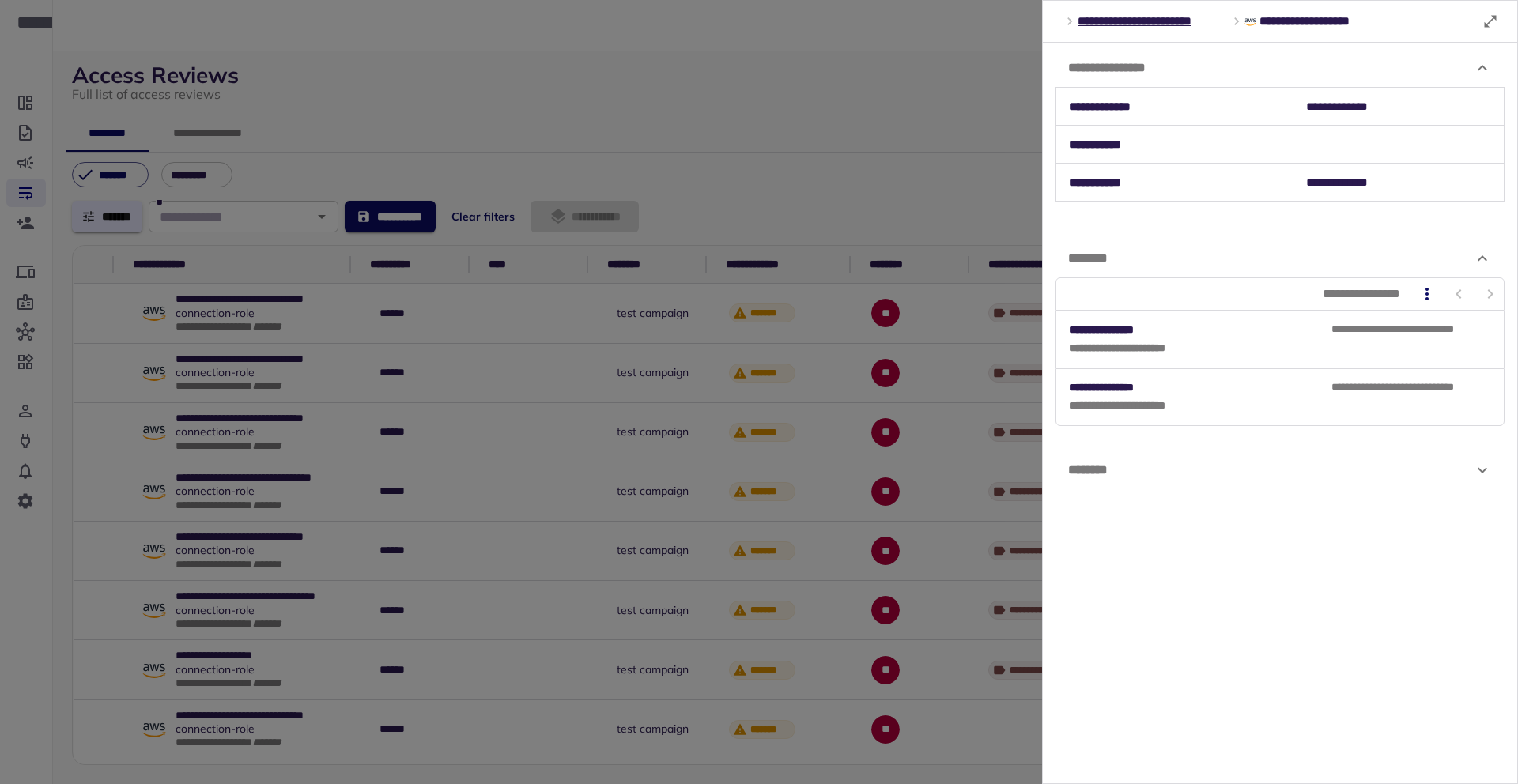 click on "********" at bounding box center [1271, 470] 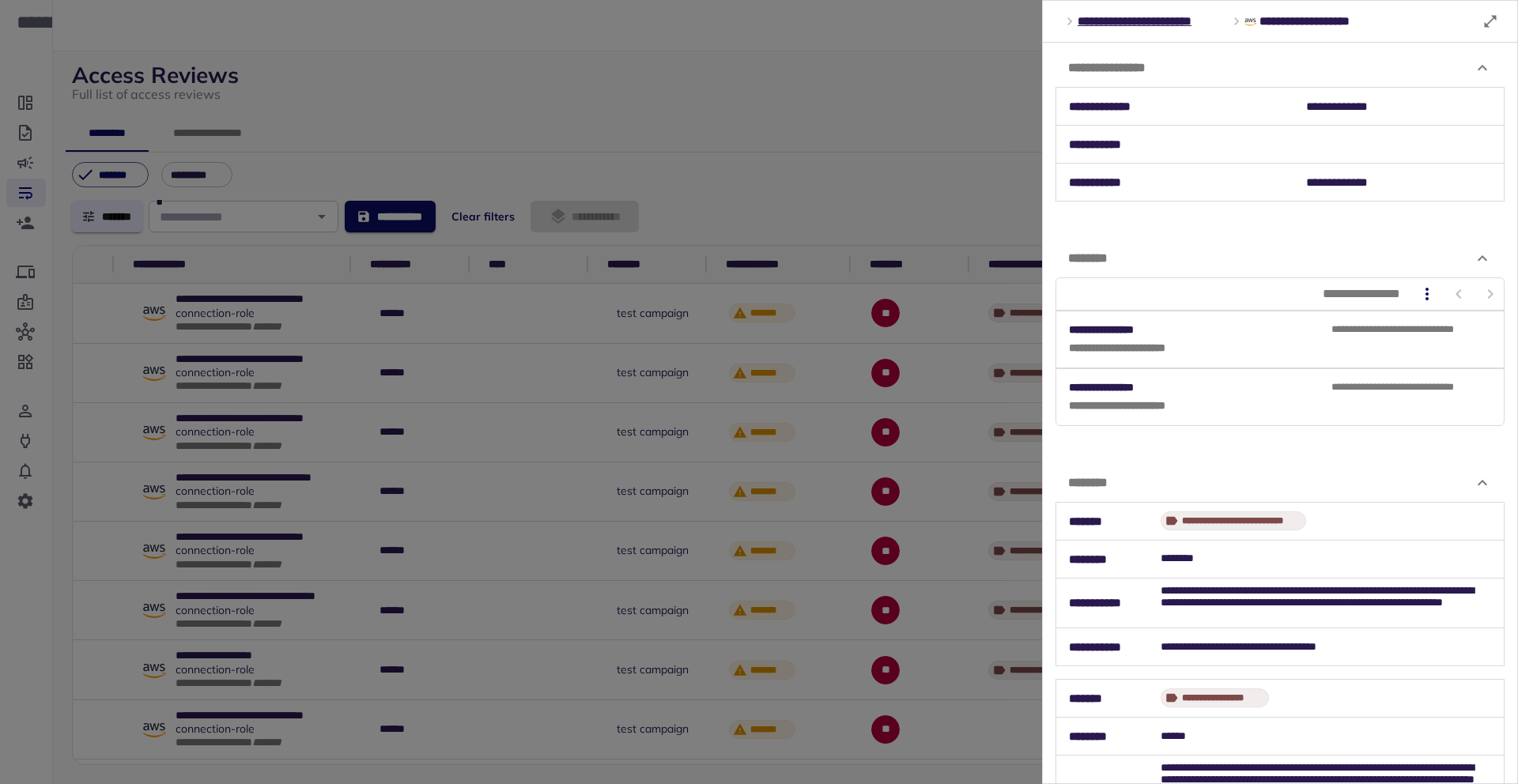 click on "********" at bounding box center [1280, 483] 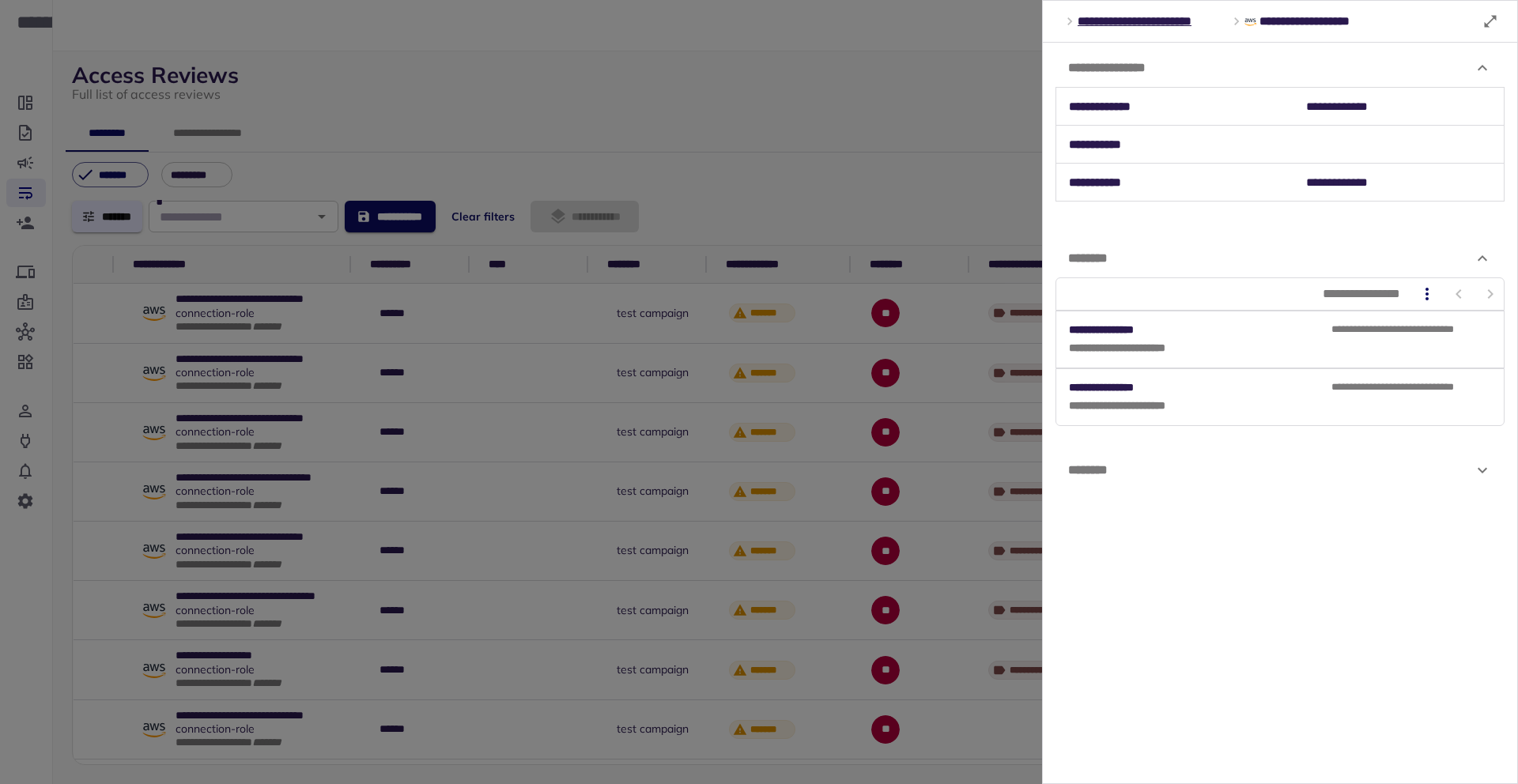 click on "********" at bounding box center [1271, 470] 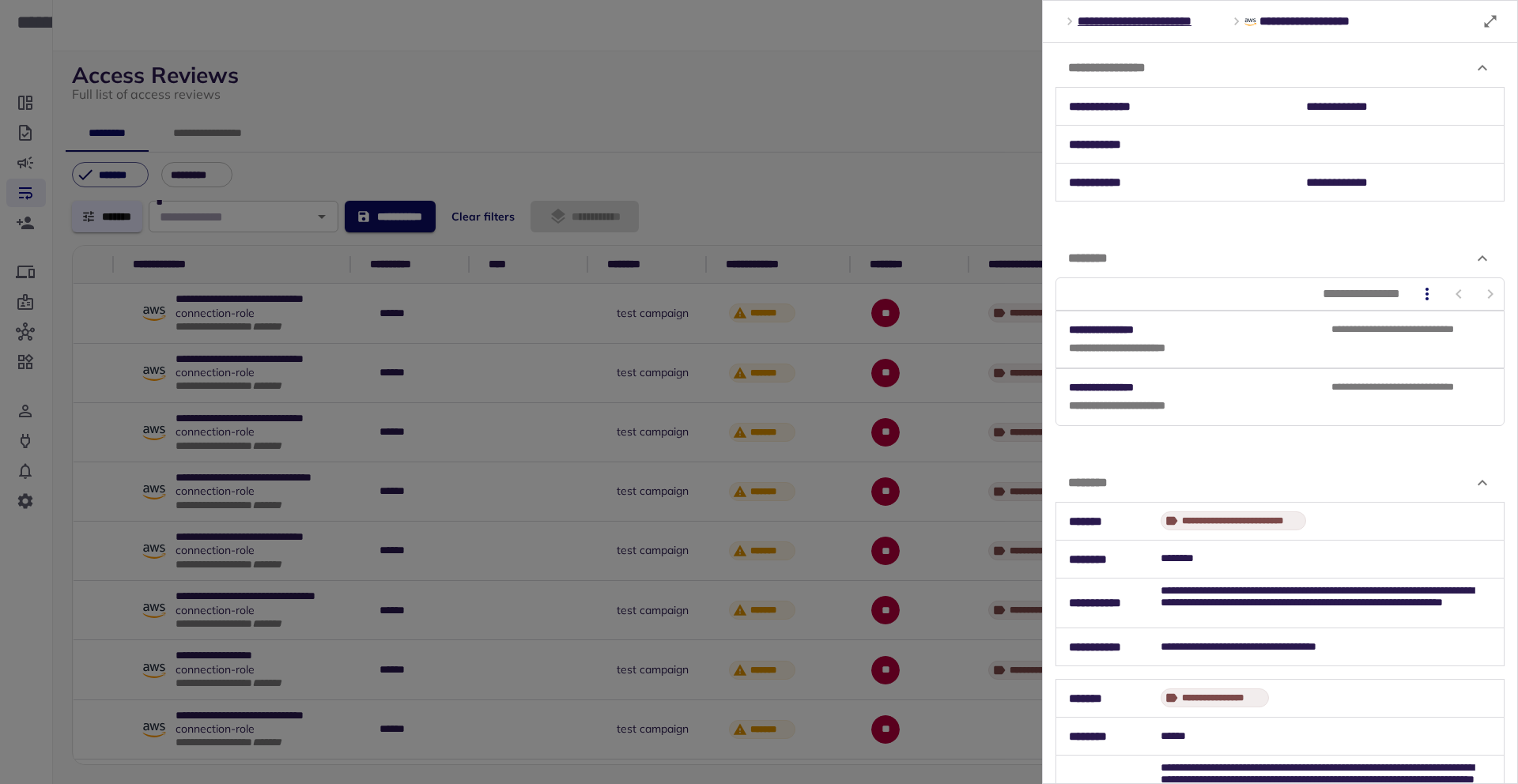 click on "********" at bounding box center (1280, 483) 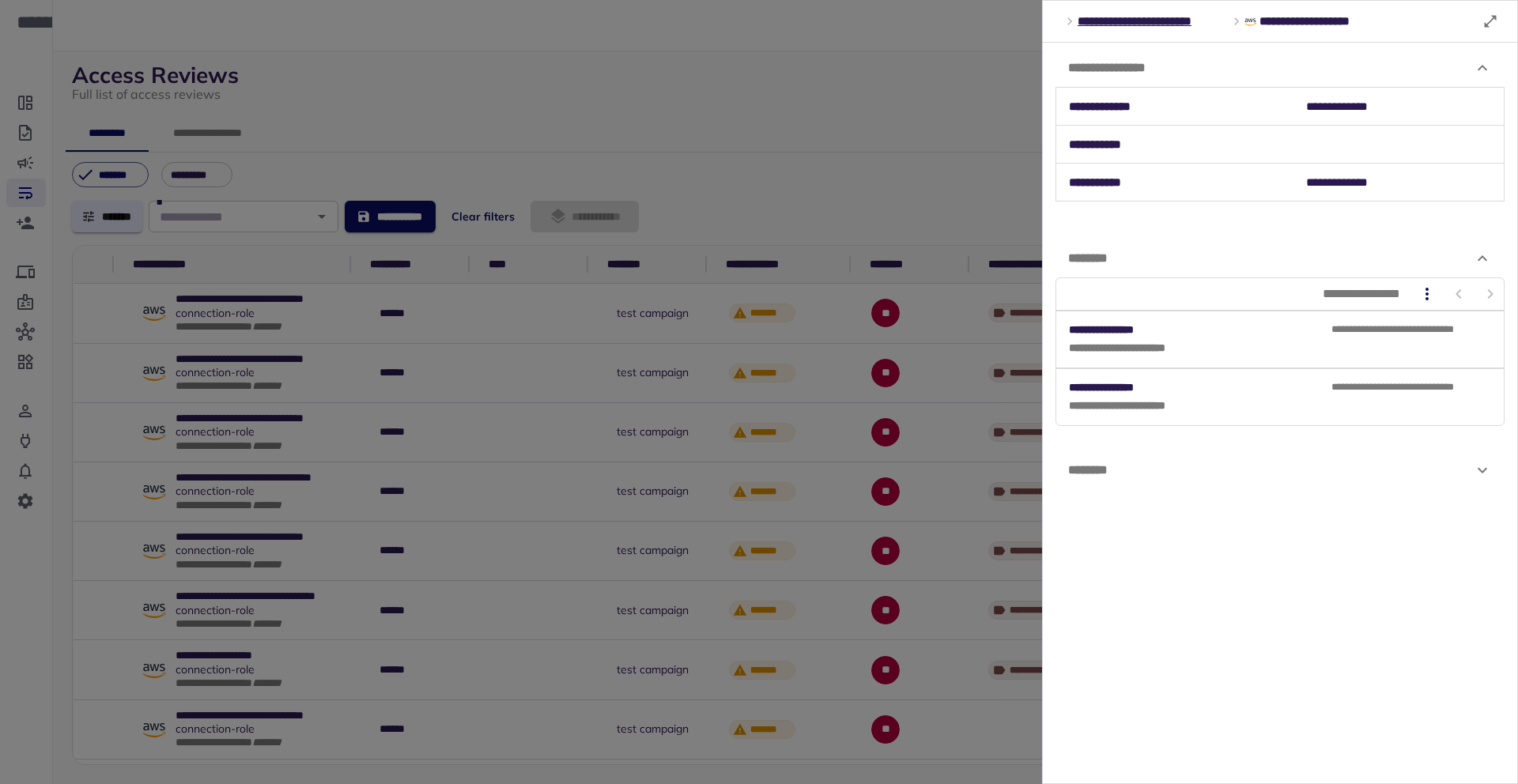click on "********" at bounding box center (1271, 470) 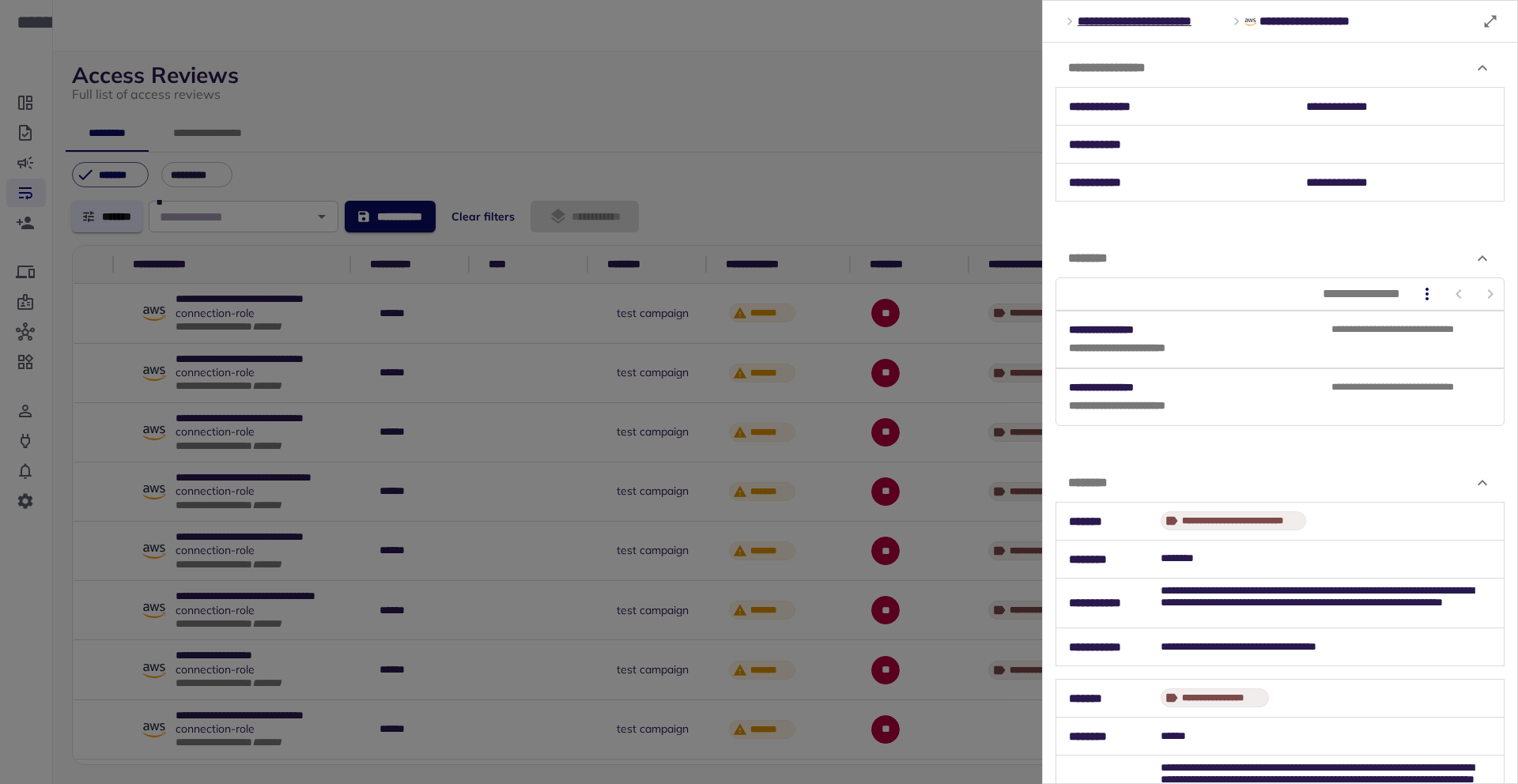 click on "********" at bounding box center (1280, 483) 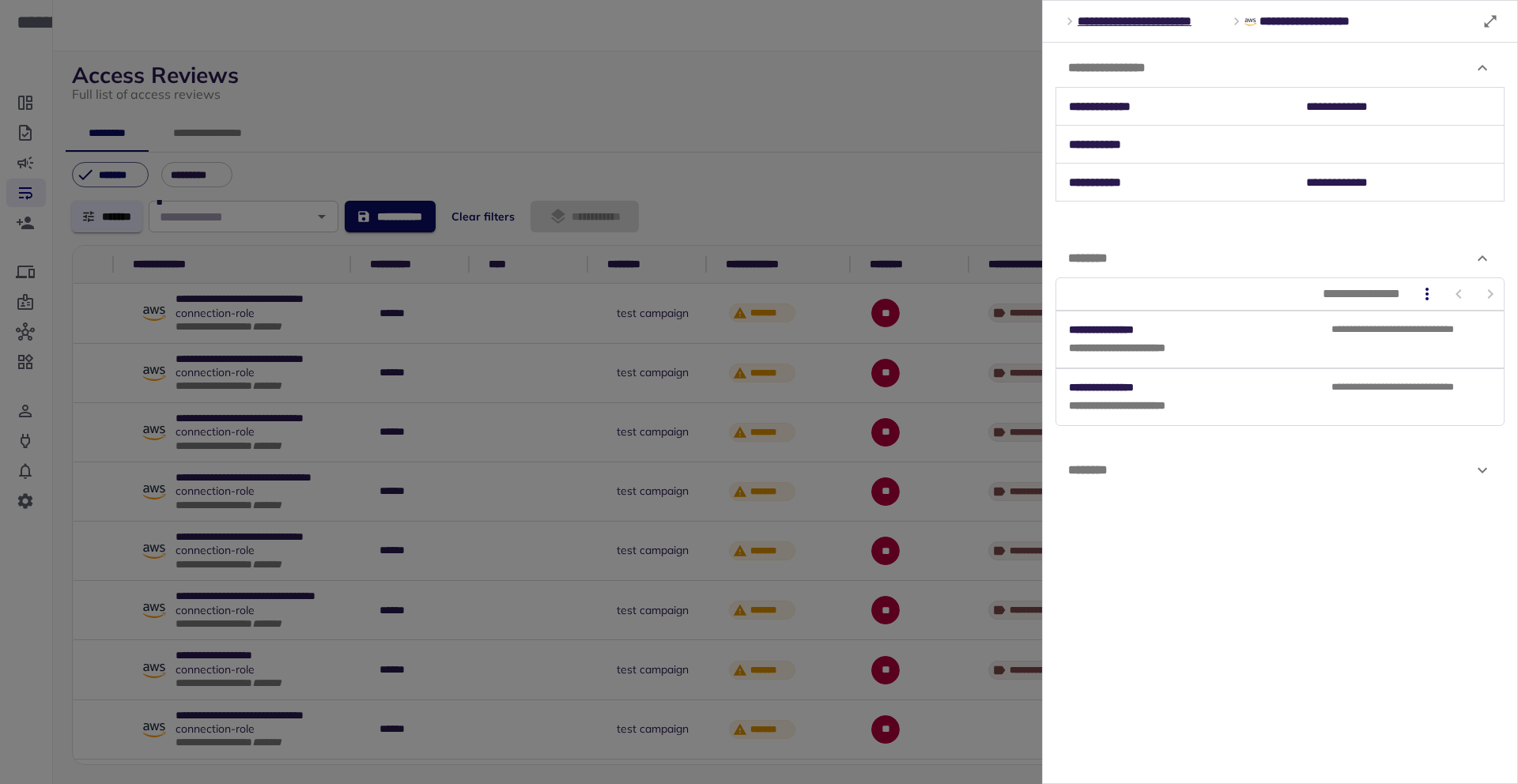 click on "********" at bounding box center [1271, 470] 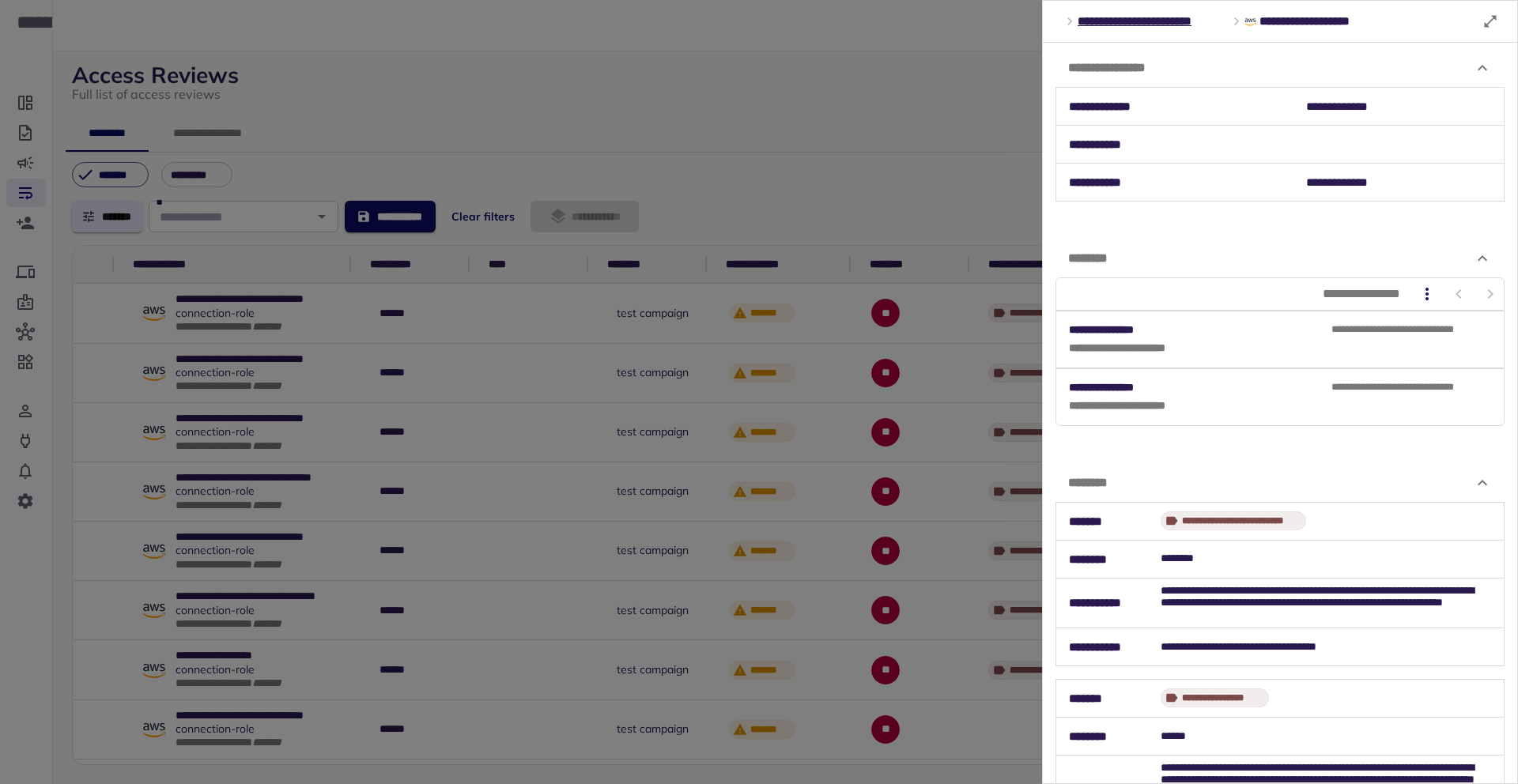 click on "********" at bounding box center [1280, 483] 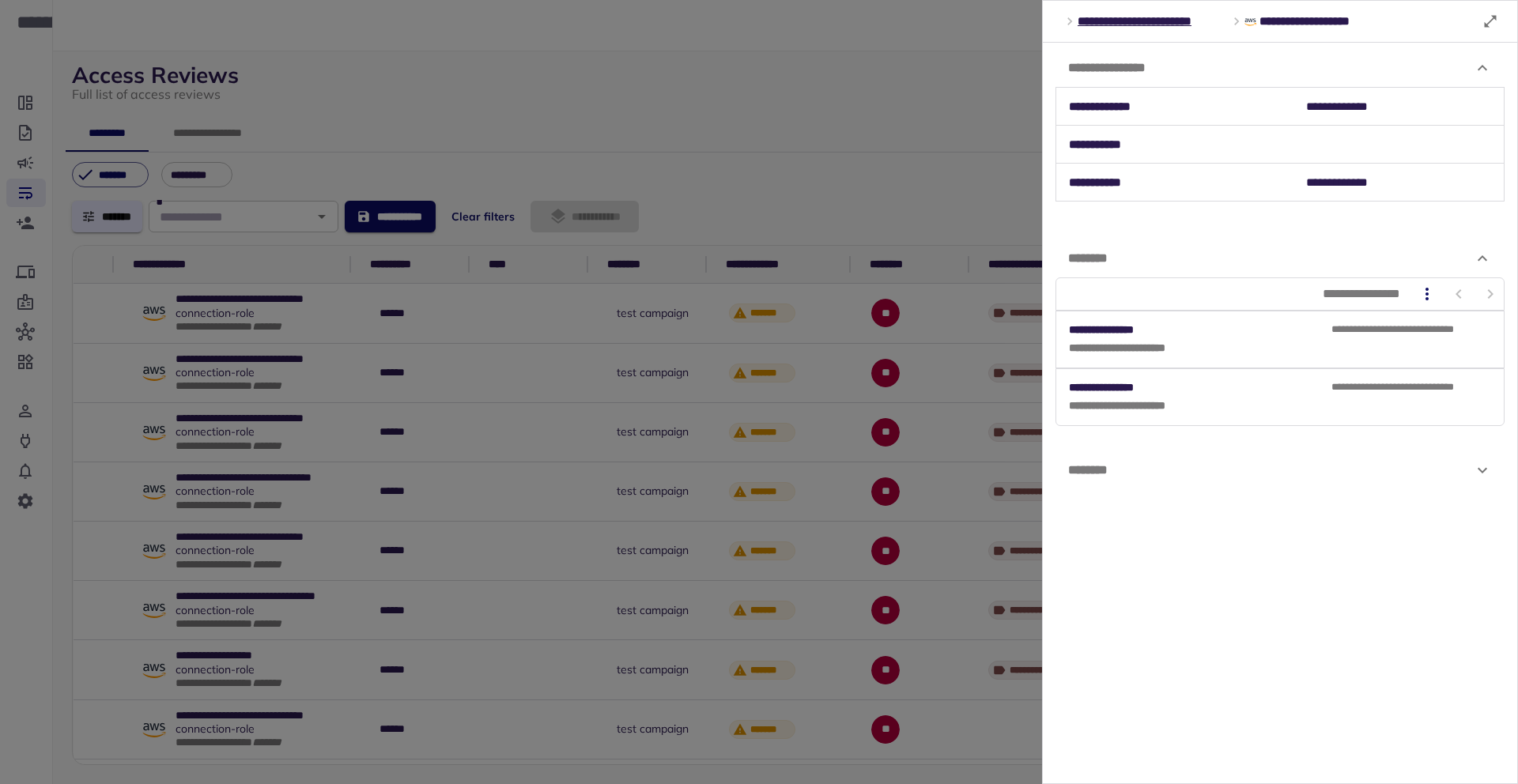 click on "********" at bounding box center [1271, 470] 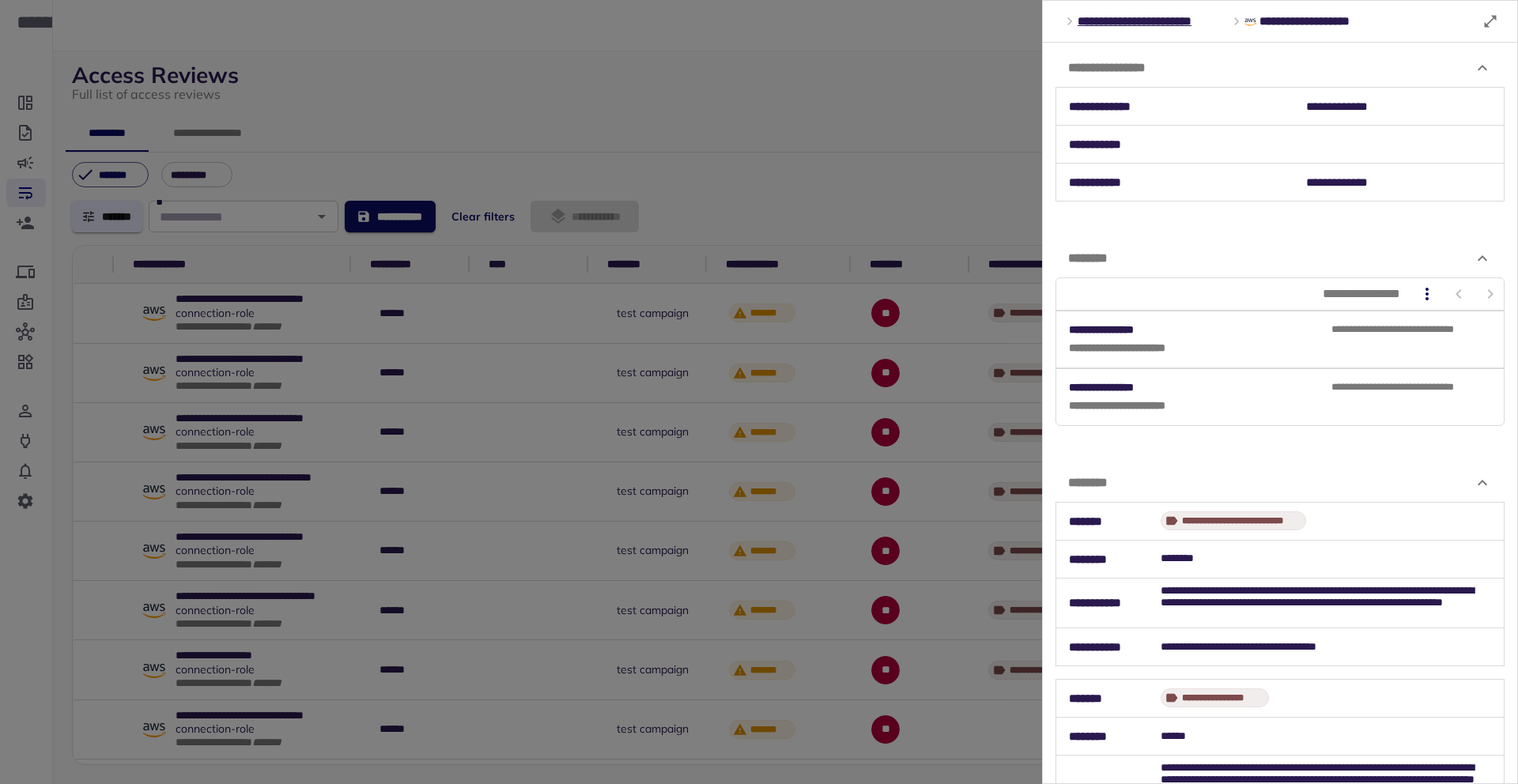 click on "********" at bounding box center (1280, 483) 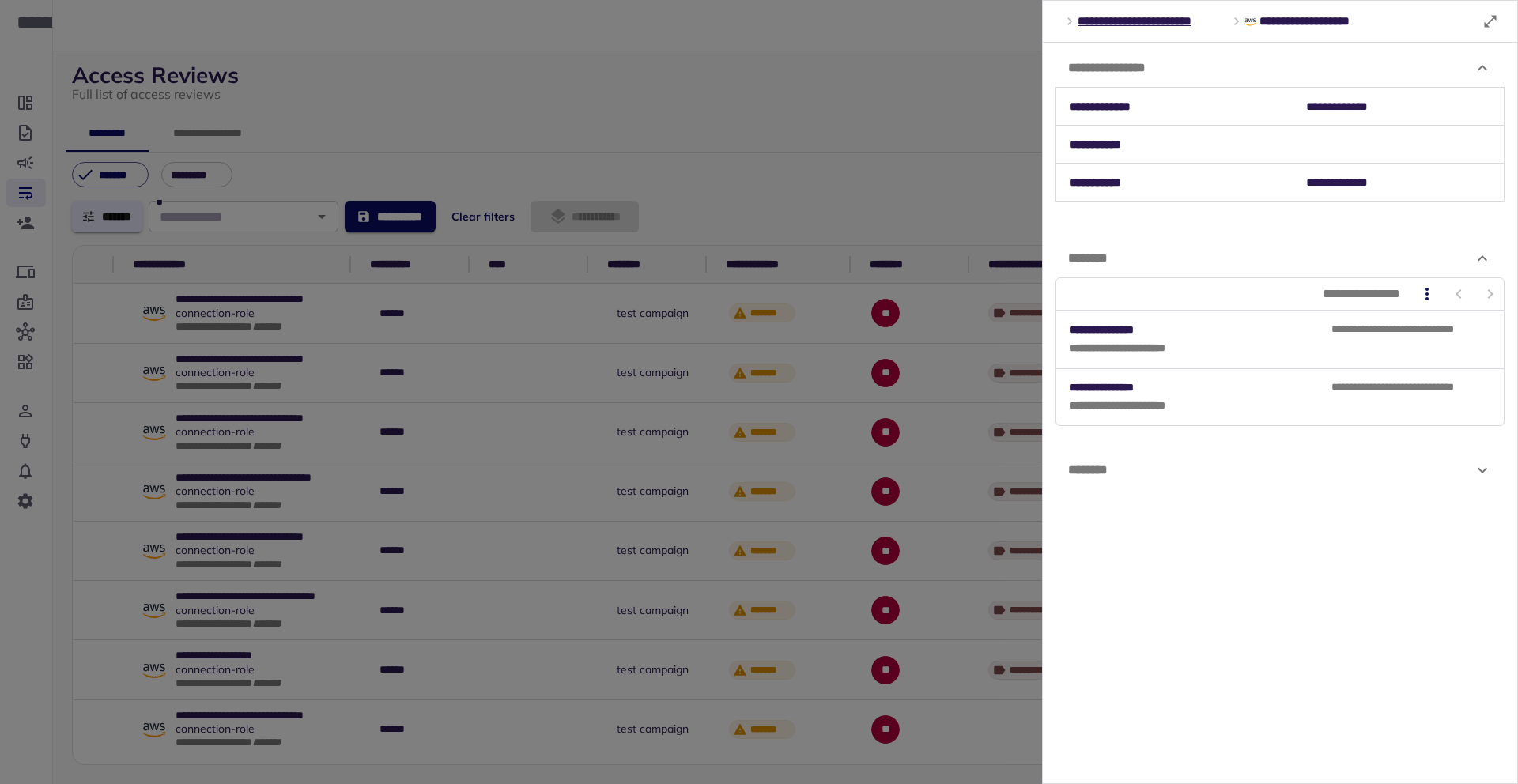 click on "********" at bounding box center (1271, 470) 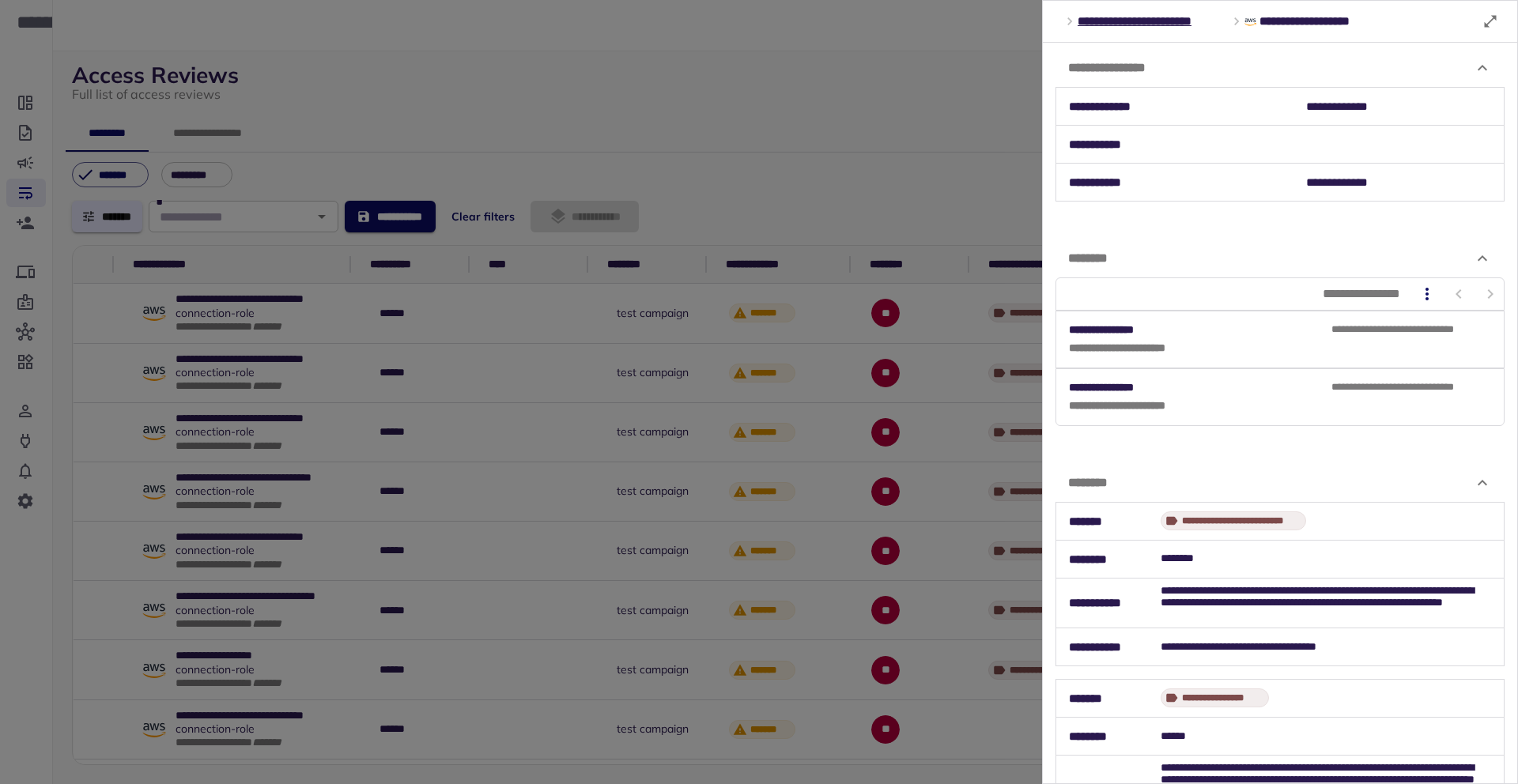 click on "********" at bounding box center (1280, 483) 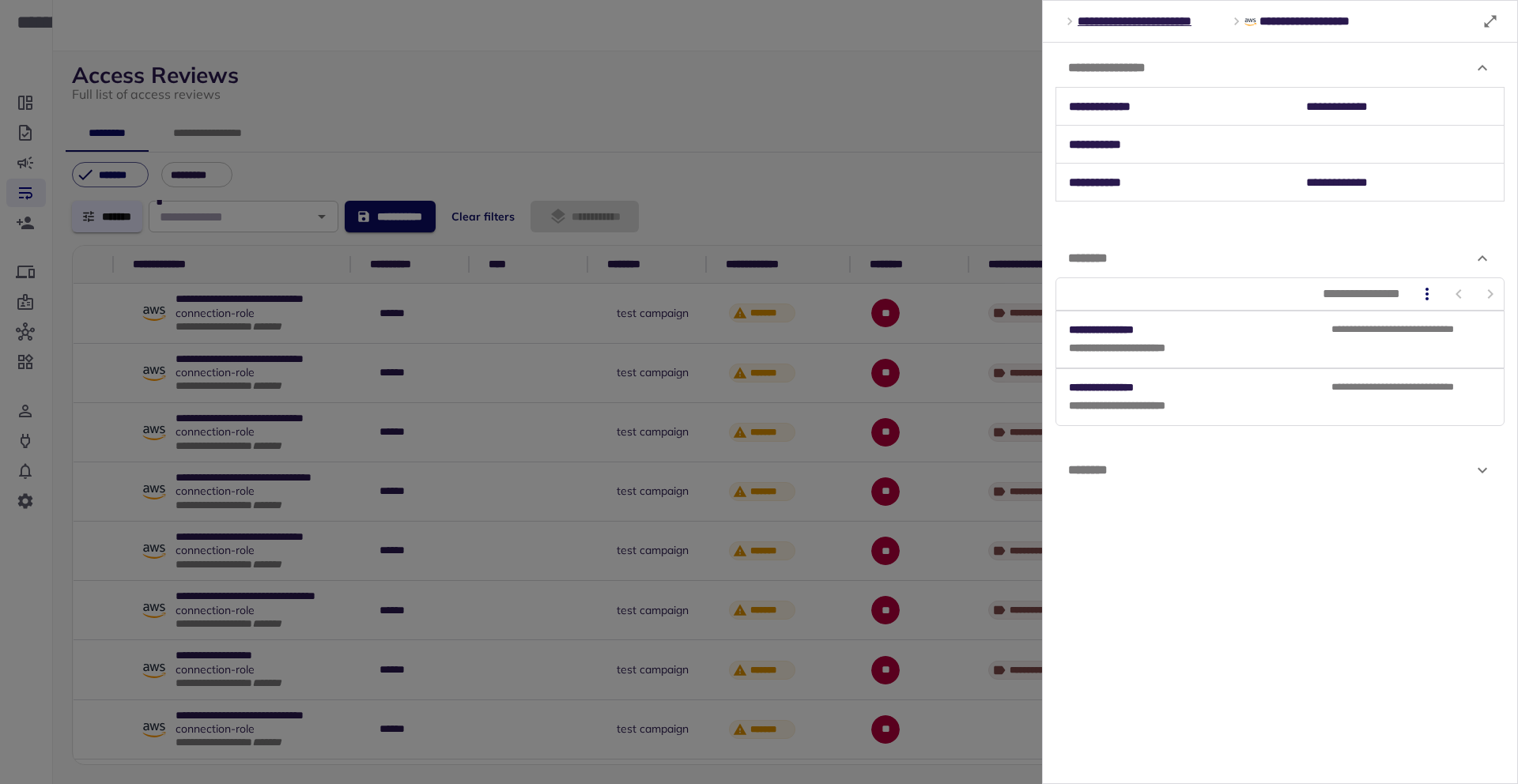 click on "********" at bounding box center (1271, 470) 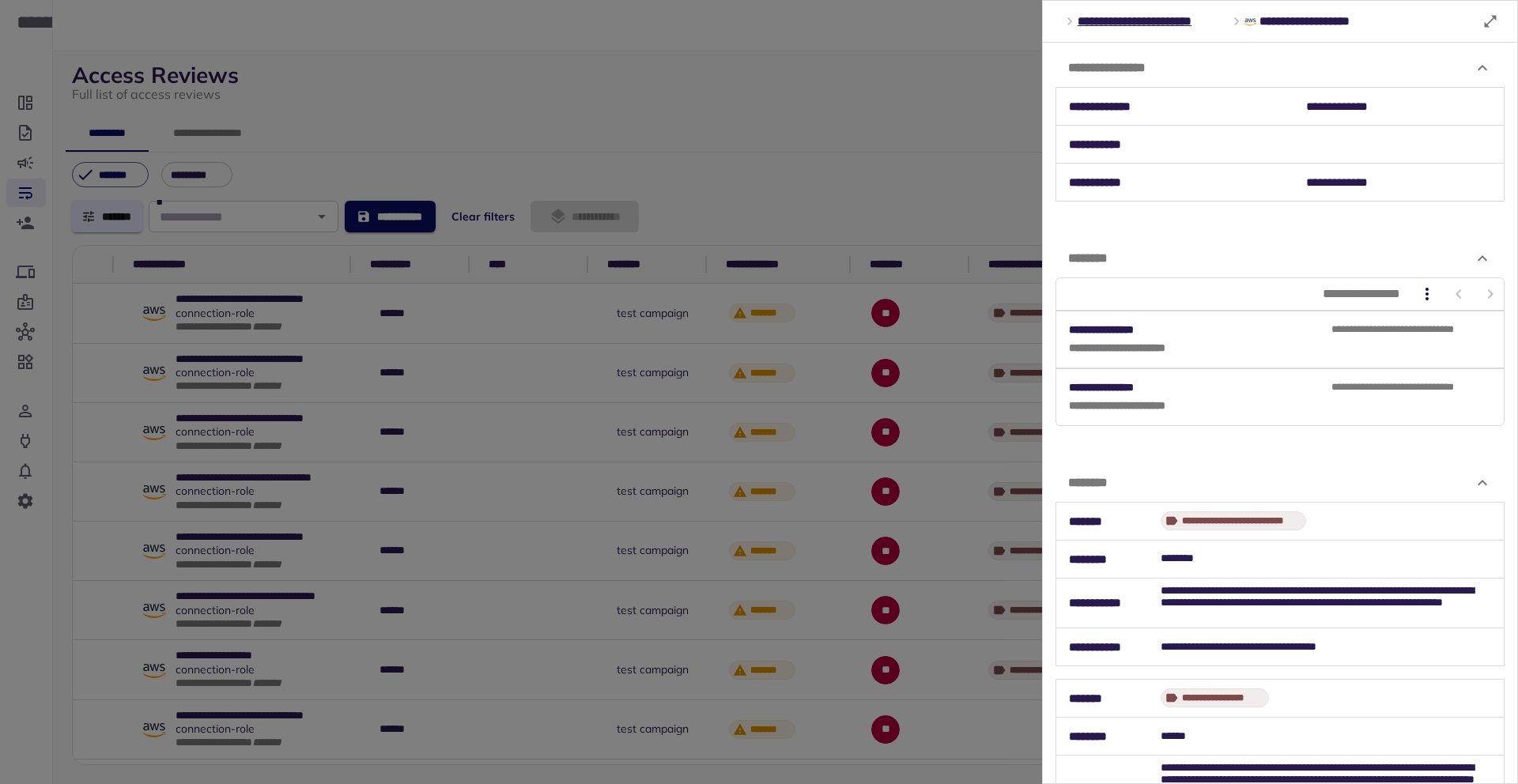 click on "********" at bounding box center (1280, 483) 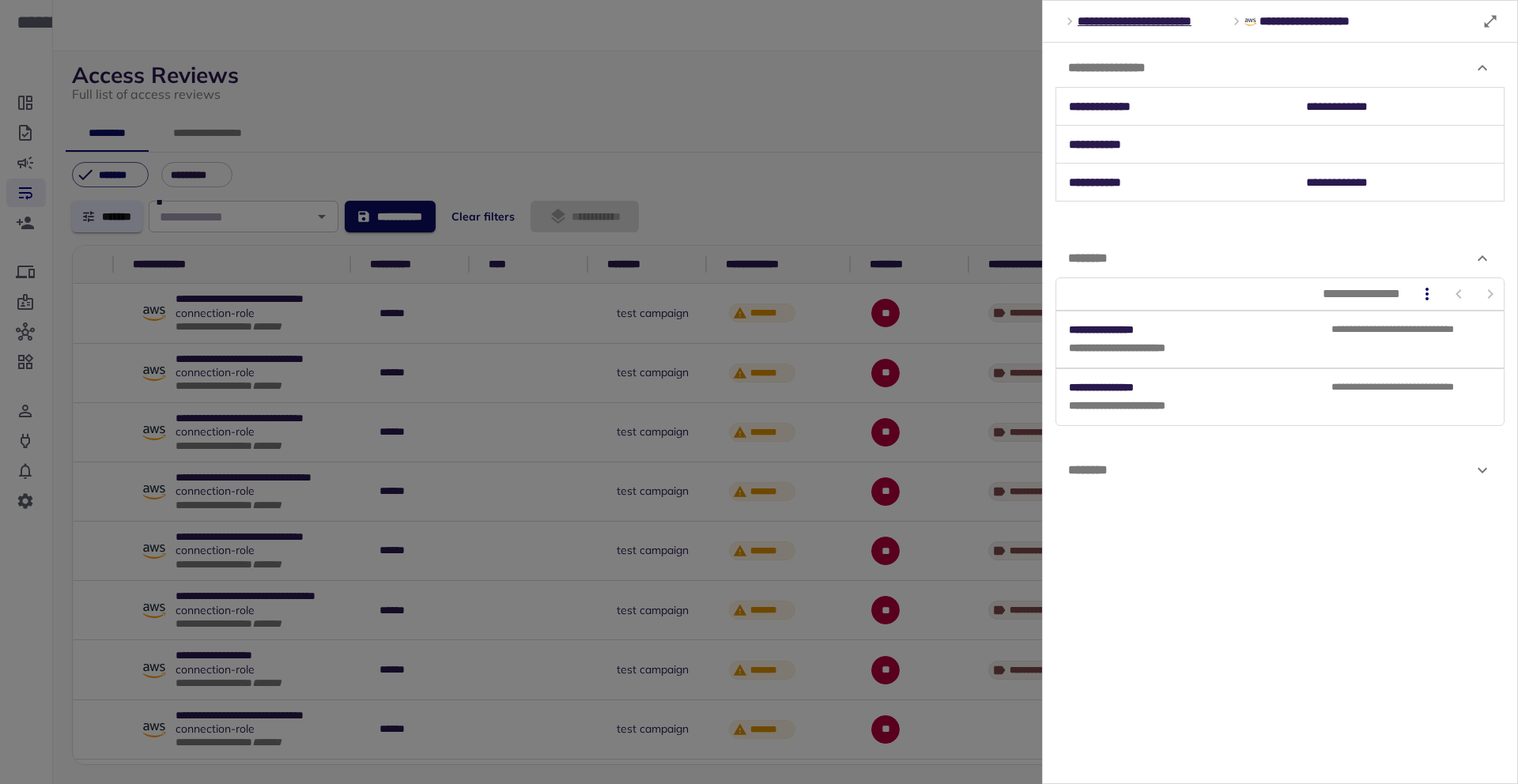 click on "********" at bounding box center [1271, 470] 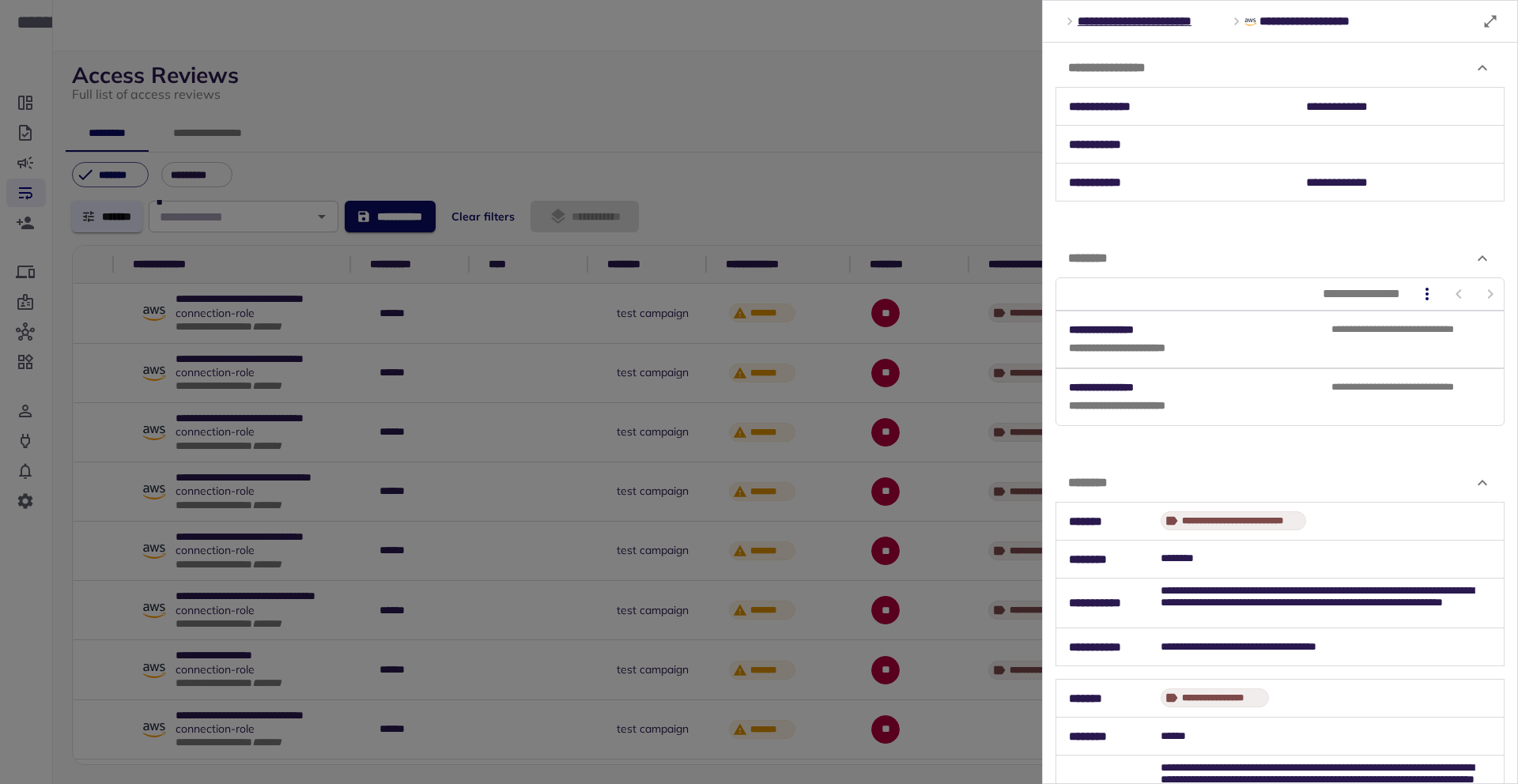 click on "********" at bounding box center [1280, 483] 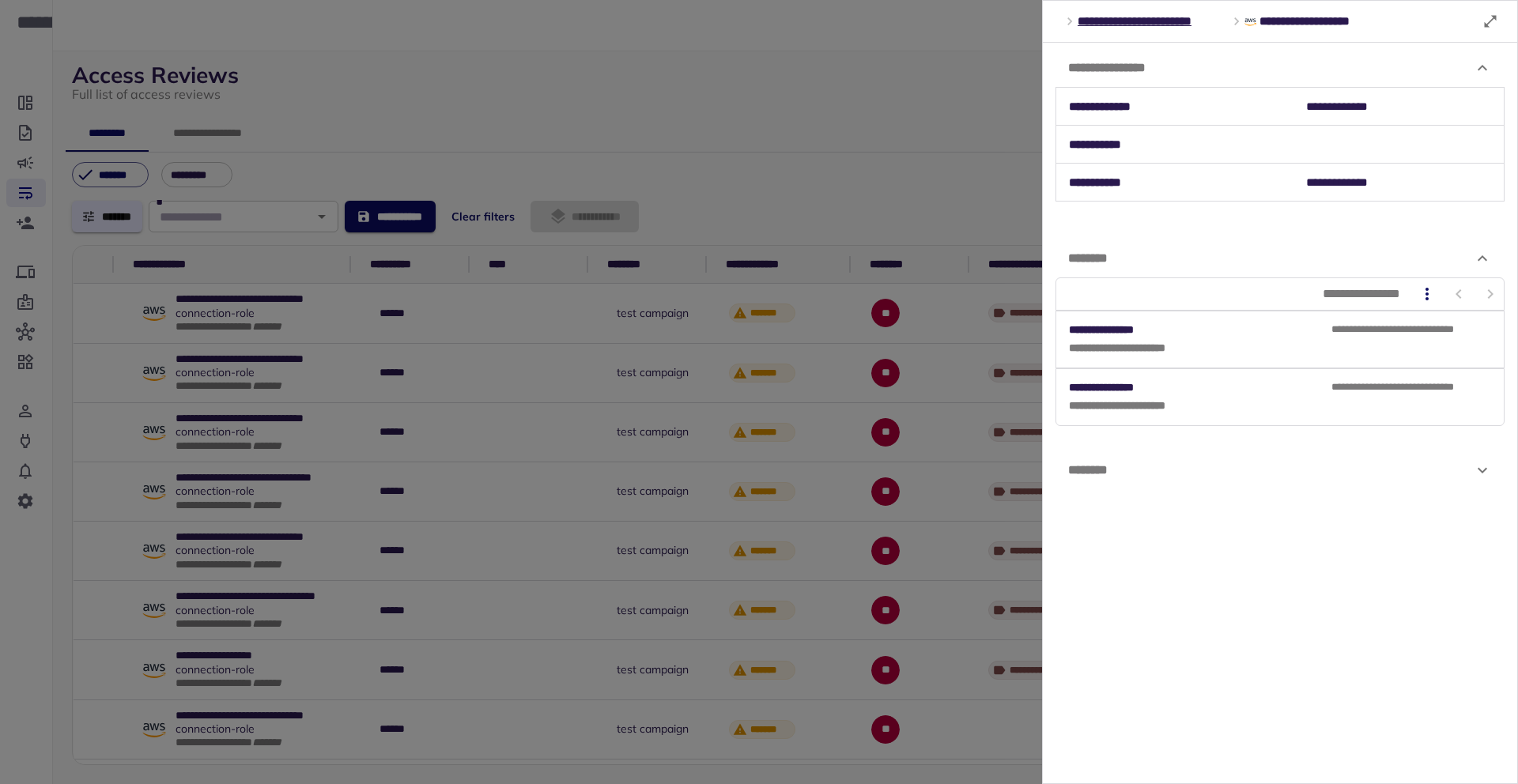 click on "********" at bounding box center (1271, 470) 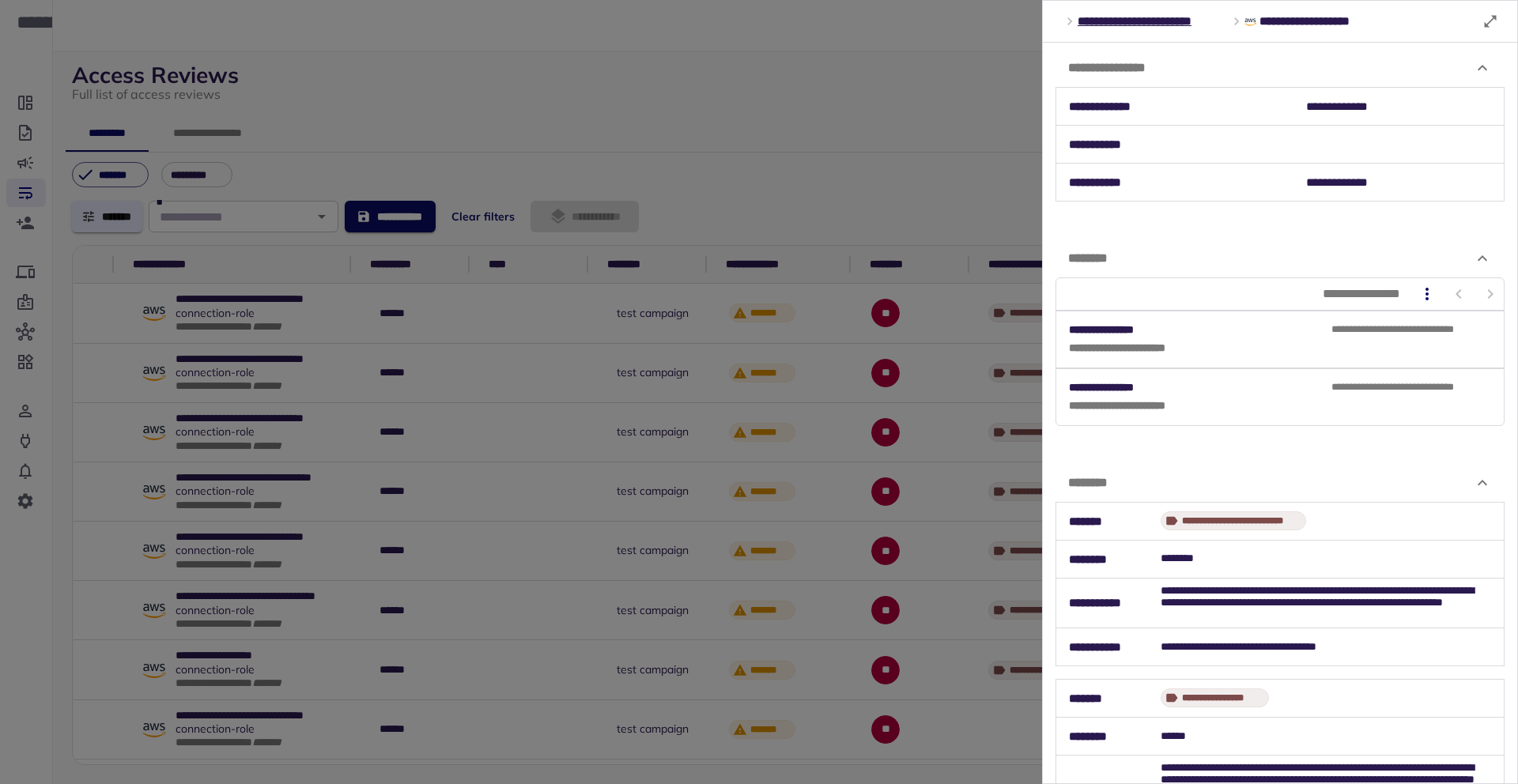 click on "********" at bounding box center (1280, 483) 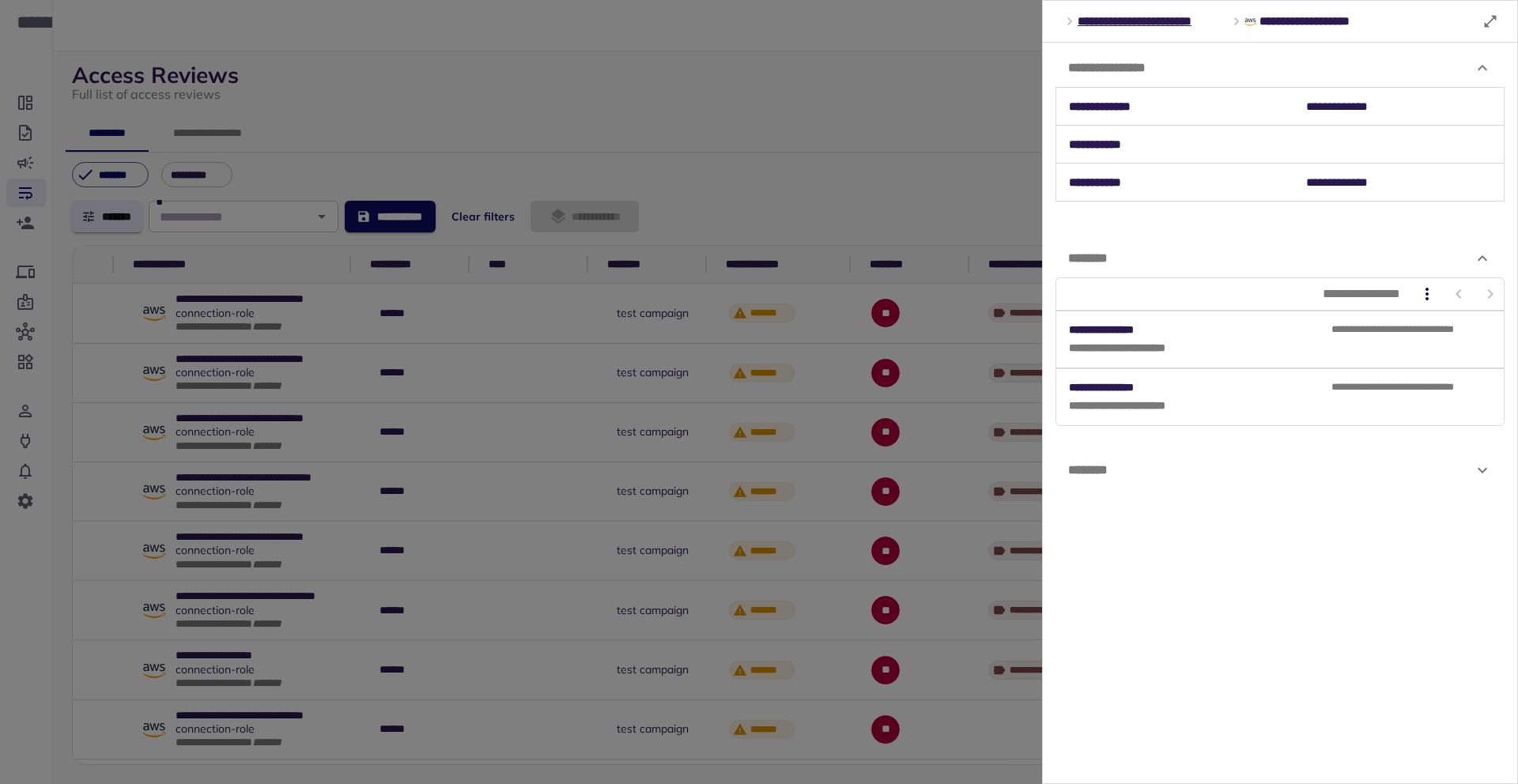 click on "********" at bounding box center (1271, 470) 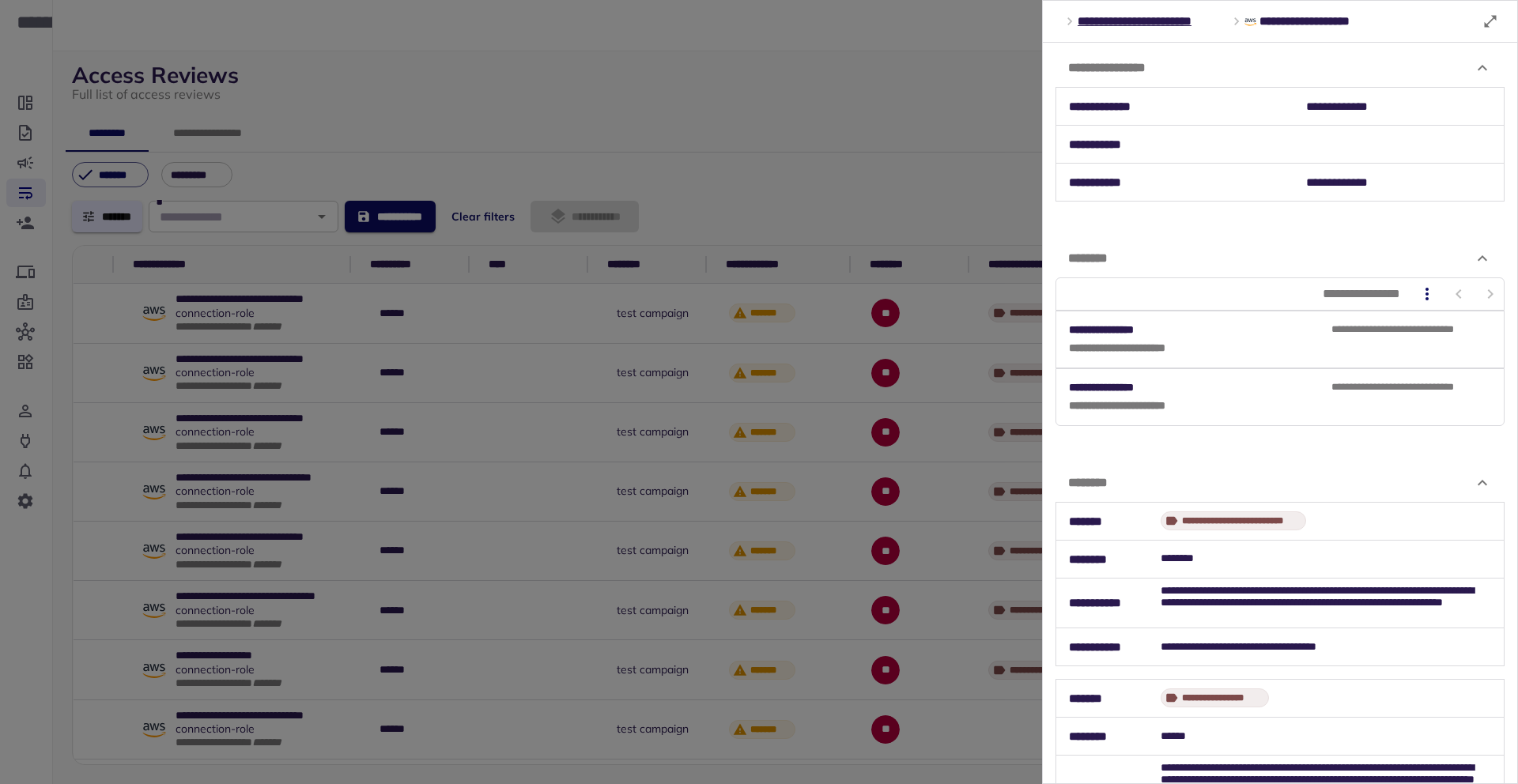 click on "********" at bounding box center (1280, 483) 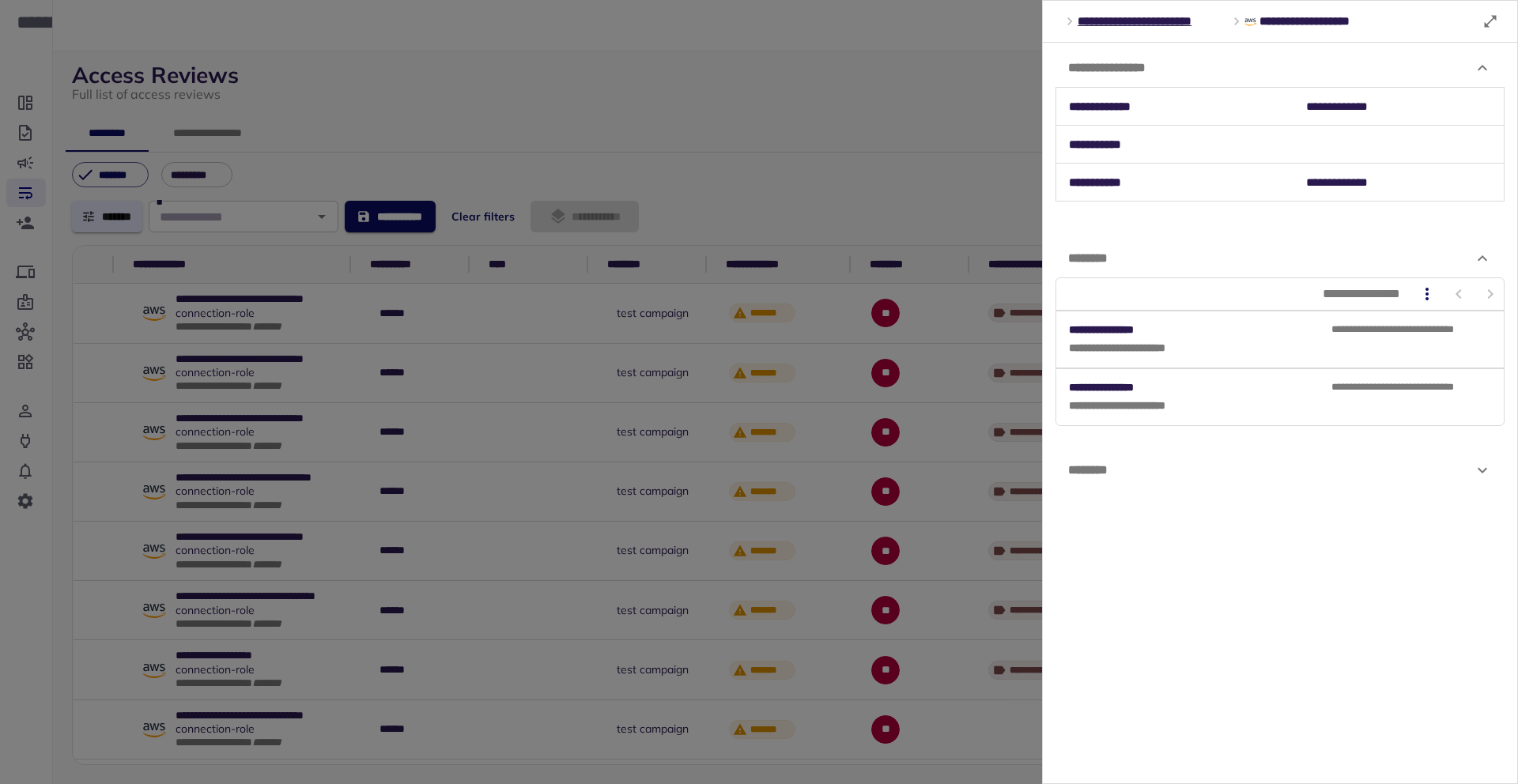 click on "********" at bounding box center [1271, 470] 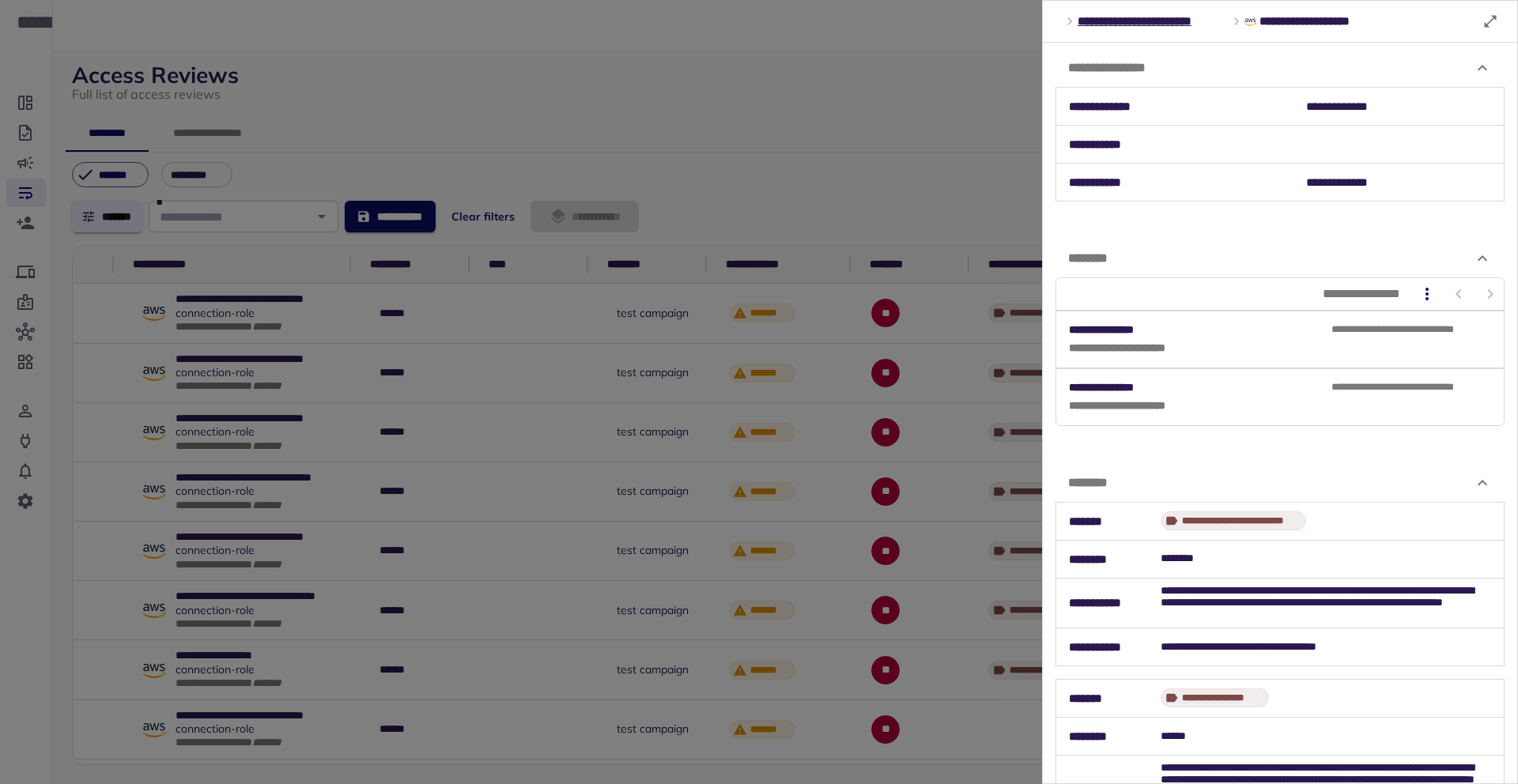 click on "********" at bounding box center [1280, 483] 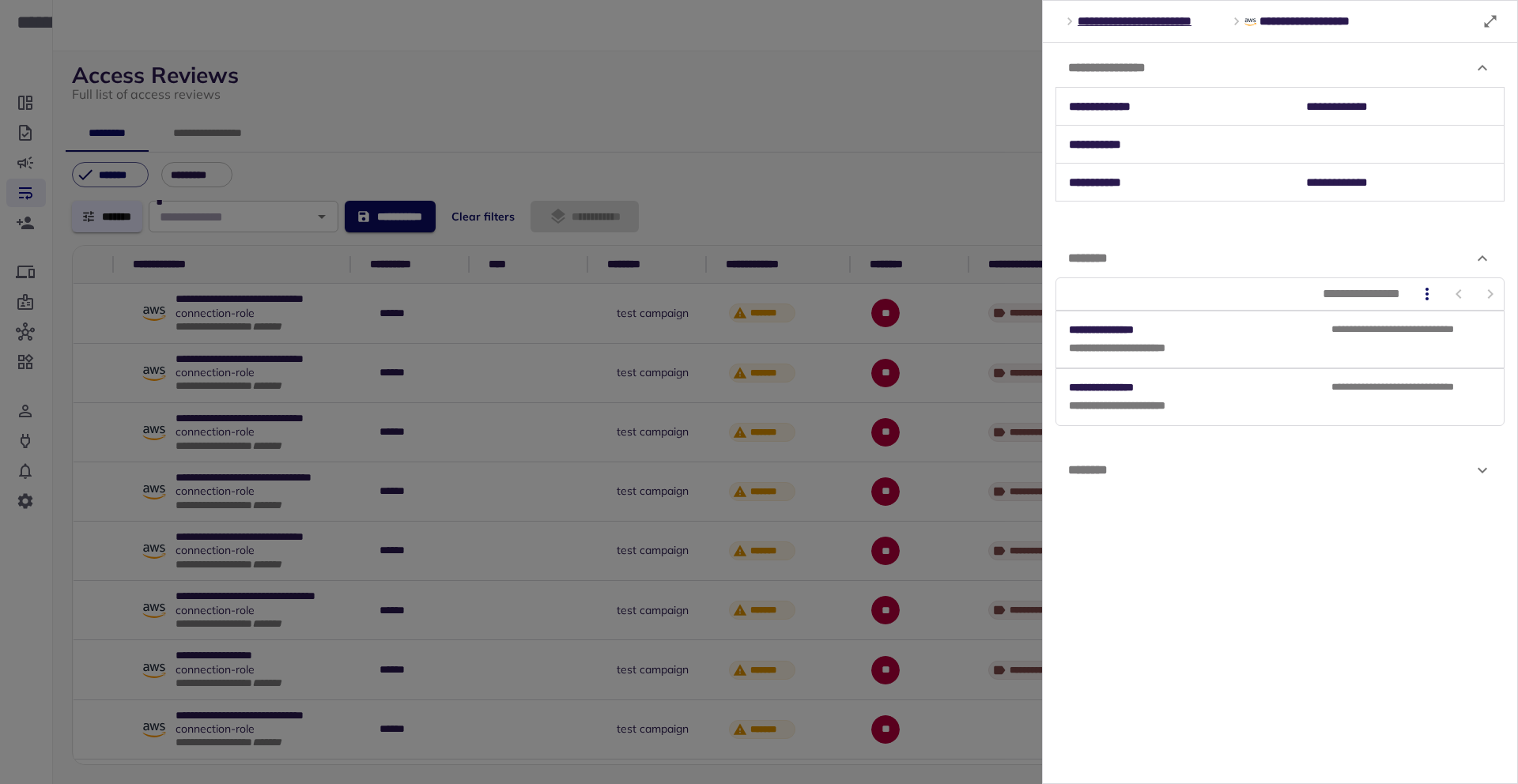 click on "********" at bounding box center [1271, 470] 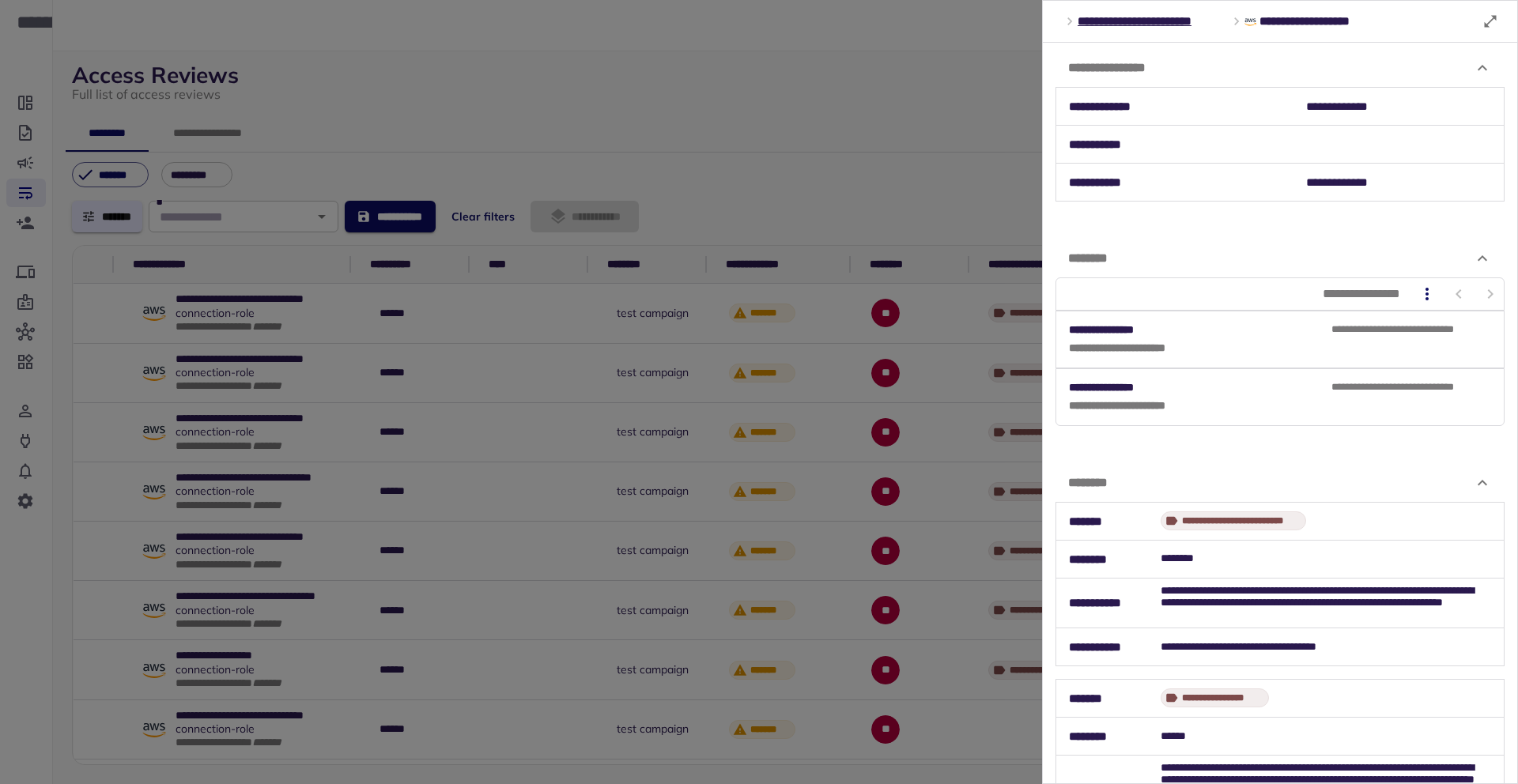 click on "********" at bounding box center [1280, 483] 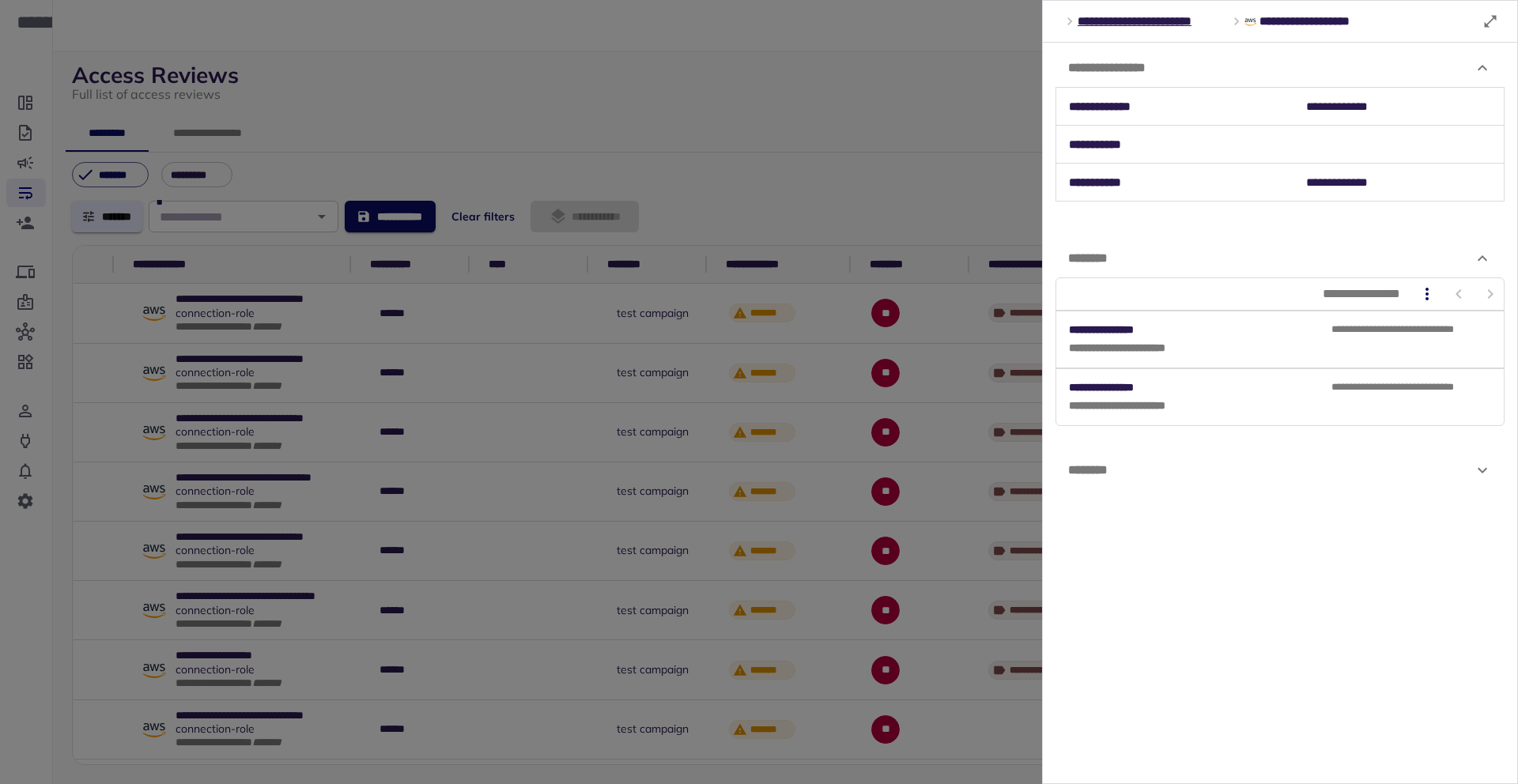 click on "********" at bounding box center (1280, 470) 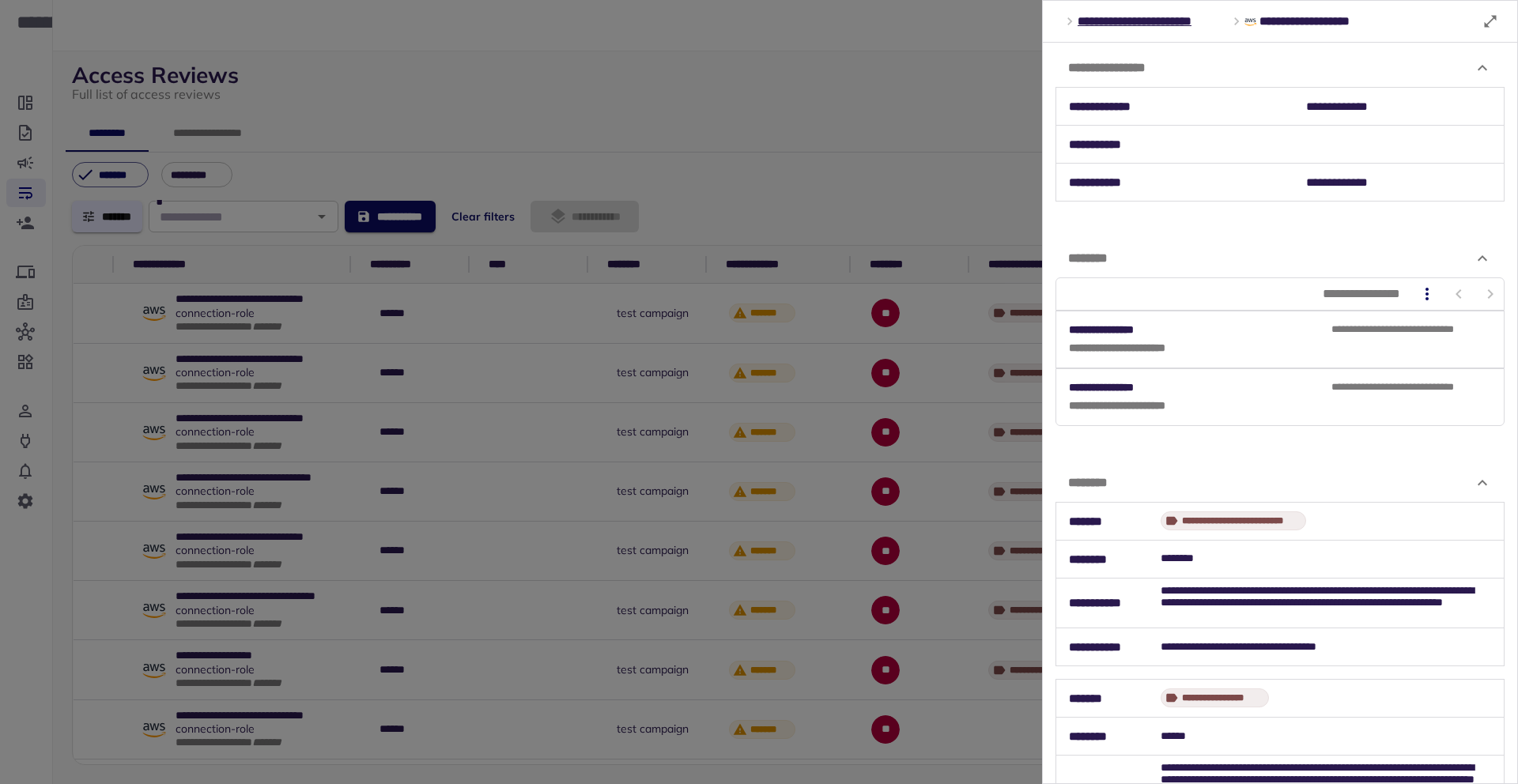 click on "********" at bounding box center (1280, 483) 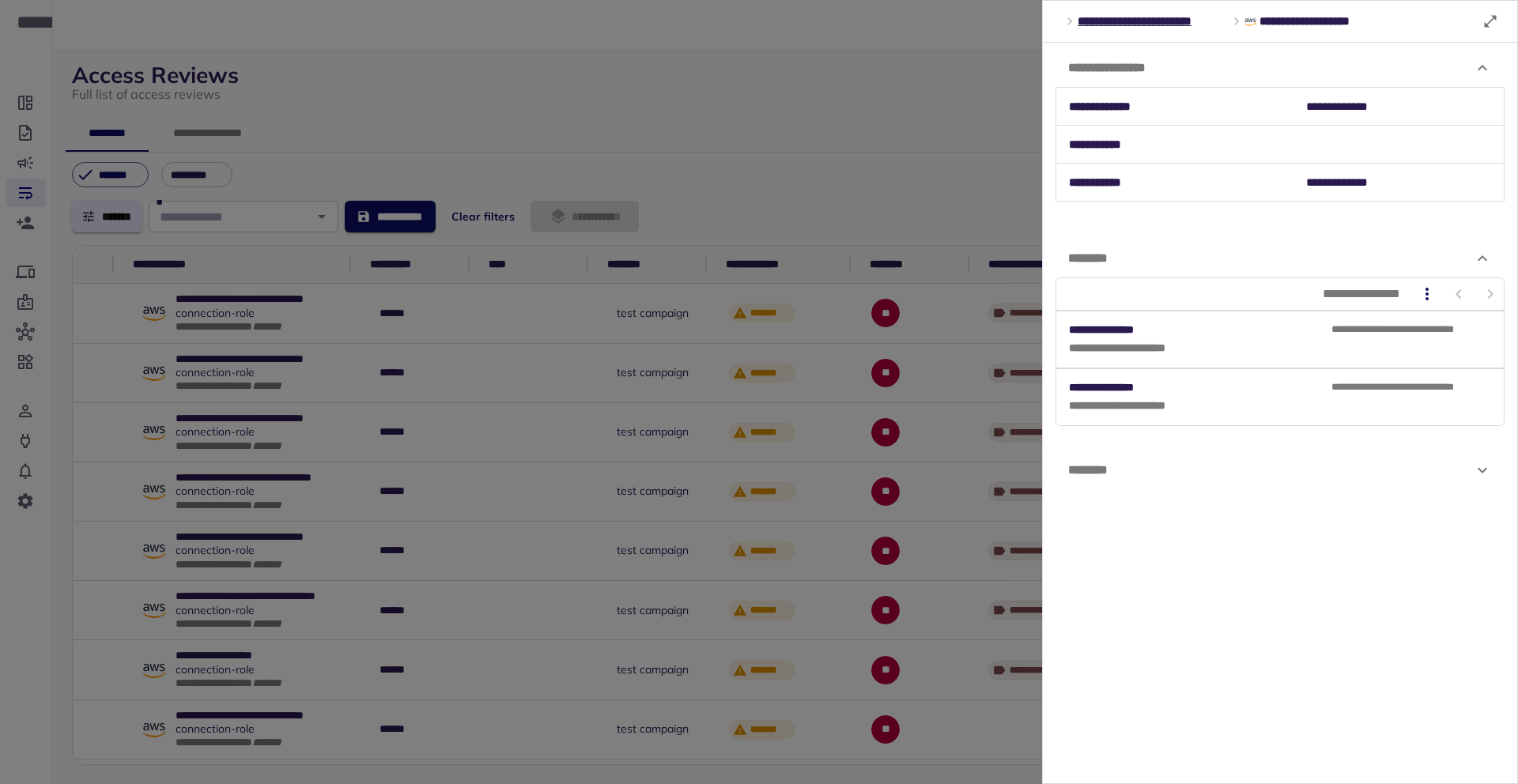 click on "********" at bounding box center (1271, 470) 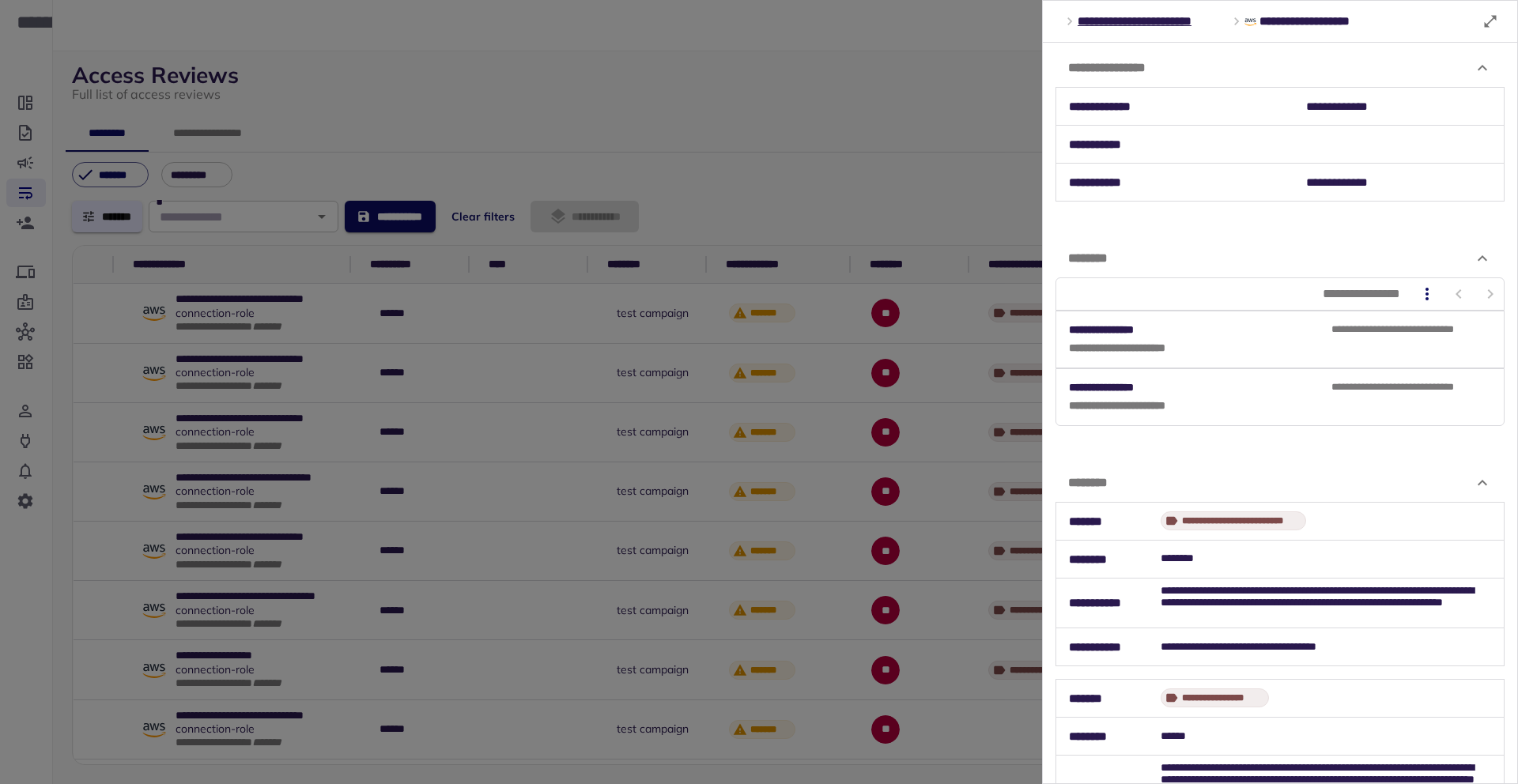 click on "********" at bounding box center (1280, 483) 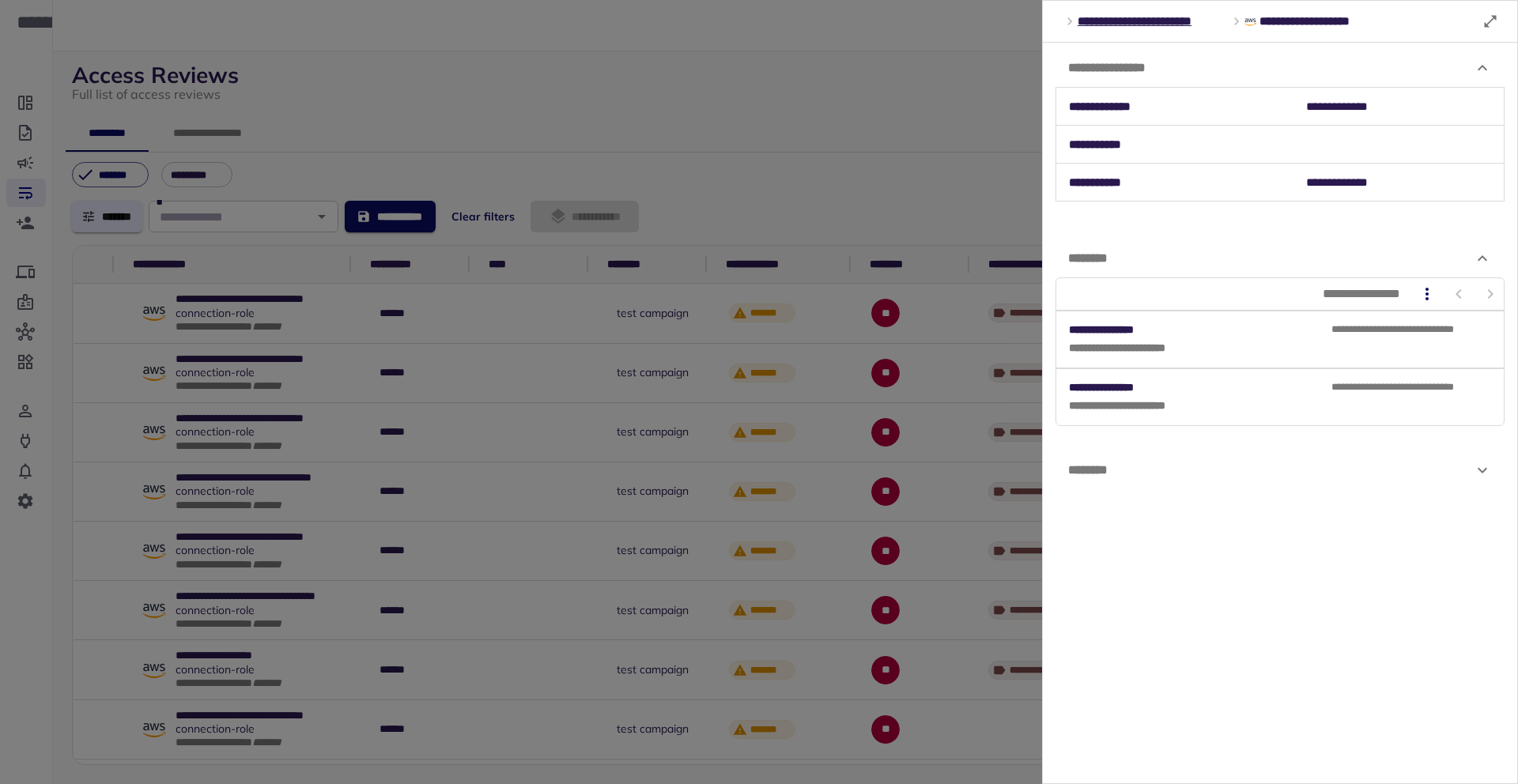 click on "********" at bounding box center (1271, 470) 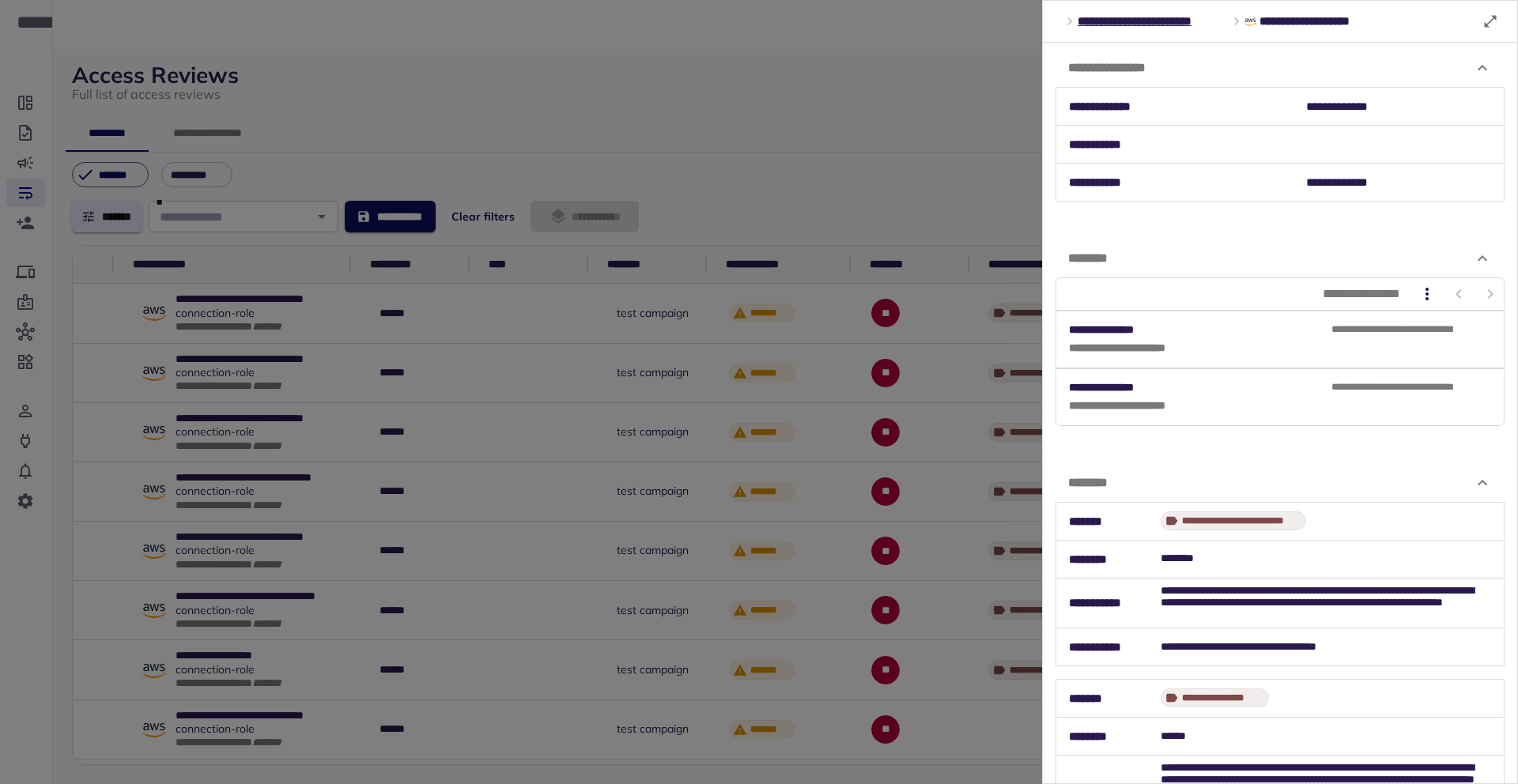 click on "********" at bounding box center [1280, 483] 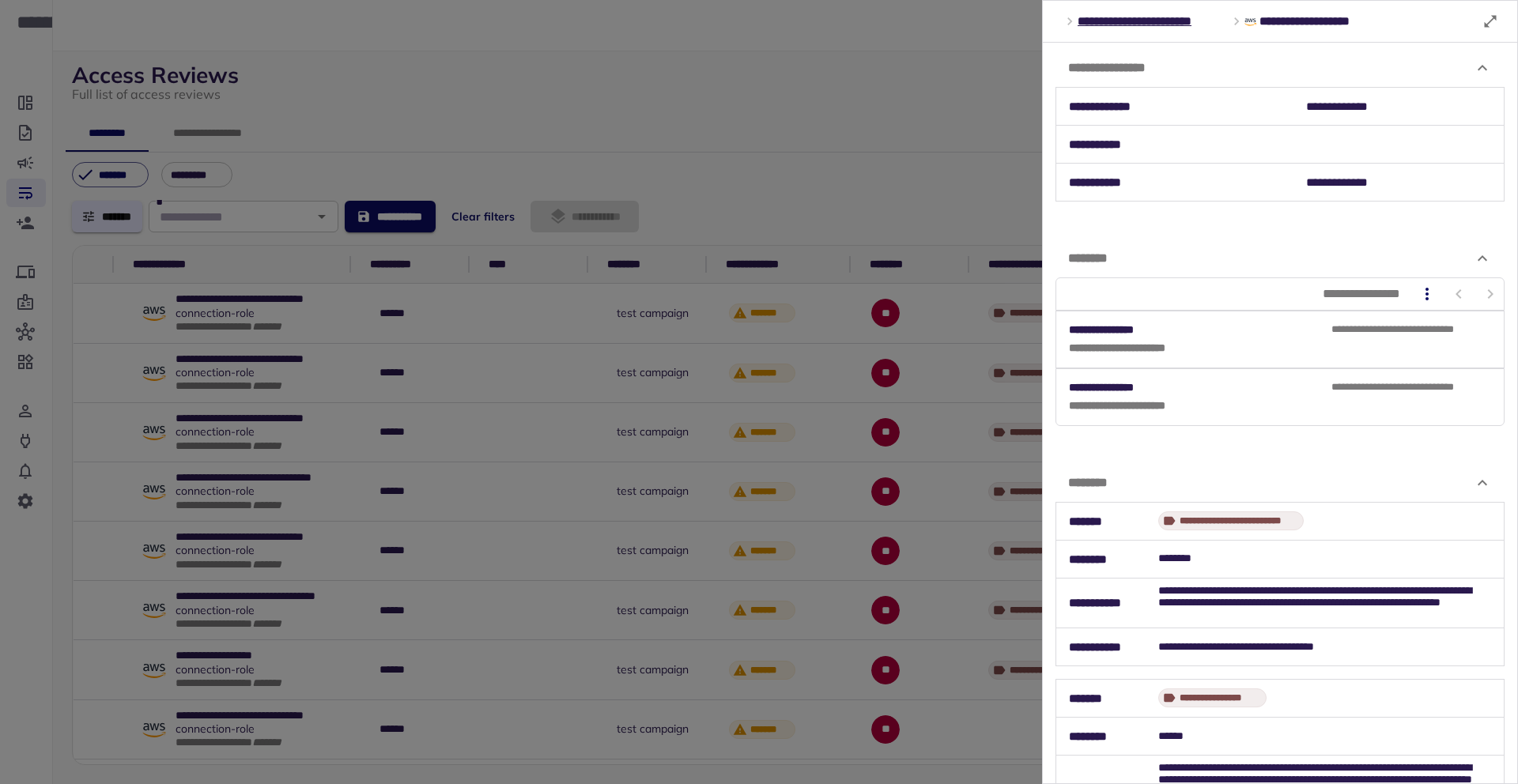 click on "********" at bounding box center (1280, 483) 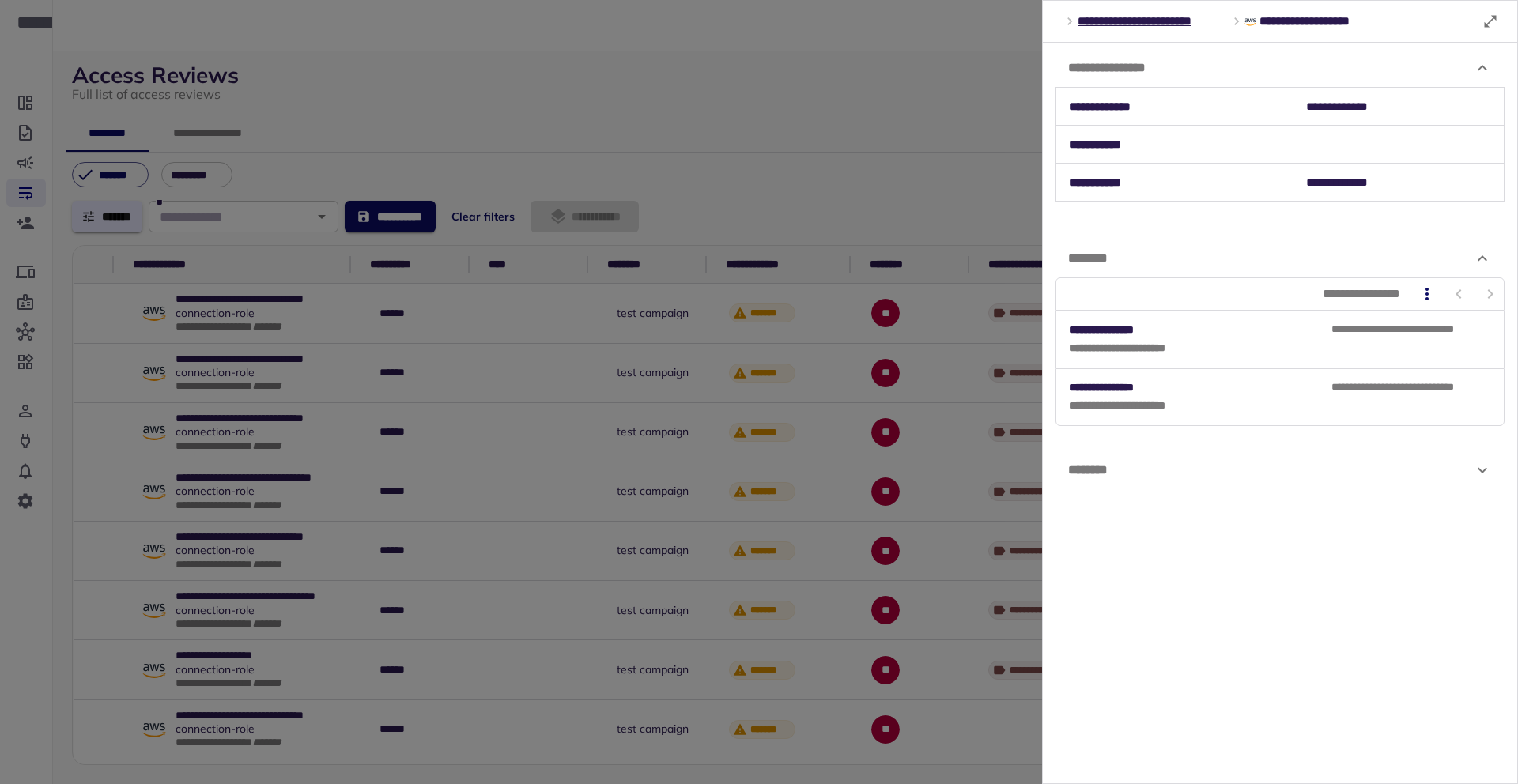 click on "********" at bounding box center (1271, 470) 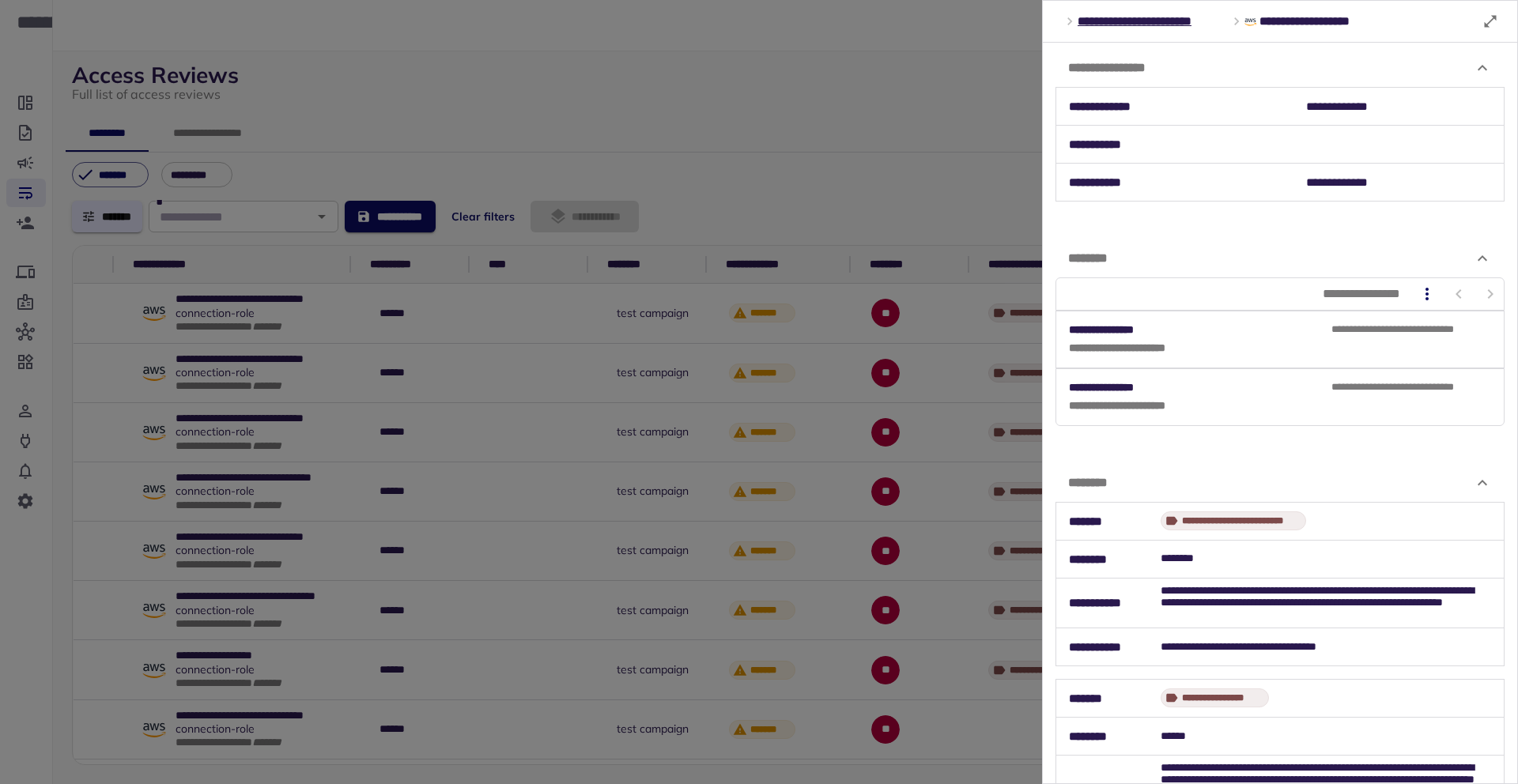 click on "********" at bounding box center [1280, 483] 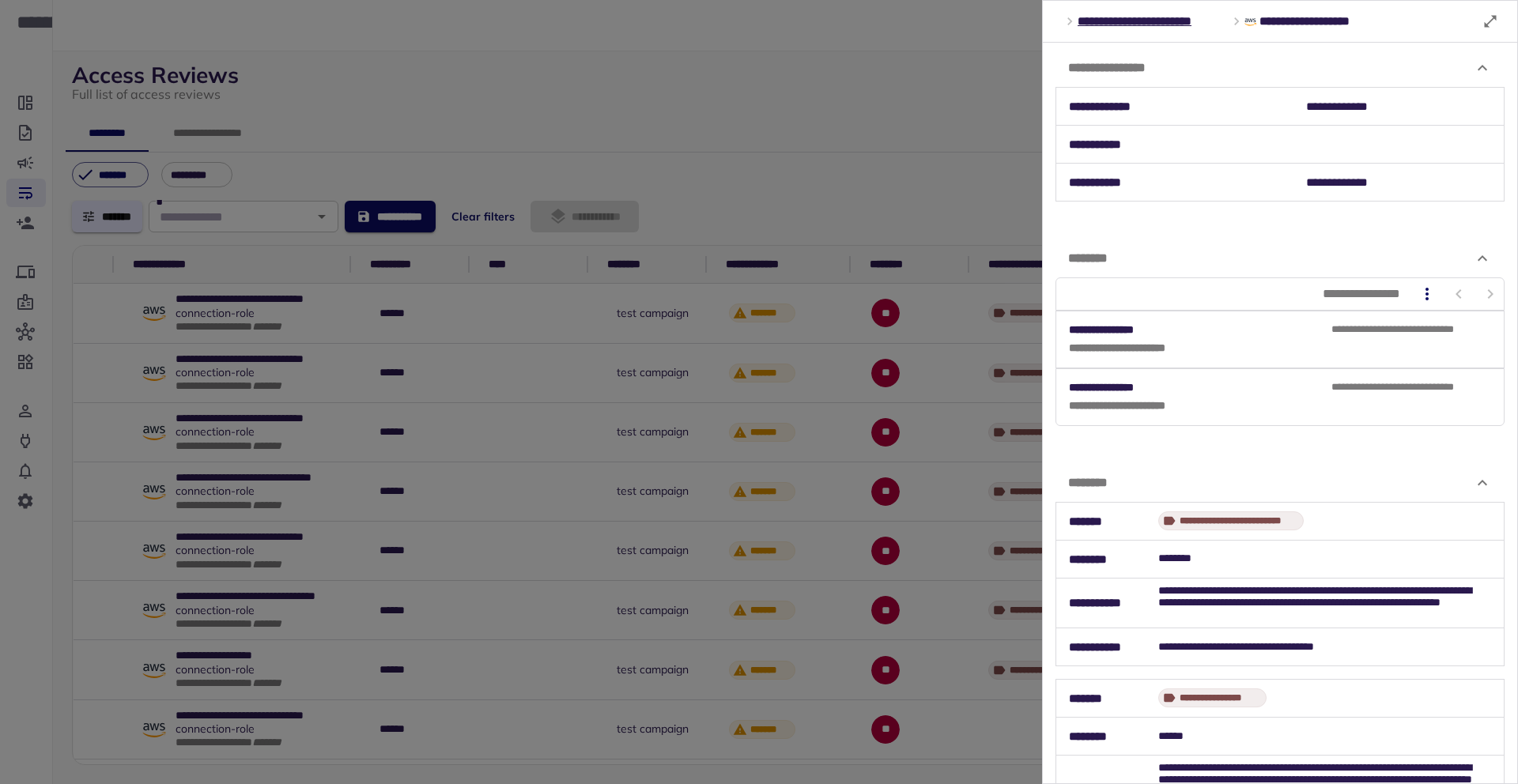 click on "********" at bounding box center (1280, 483) 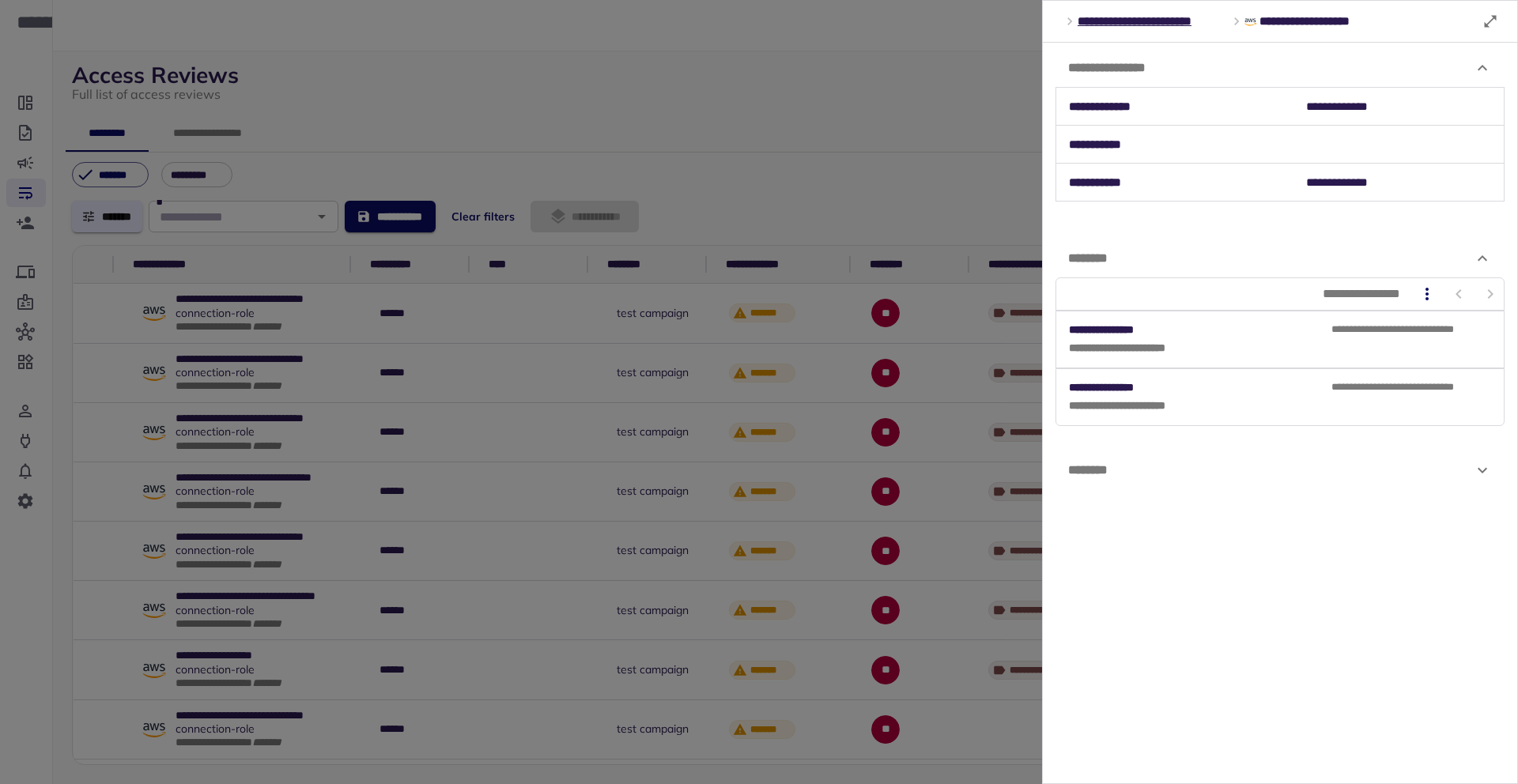 click on "********" at bounding box center (1271, 470) 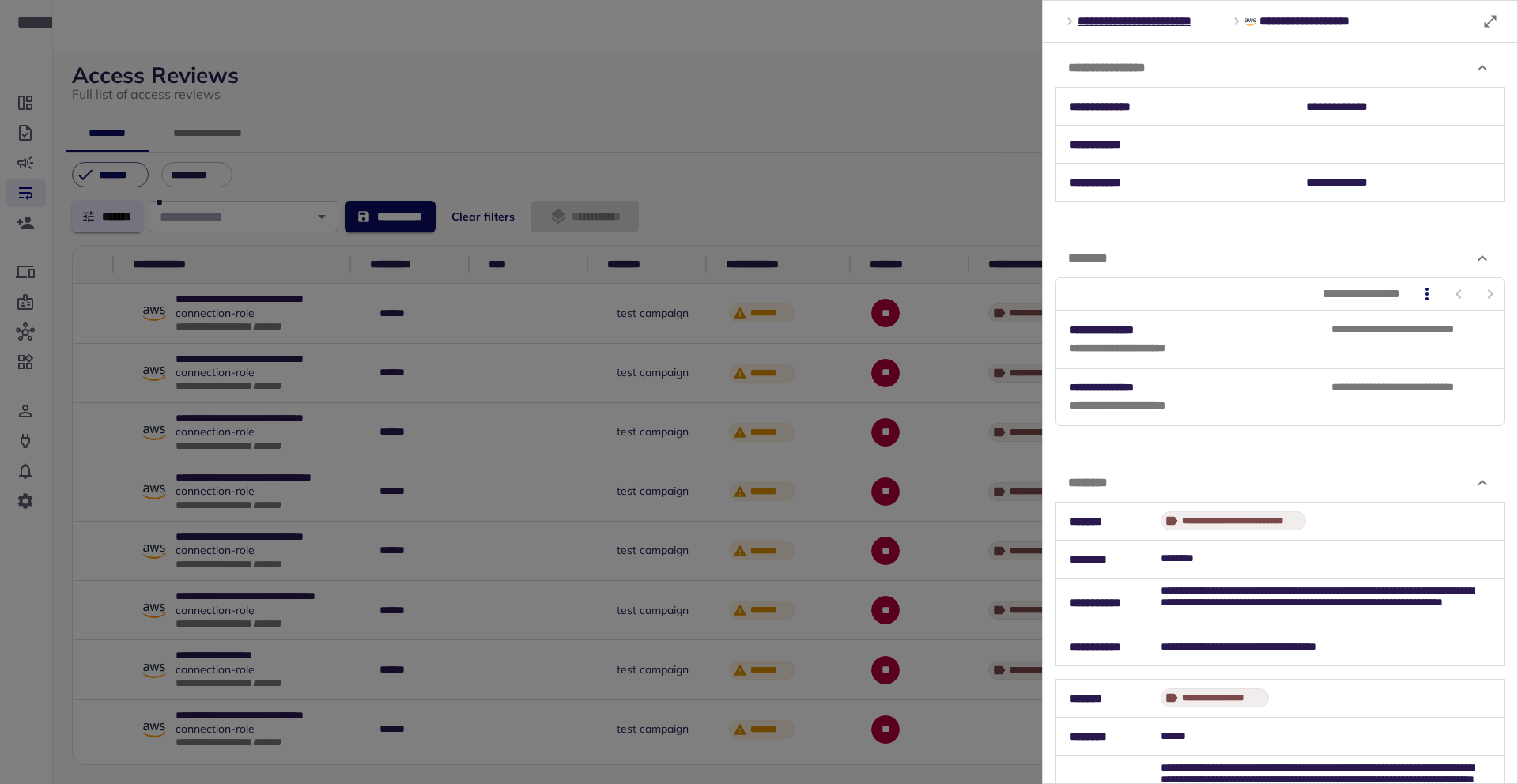 click on "********" at bounding box center [1280, 483] 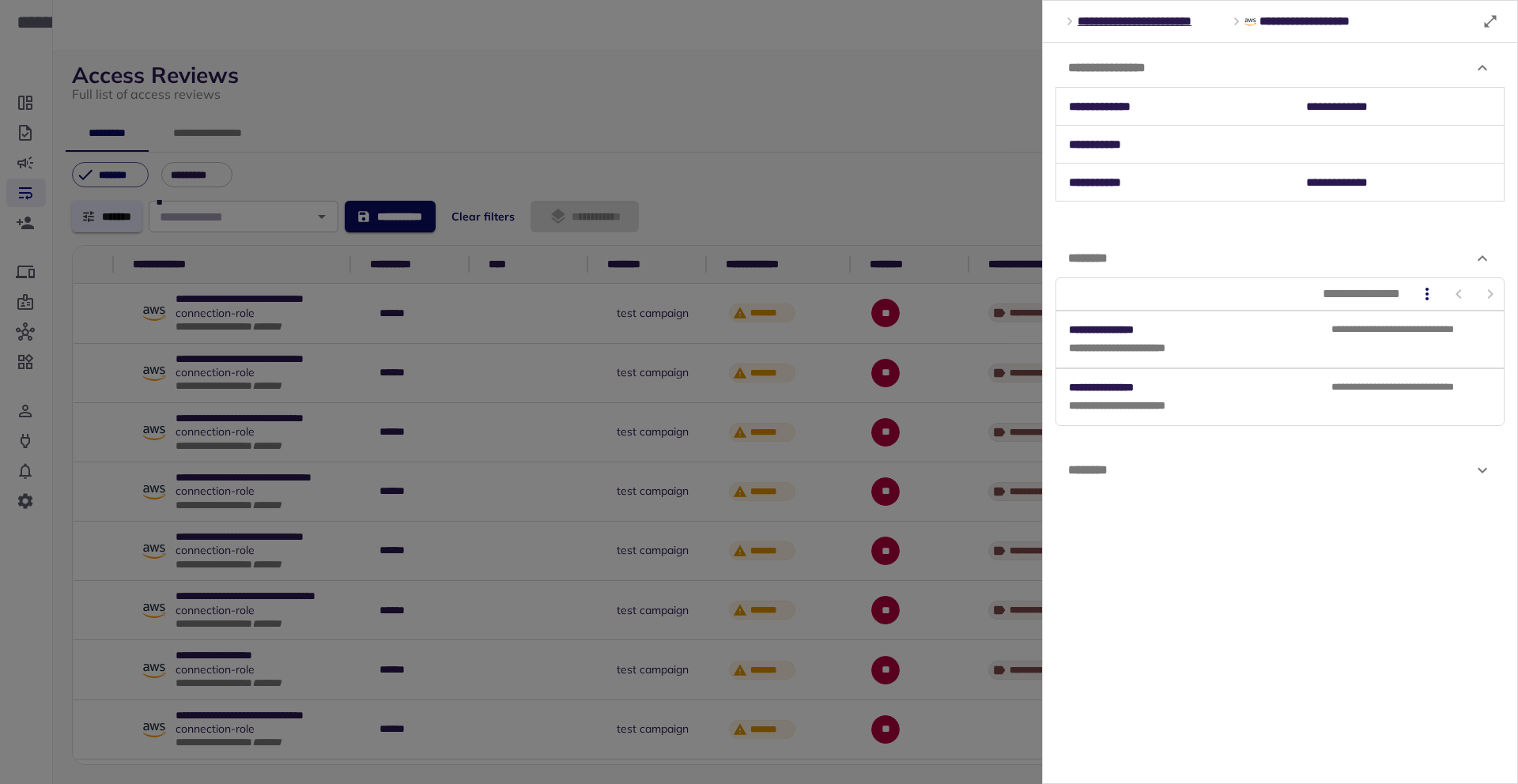 click on "********" at bounding box center (1271, 470) 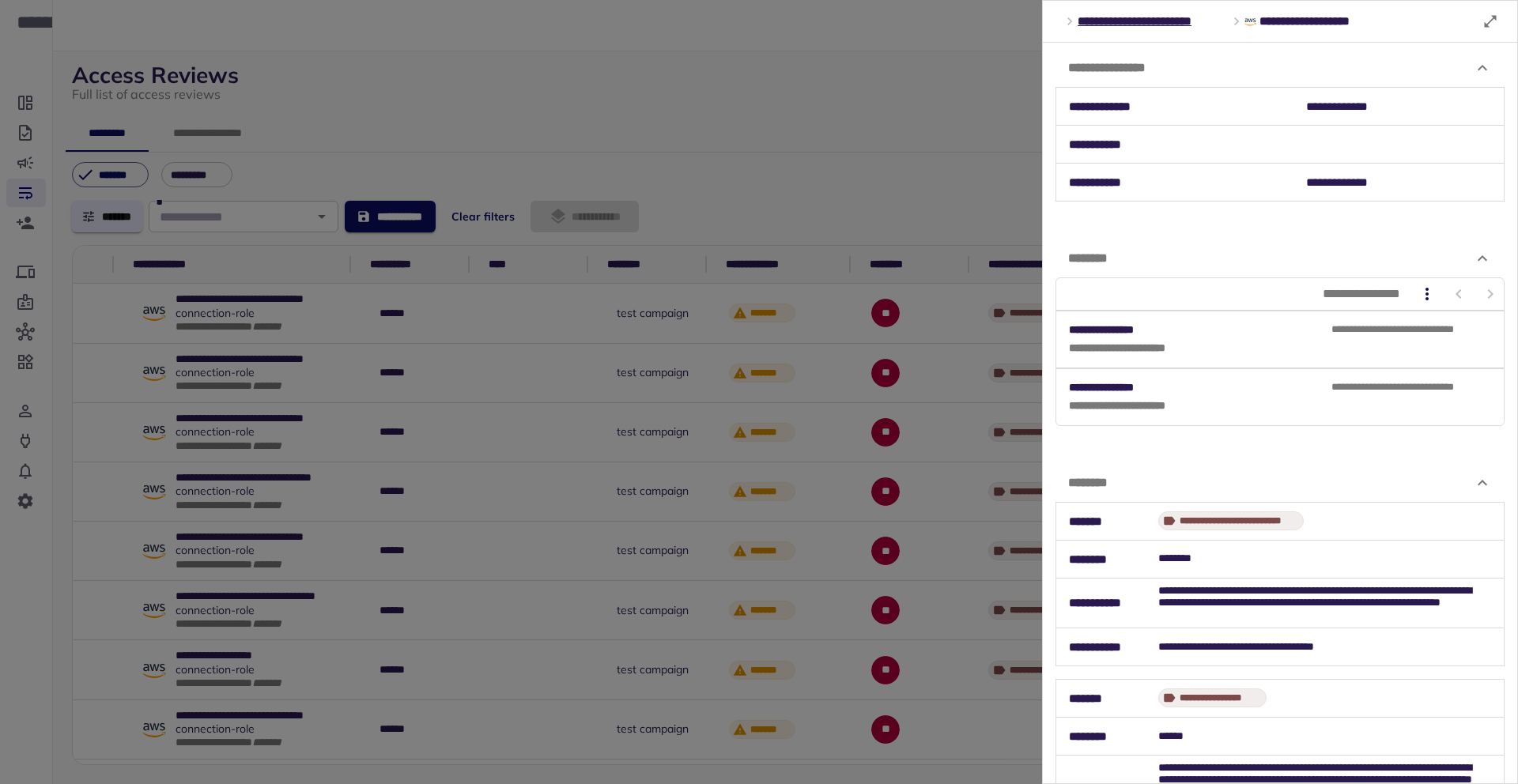 click on "********" at bounding box center [1280, 483] 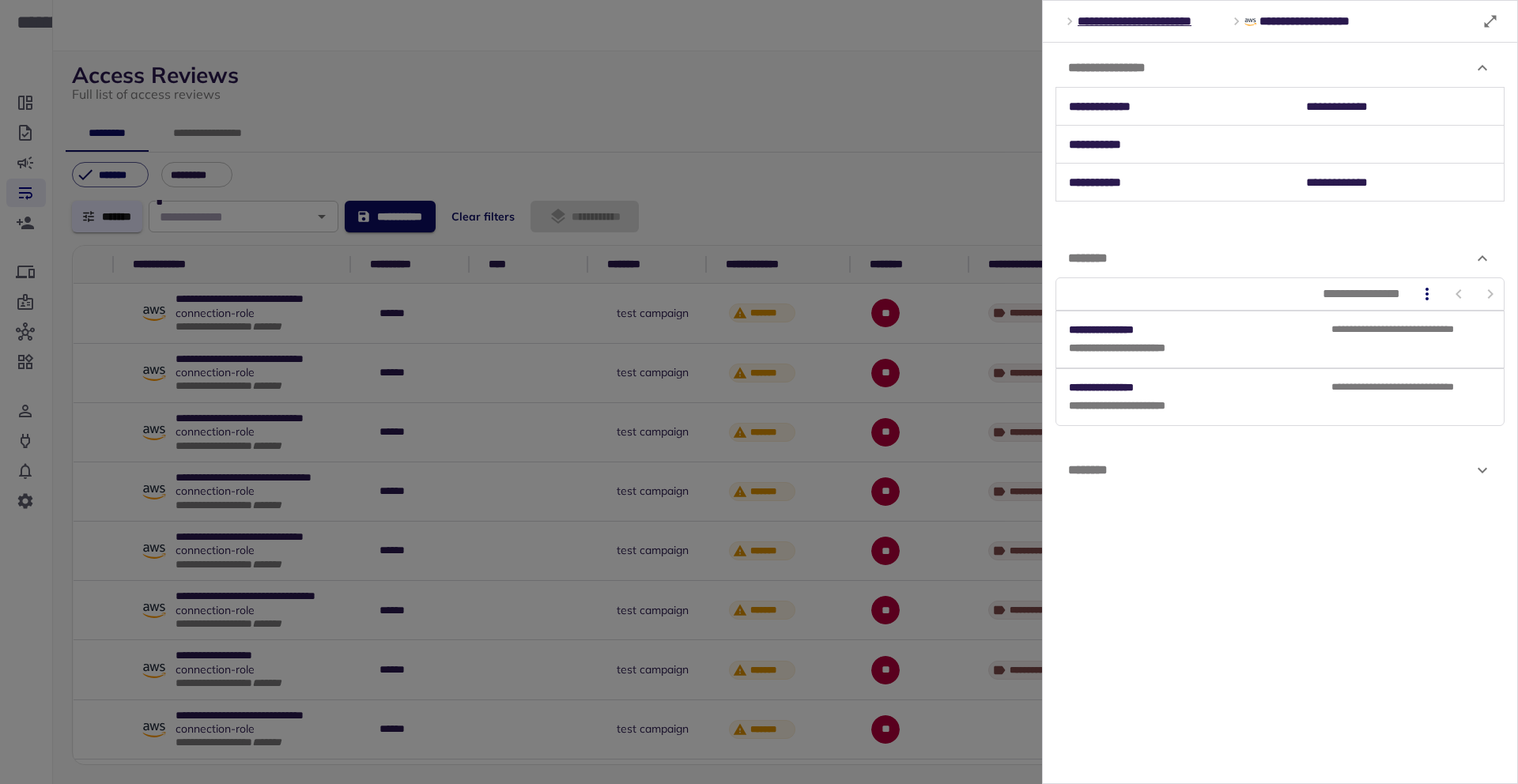 click on "********" at bounding box center (1271, 470) 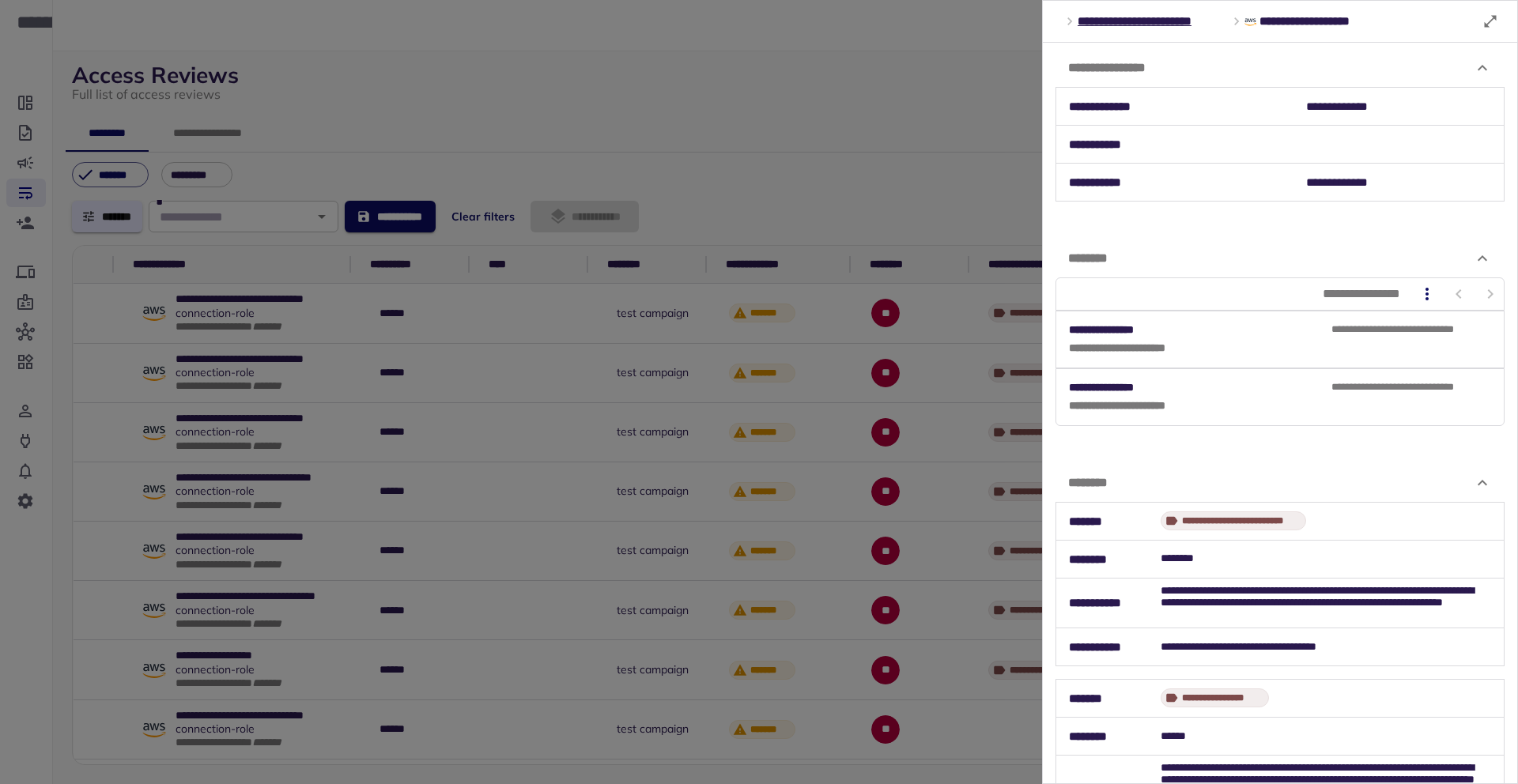 click on "********" at bounding box center [1280, 483] 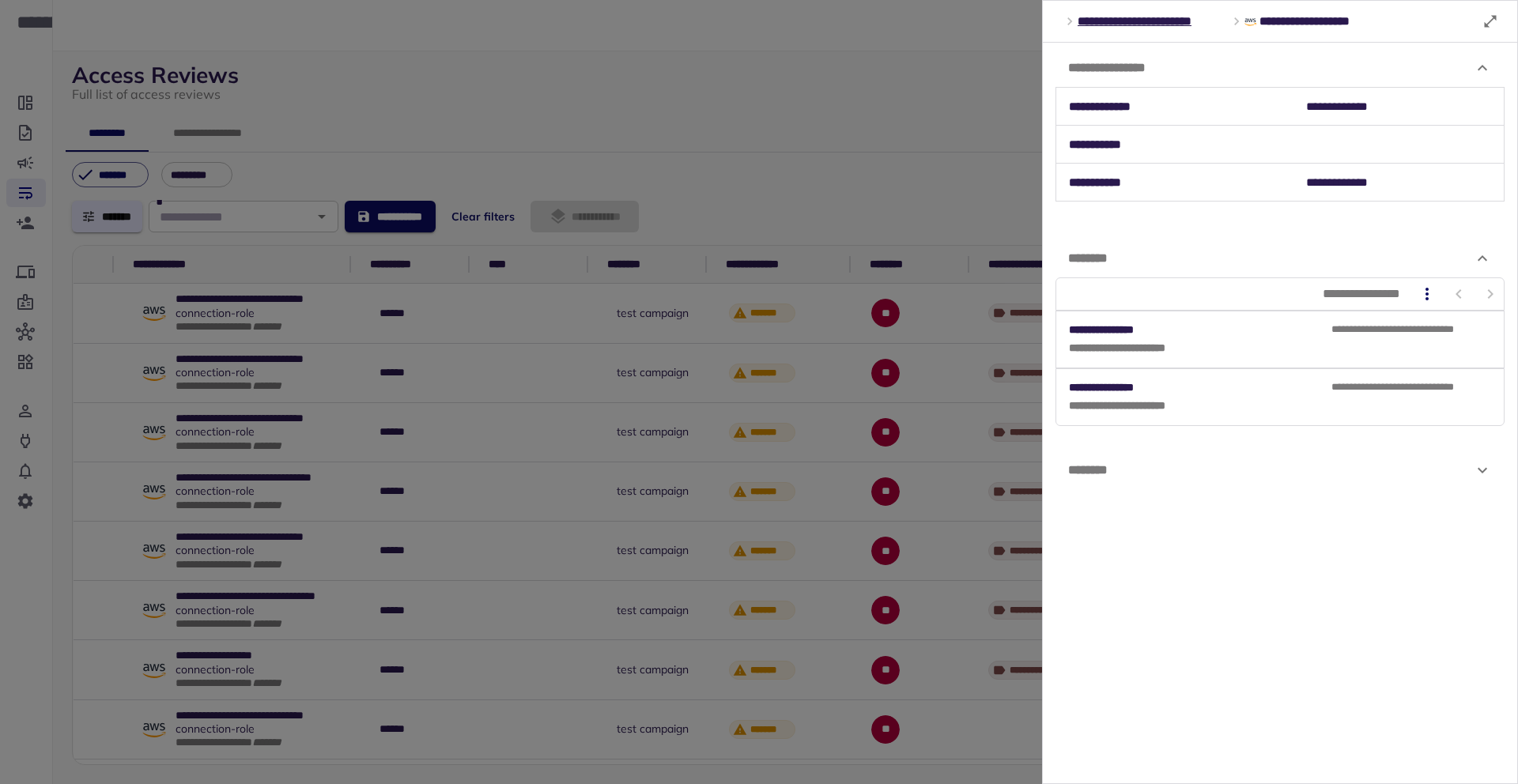 click on "********" at bounding box center (1271, 470) 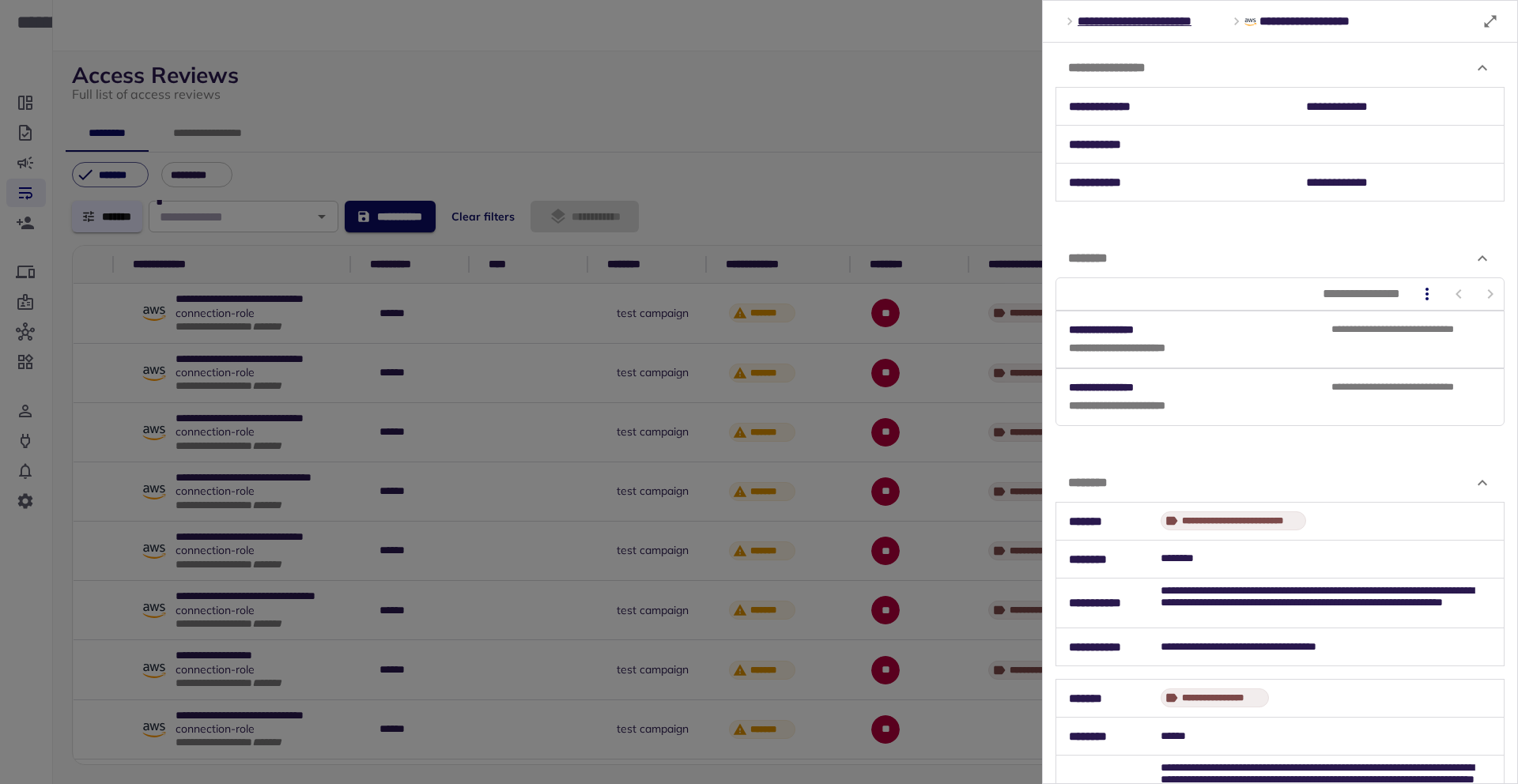 click on "********" at bounding box center [1280, 483] 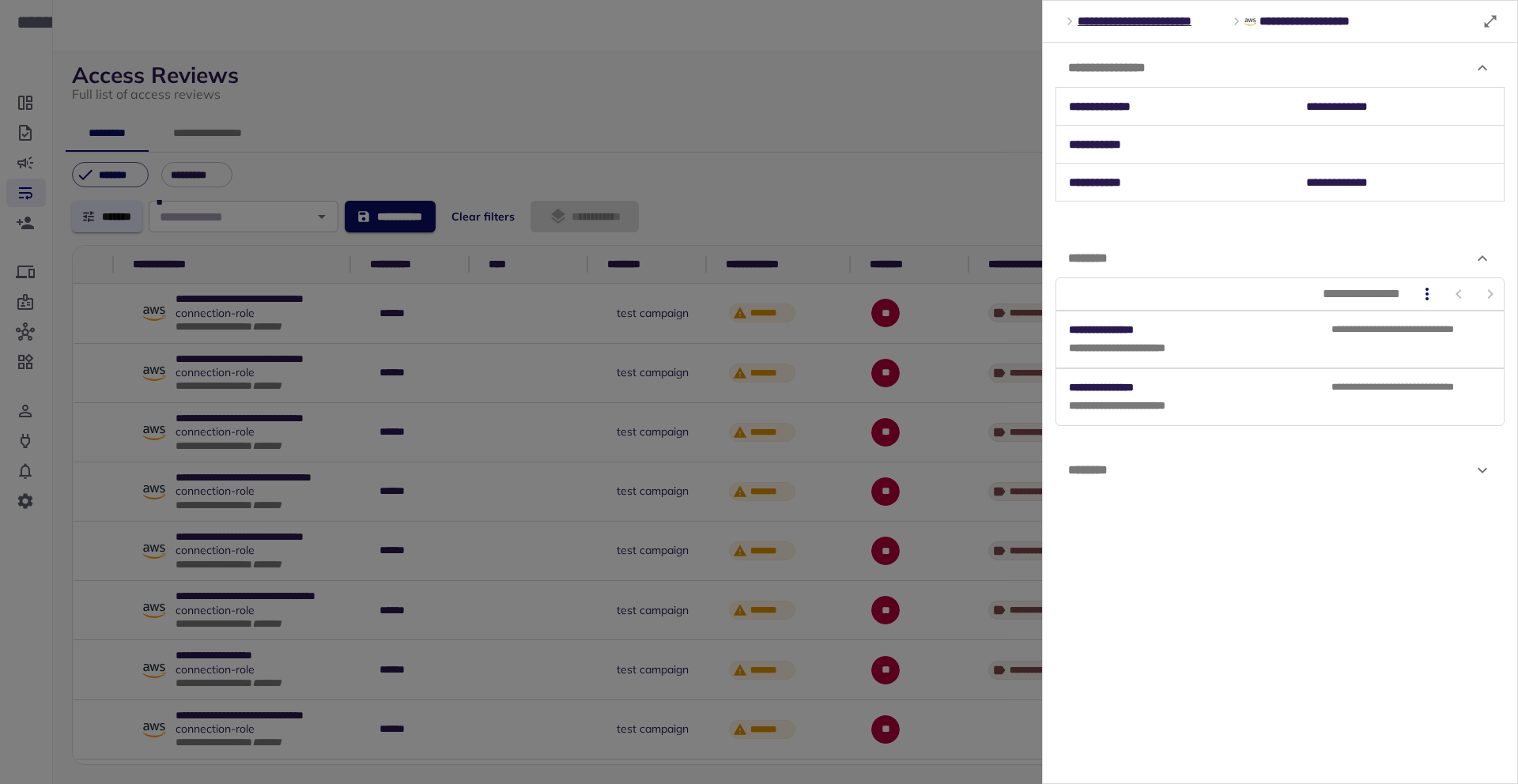 click on "********" at bounding box center (1271, 470) 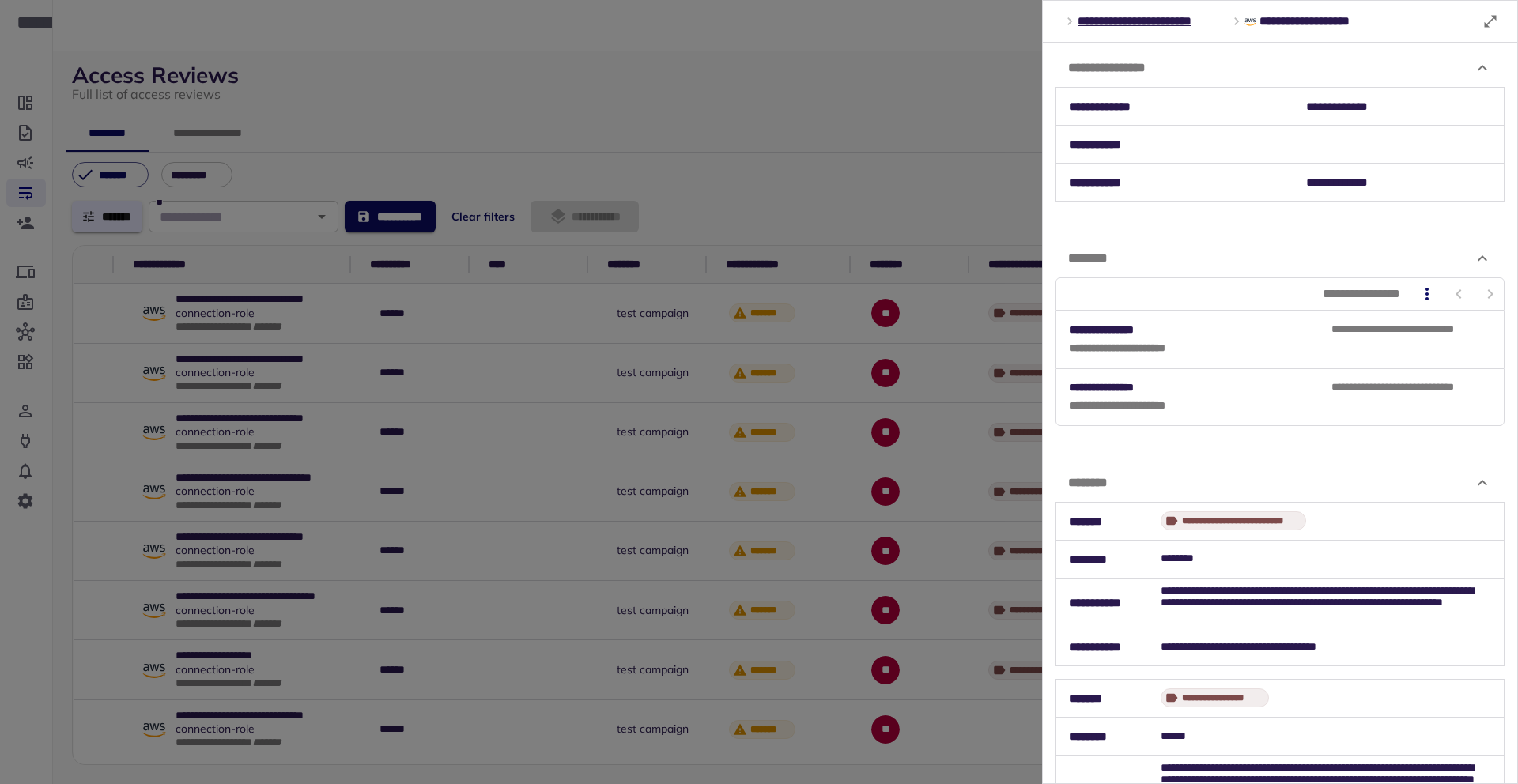 click 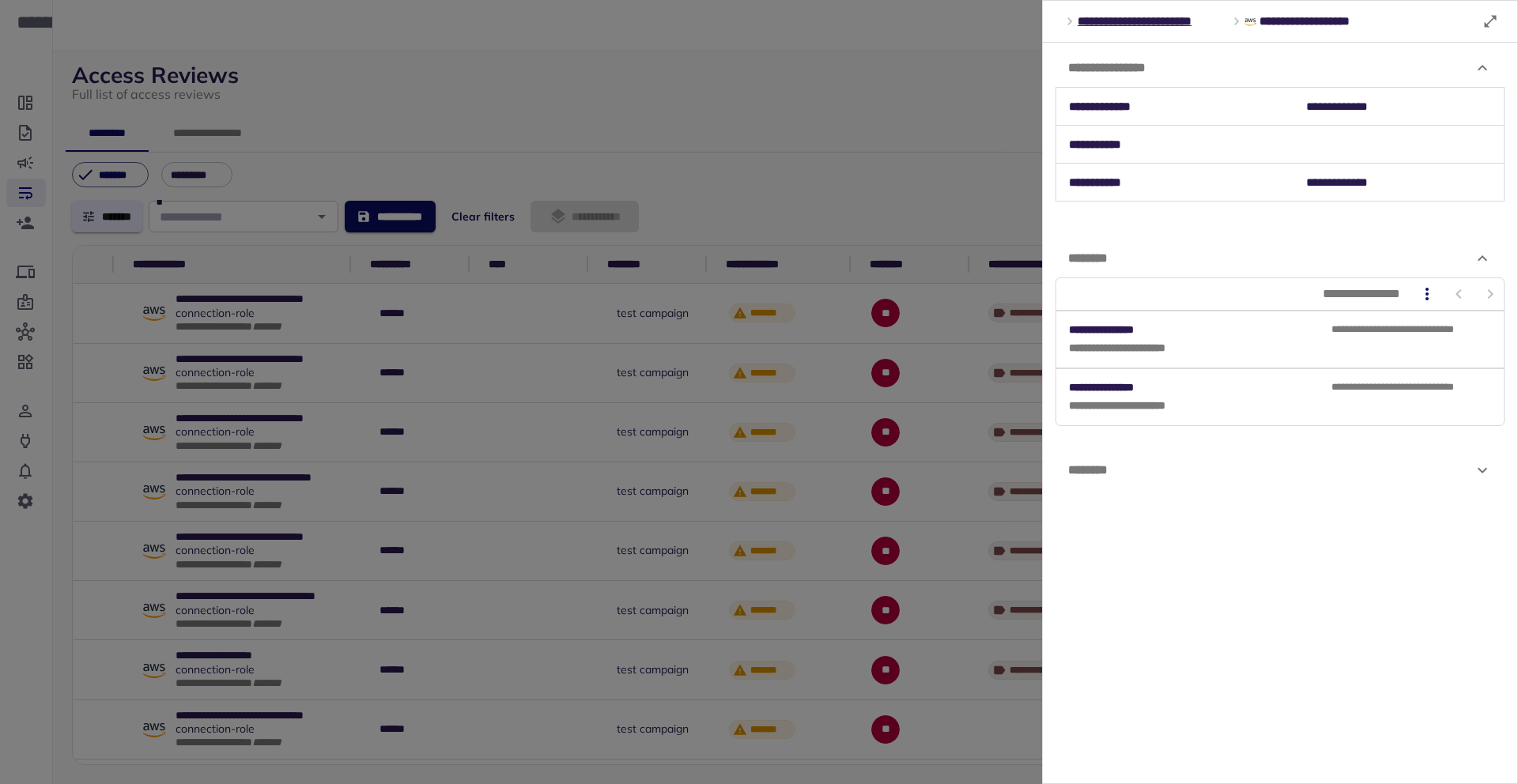 click at bounding box center [759, 392] 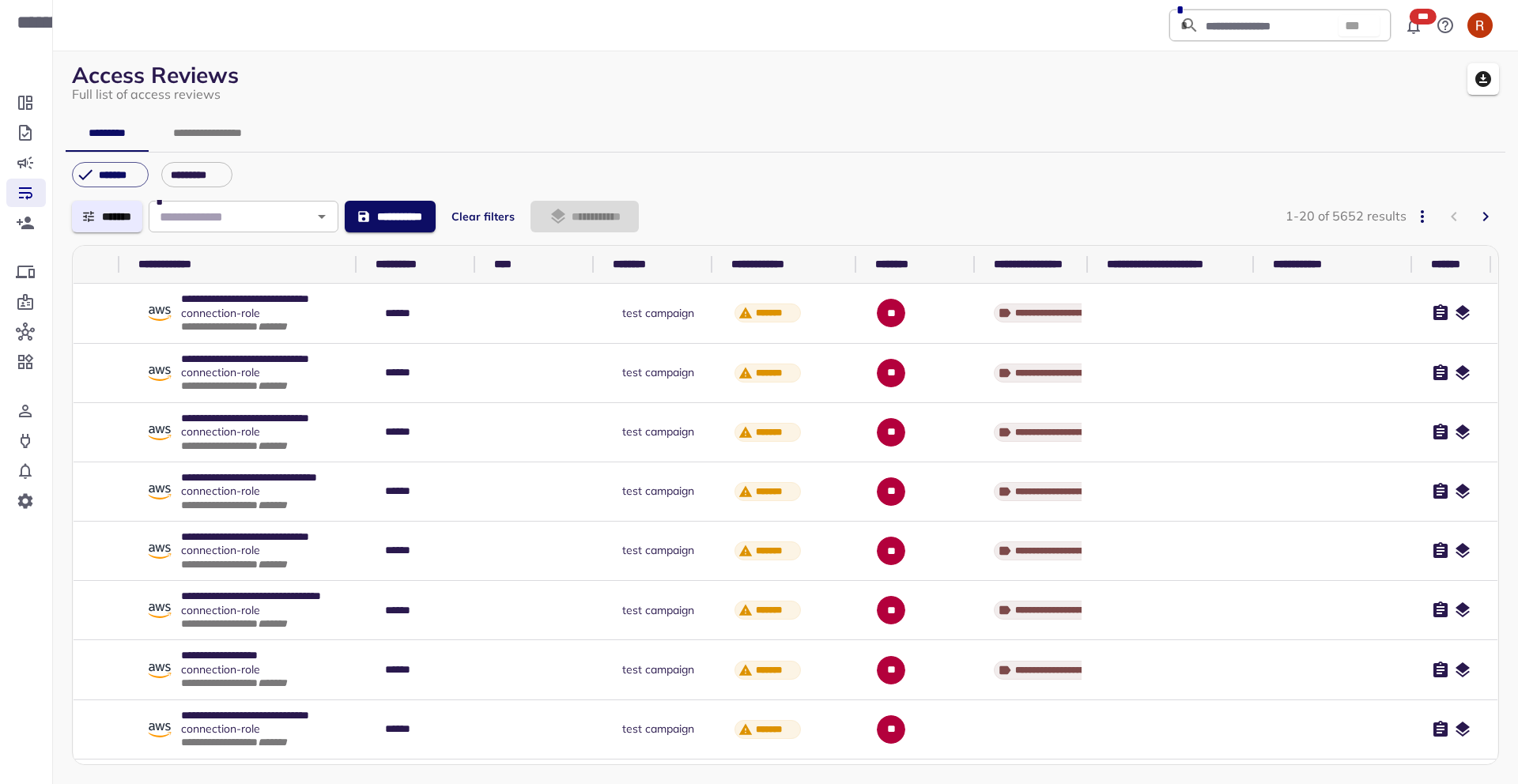 scroll, scrollTop: 0, scrollLeft: 253, axis: horizontal 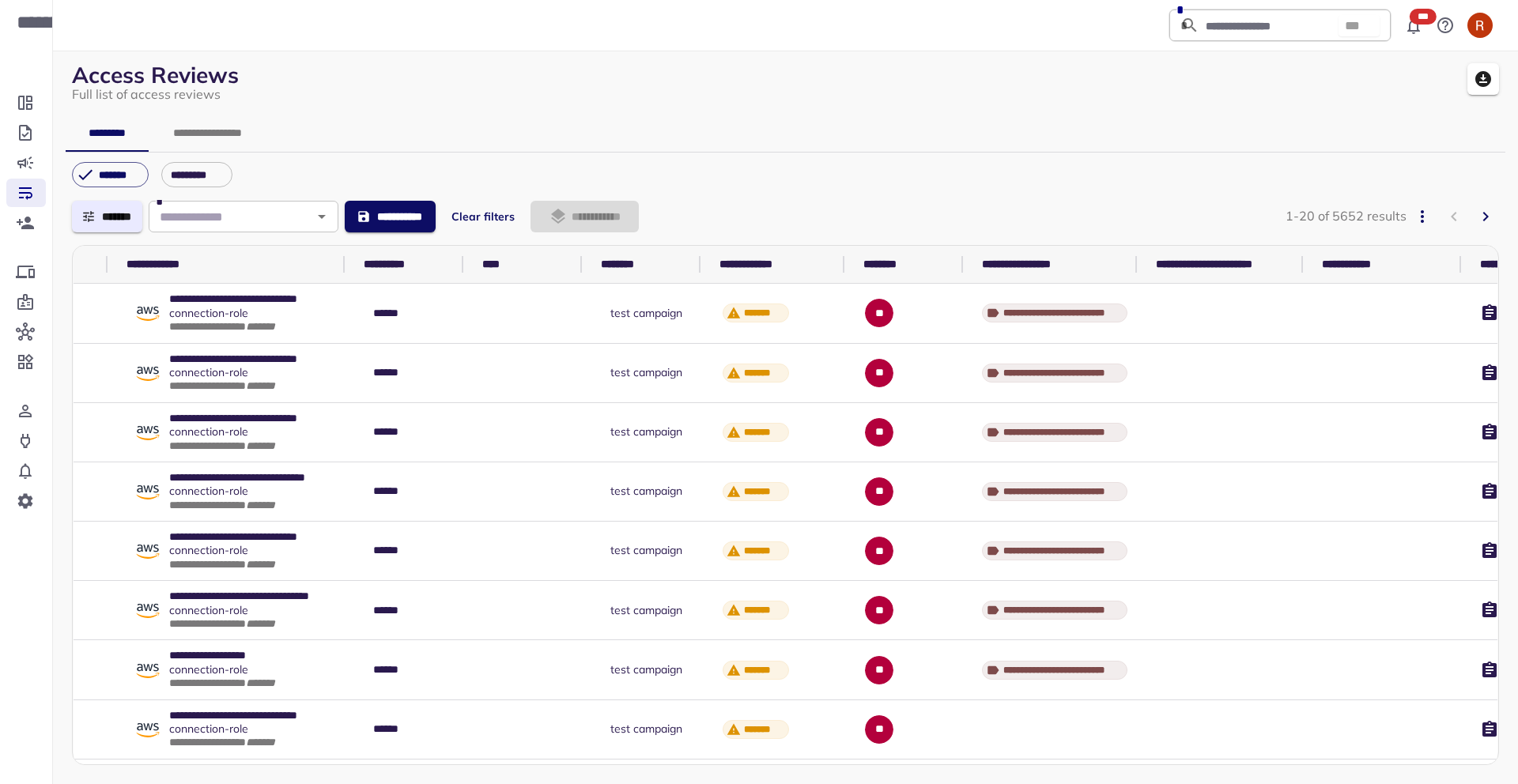 drag, startPoint x: 1078, startPoint y: 262, endPoint x: 1140, endPoint y: 270, distance: 62.514 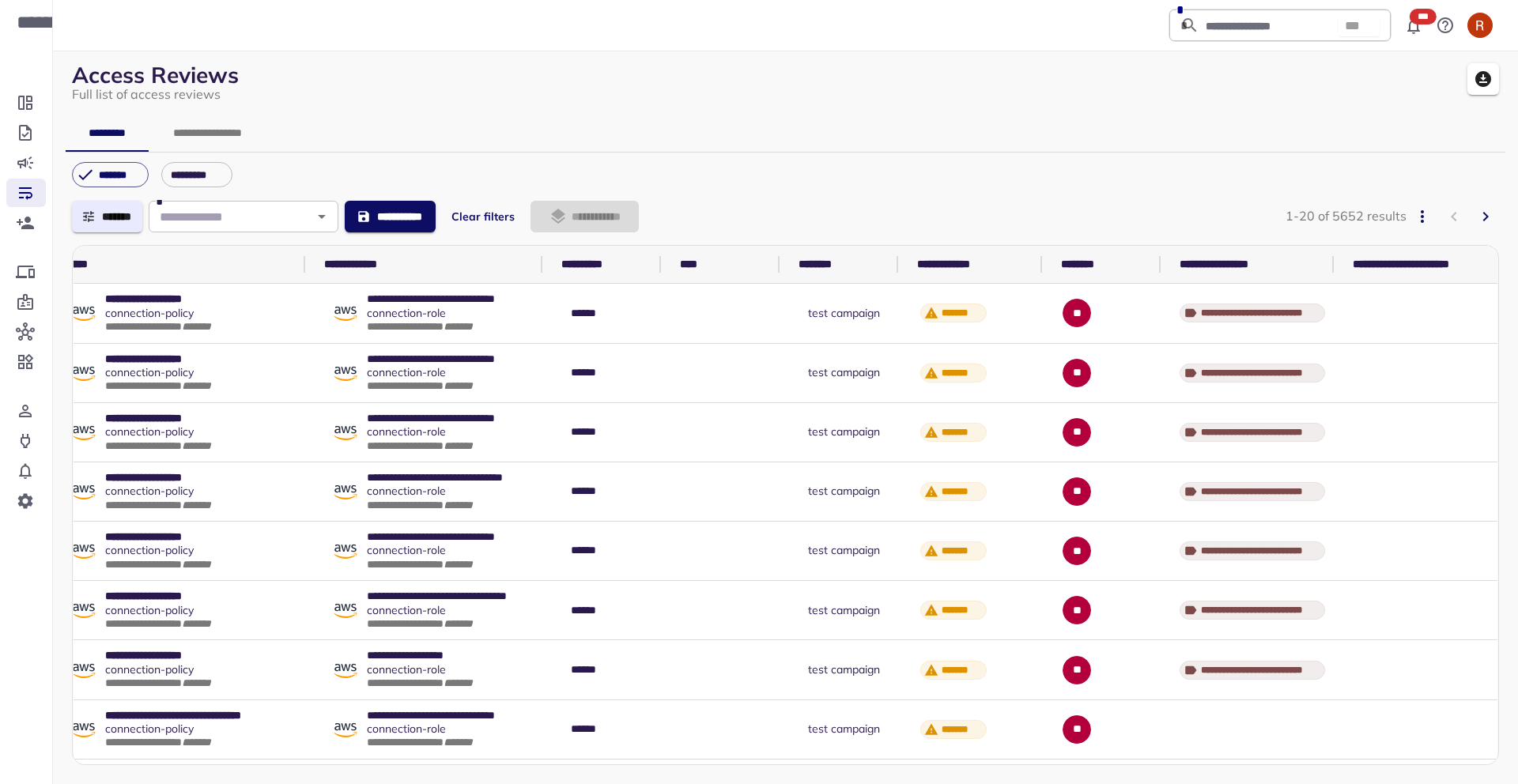 scroll, scrollTop: 0, scrollLeft: 0, axis: both 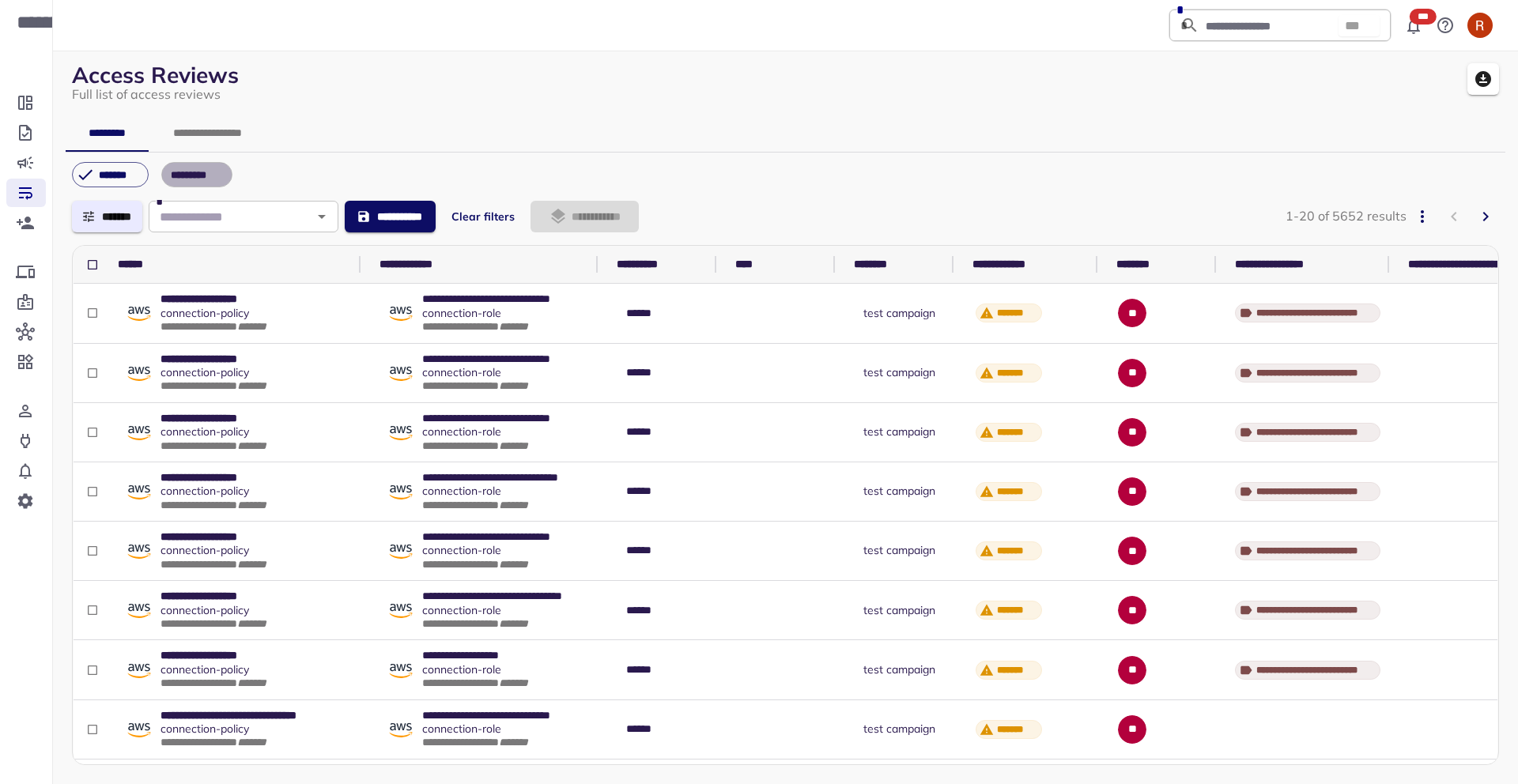 click on "*********" at bounding box center (197, 175) 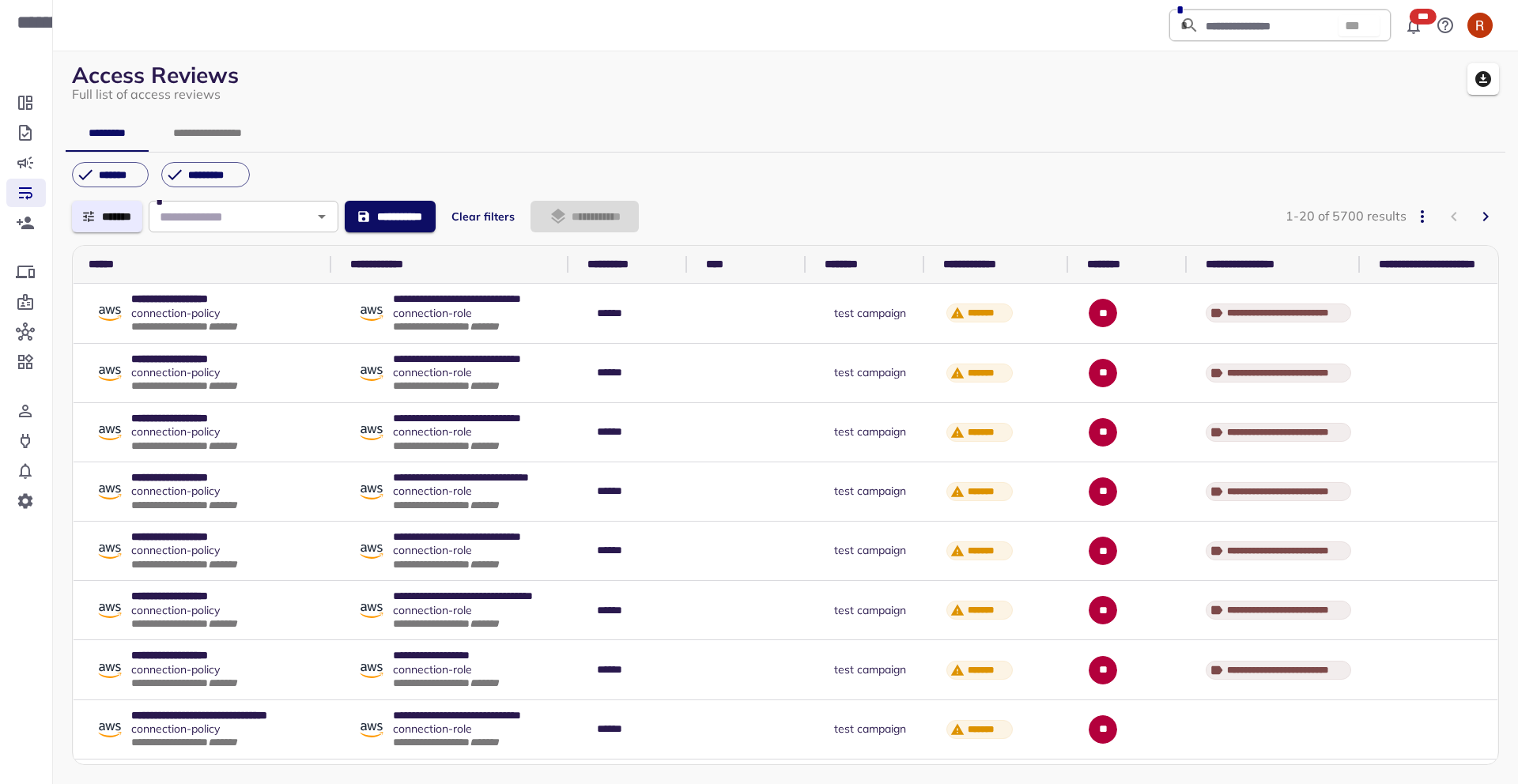 scroll, scrollTop: 0, scrollLeft: 0, axis: both 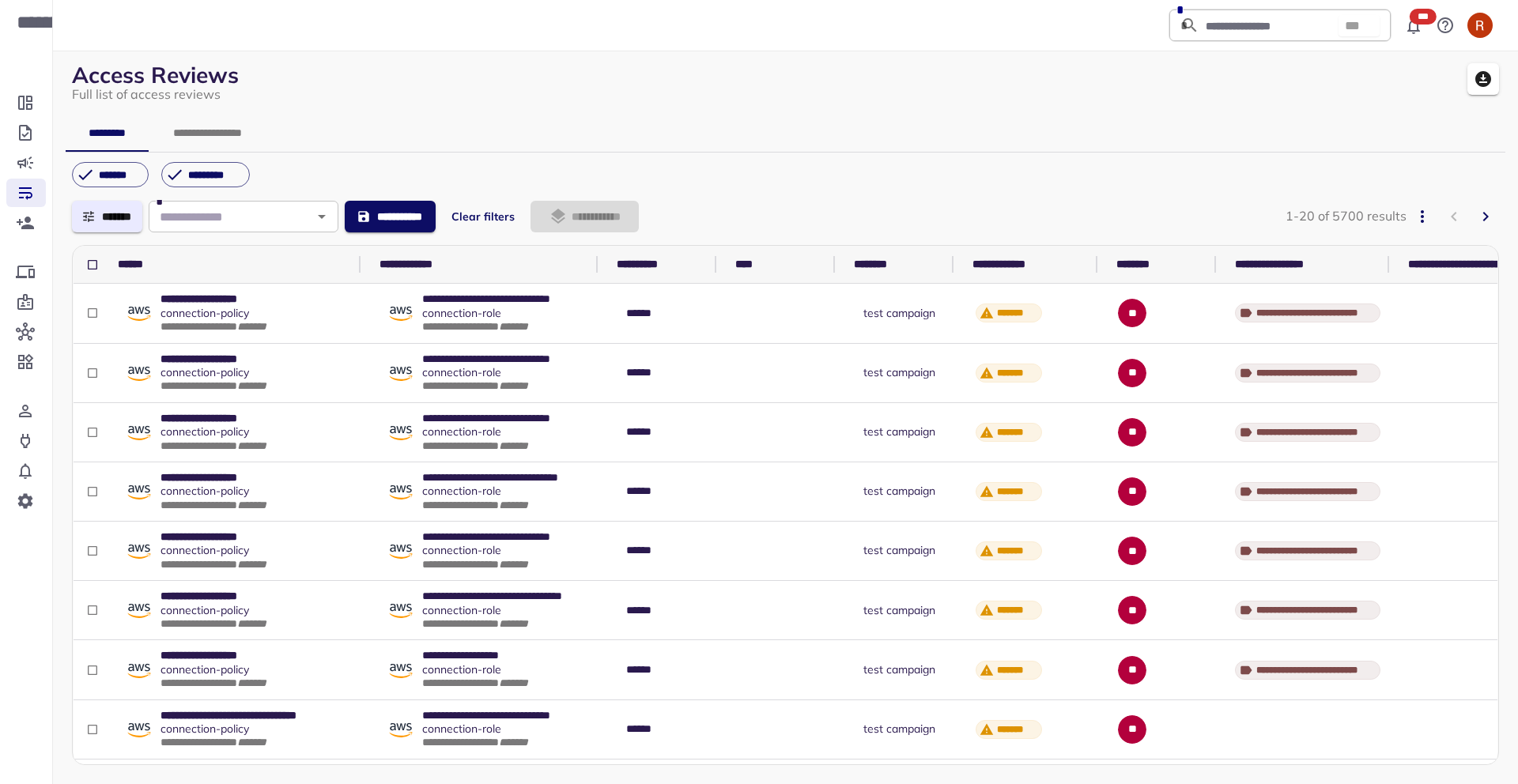 click on "**********" at bounding box center (208, 133) 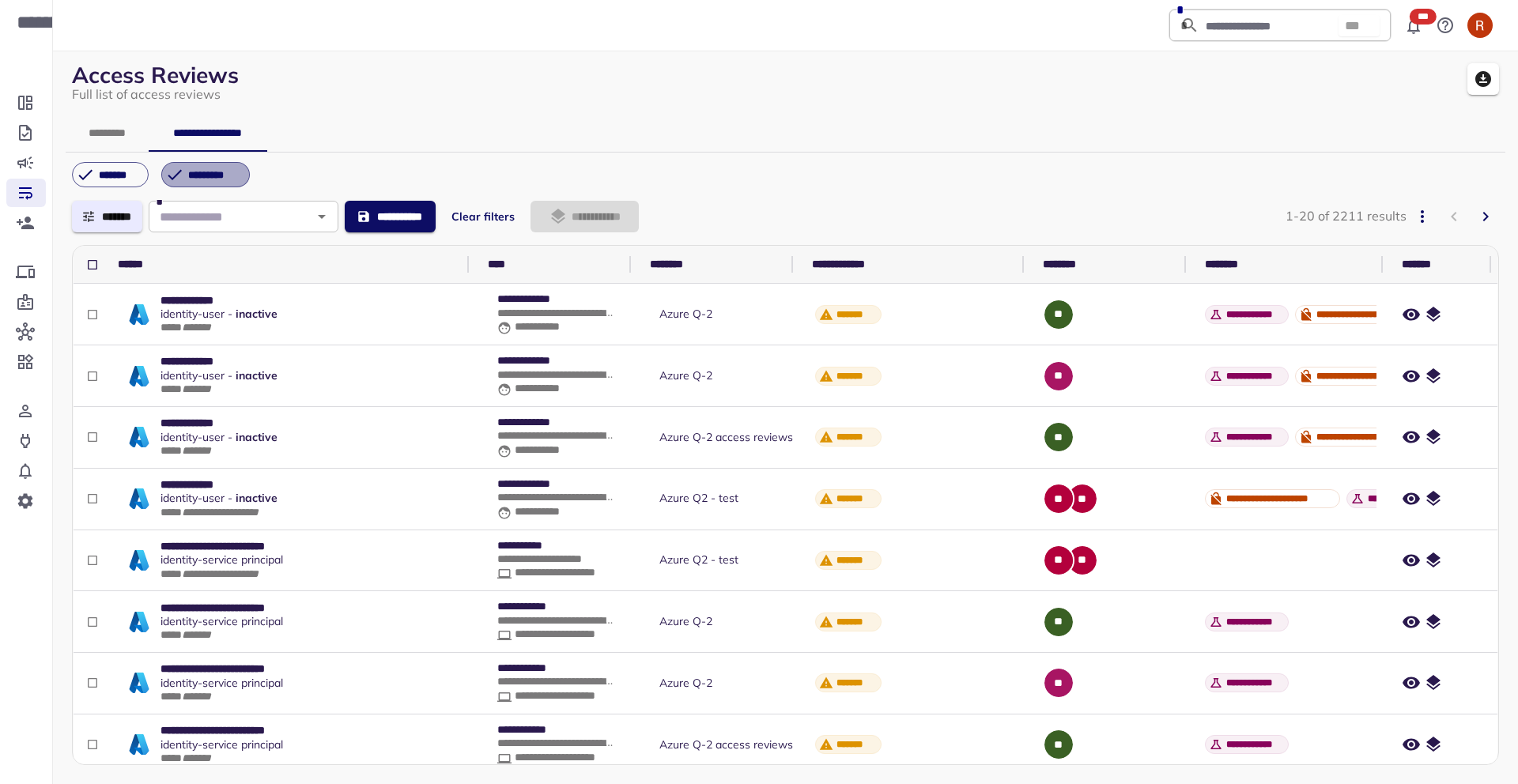 click on "*********" at bounding box center [214, 175] 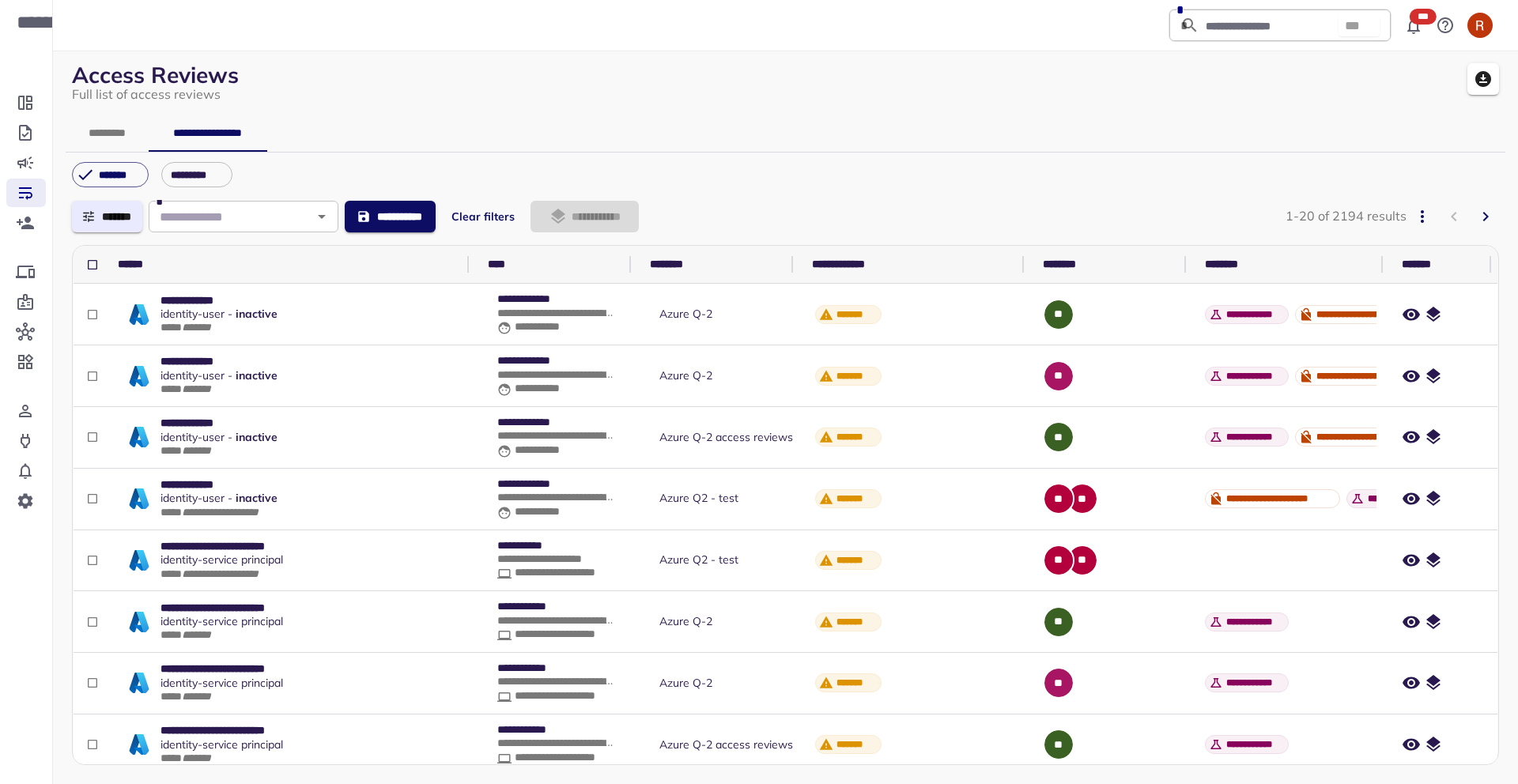 click on "*********" at bounding box center [107, 133] 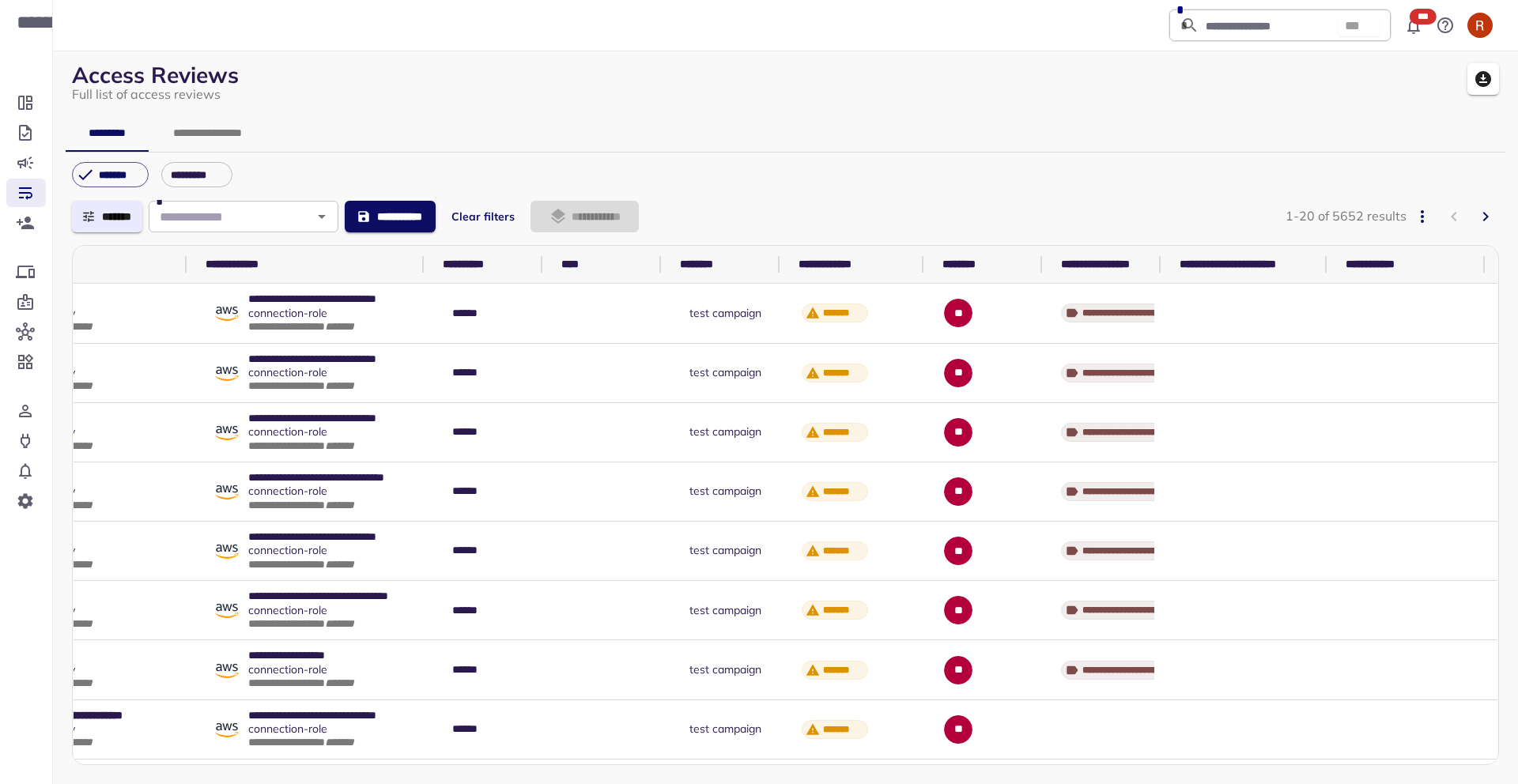 scroll, scrollTop: 0, scrollLeft: 259, axis: horizontal 